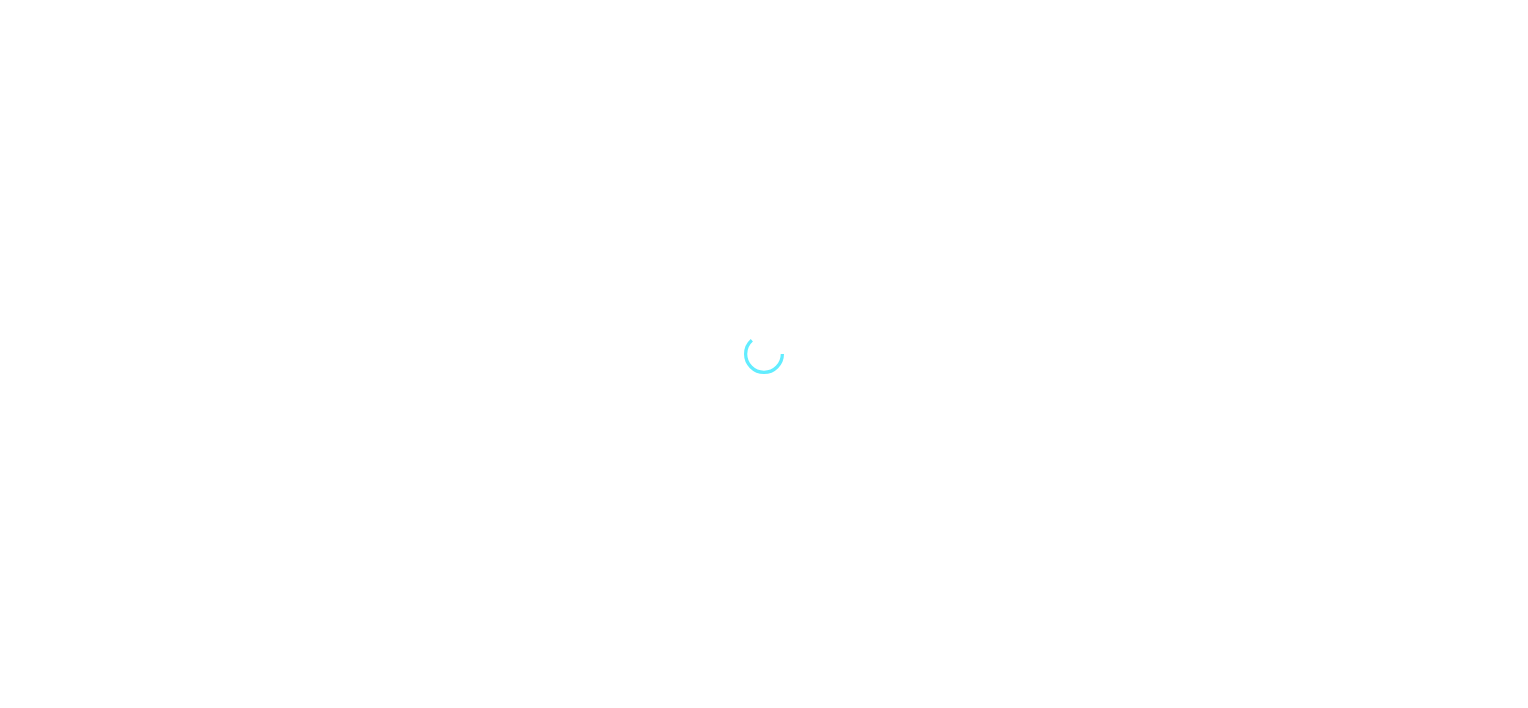 scroll, scrollTop: 0, scrollLeft: 0, axis: both 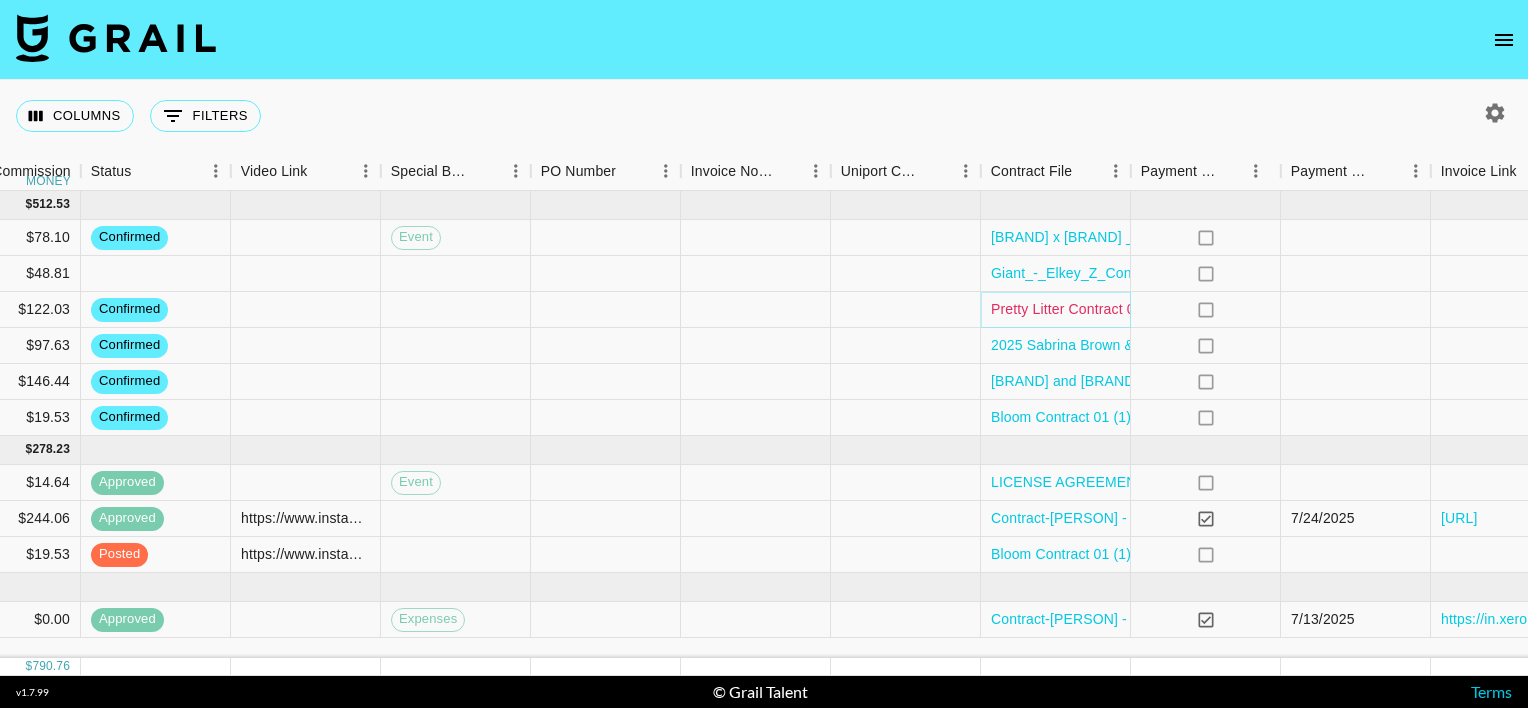 click on "Pretty Litter Contract 01.pdf" at bounding box center (1079, 309) 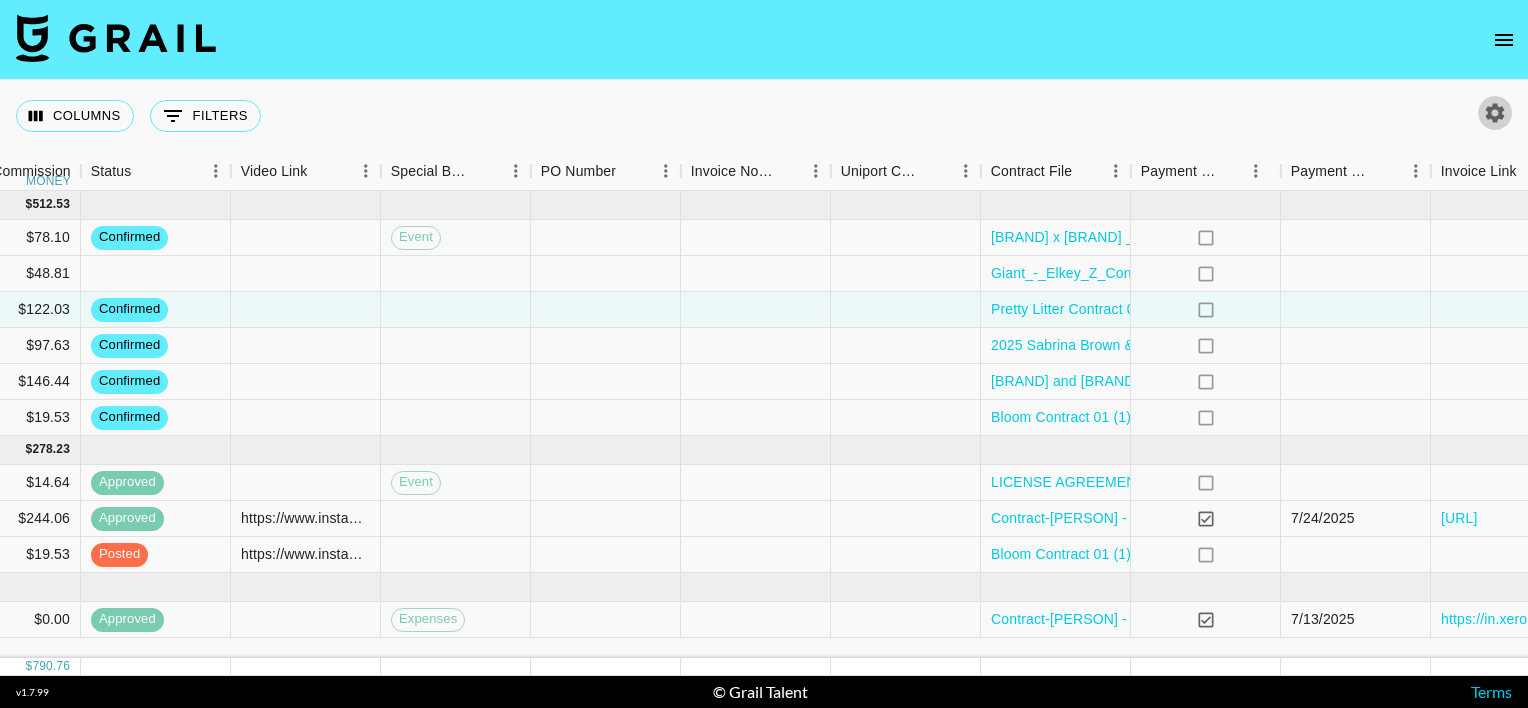 click 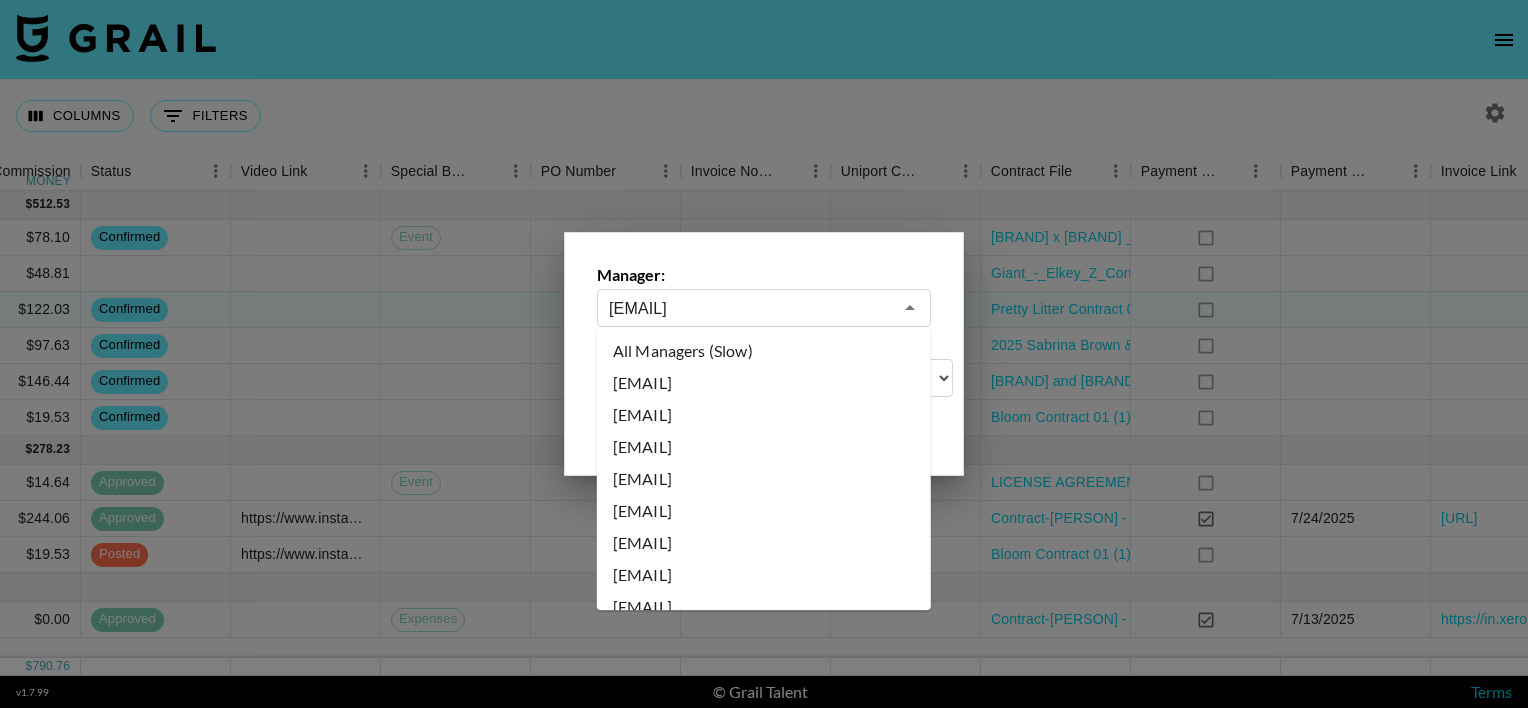 scroll, scrollTop: 684, scrollLeft: 0, axis: vertical 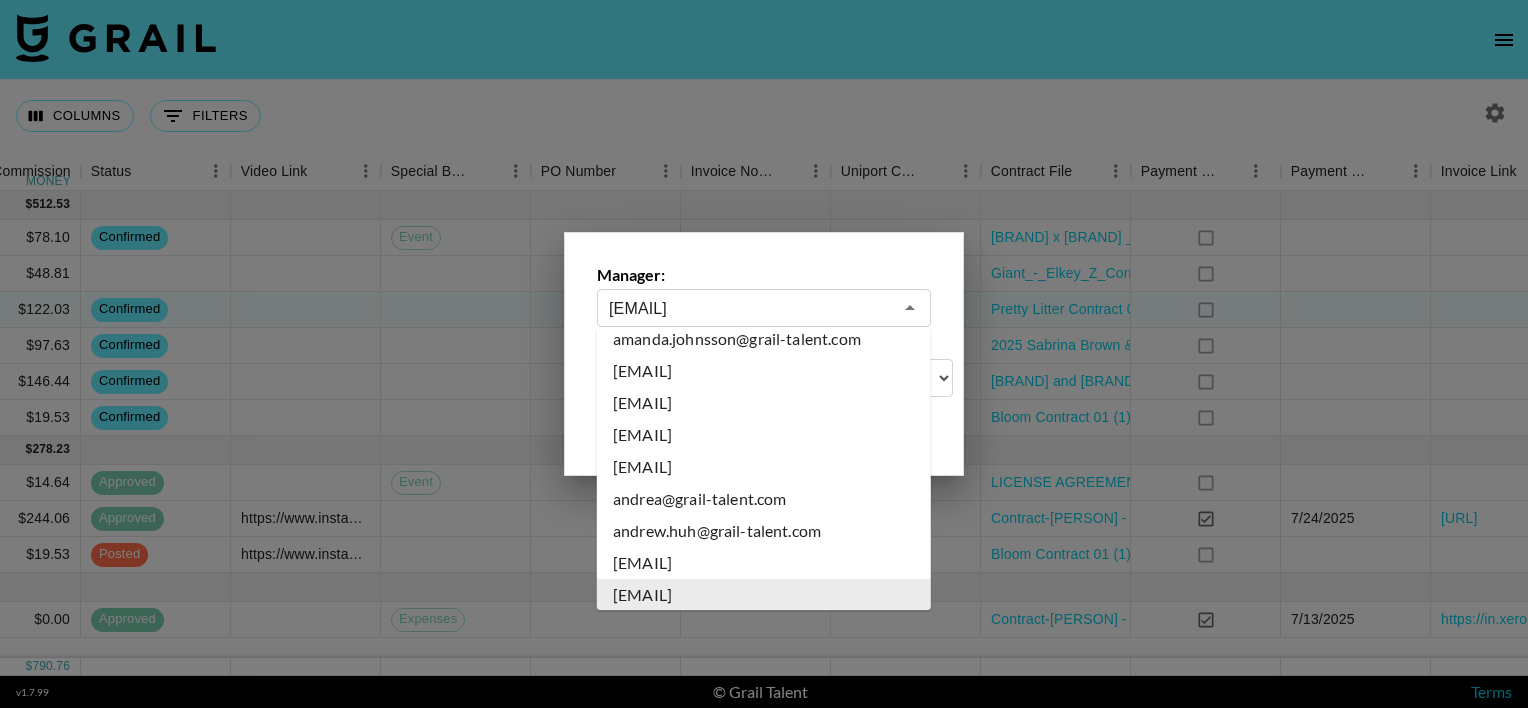 click on "[EMAIL]" at bounding box center (750, 308) 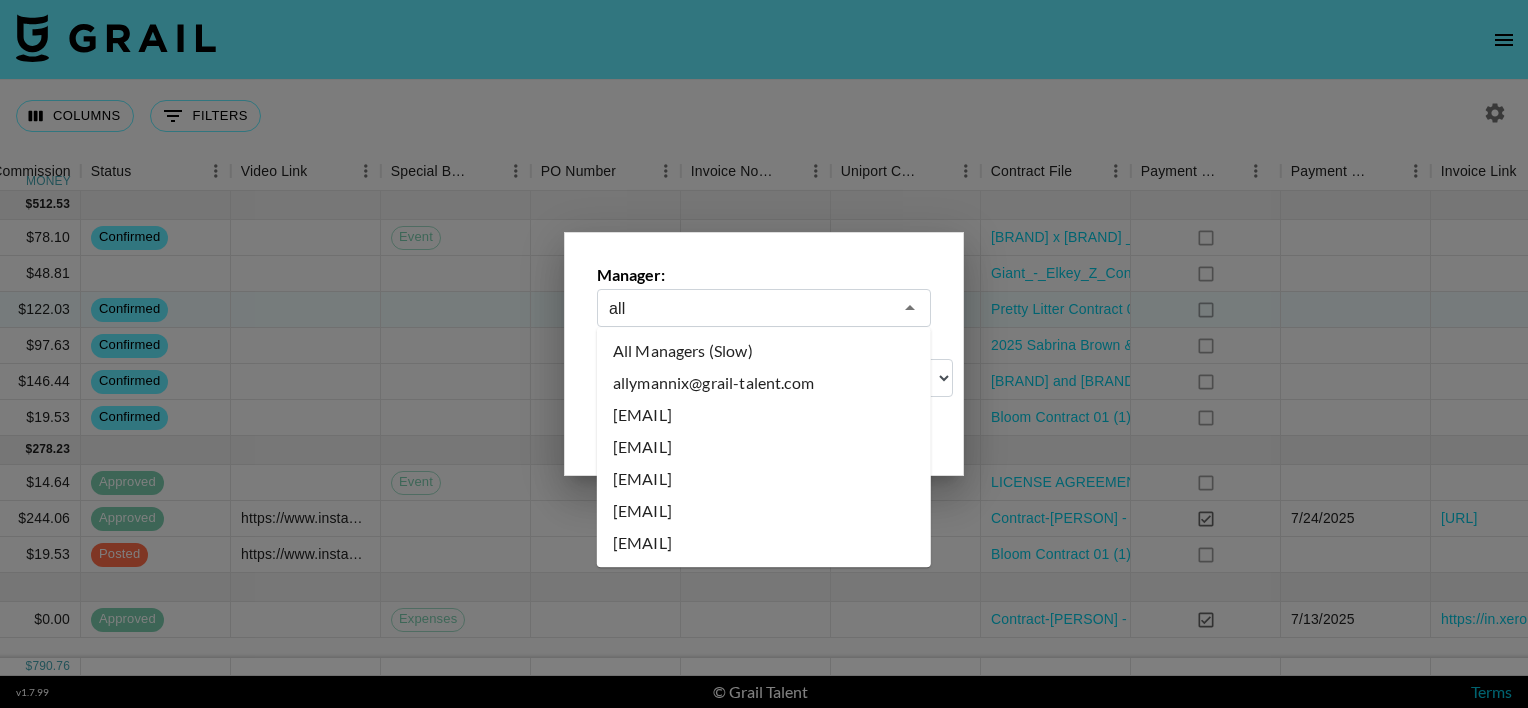scroll, scrollTop: 0, scrollLeft: 0, axis: both 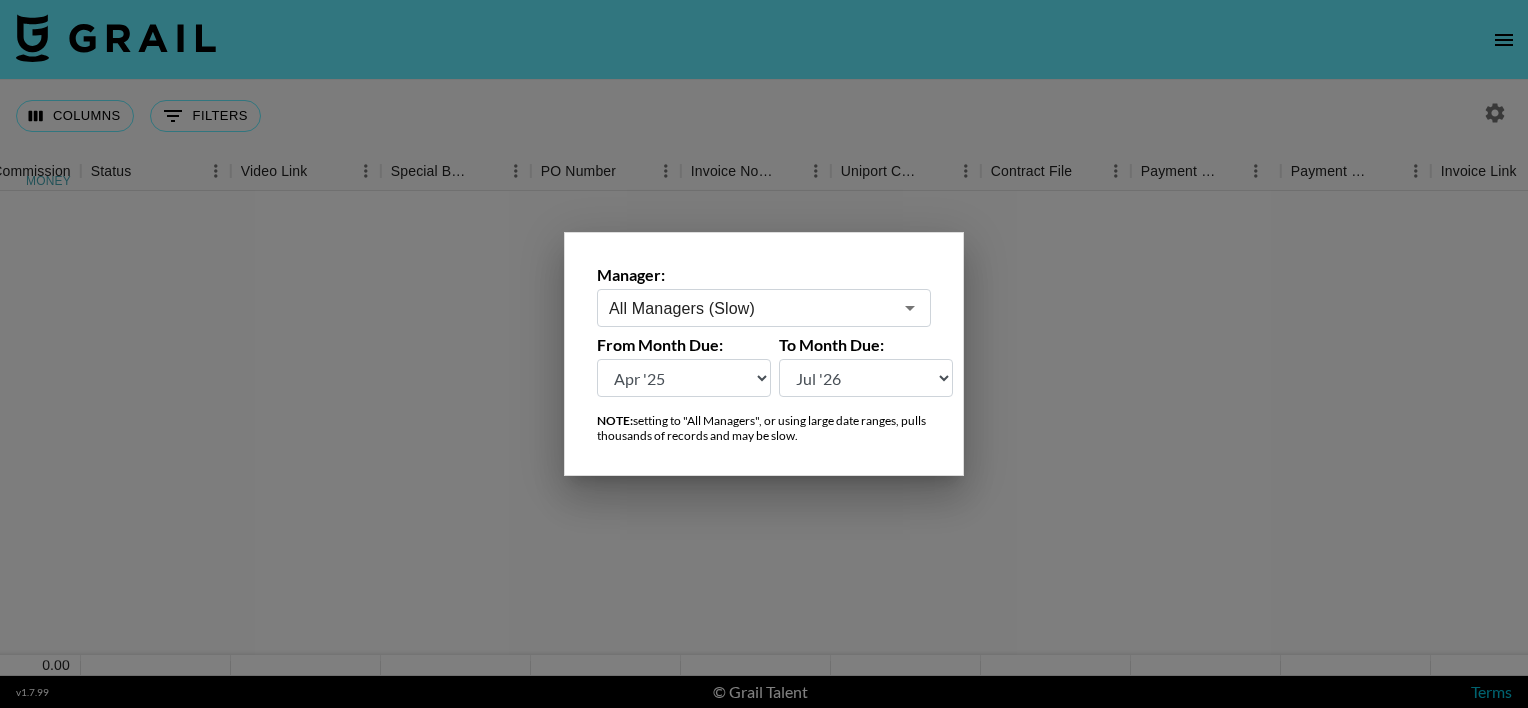 type on "All Managers (Slow)" 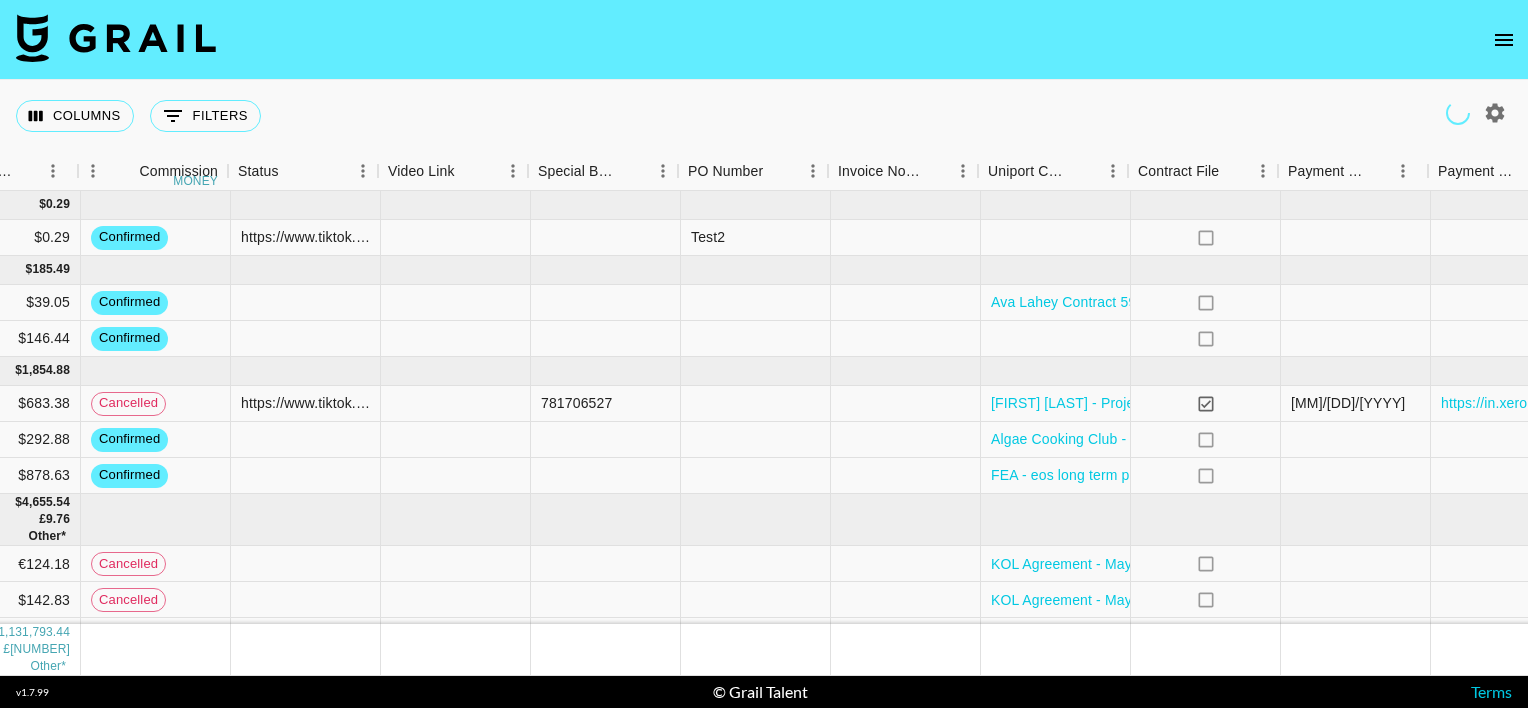 scroll, scrollTop: 0, scrollLeft: 1512, axis: horizontal 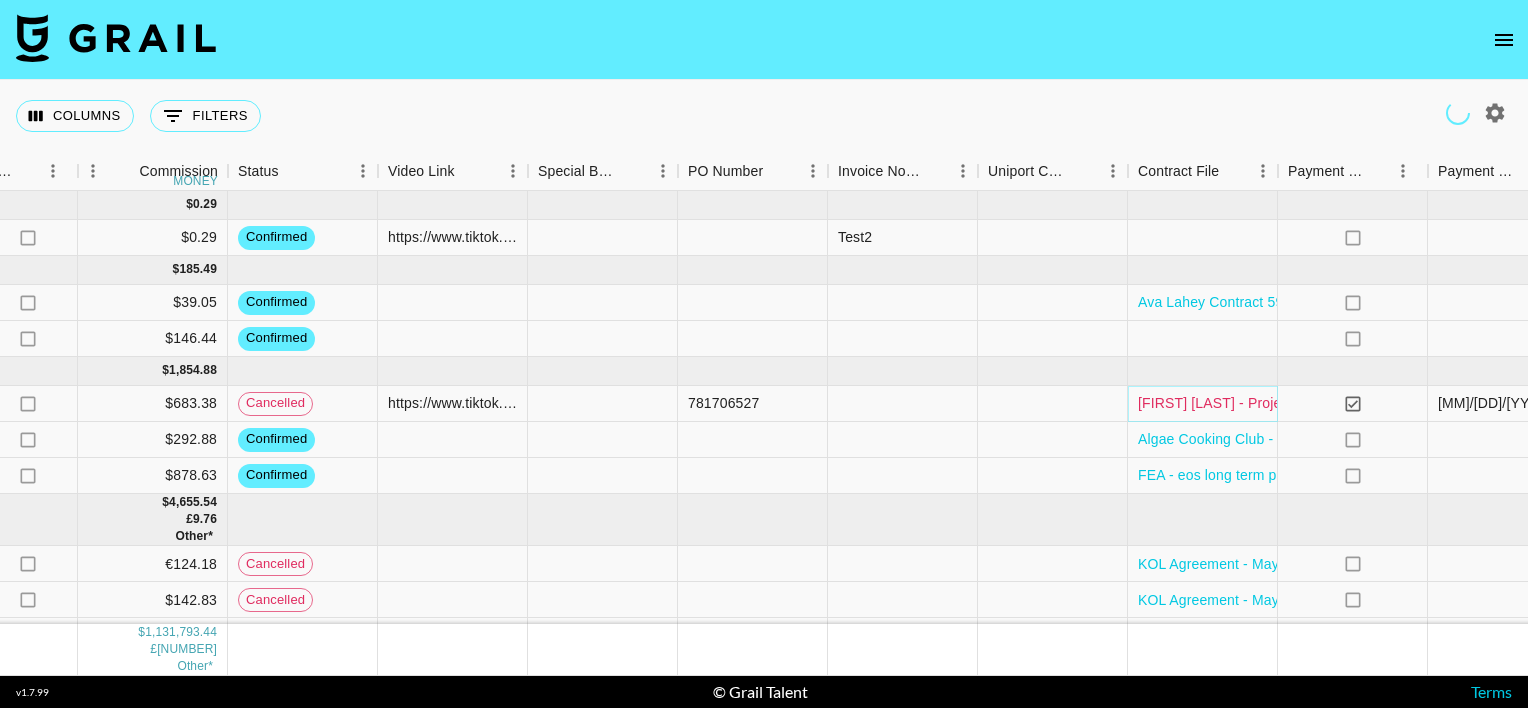 click on "[FIRST] [LAST] - Project [BRAND] - Influencer Contract (3).pdf" at bounding box center (1336, 403) 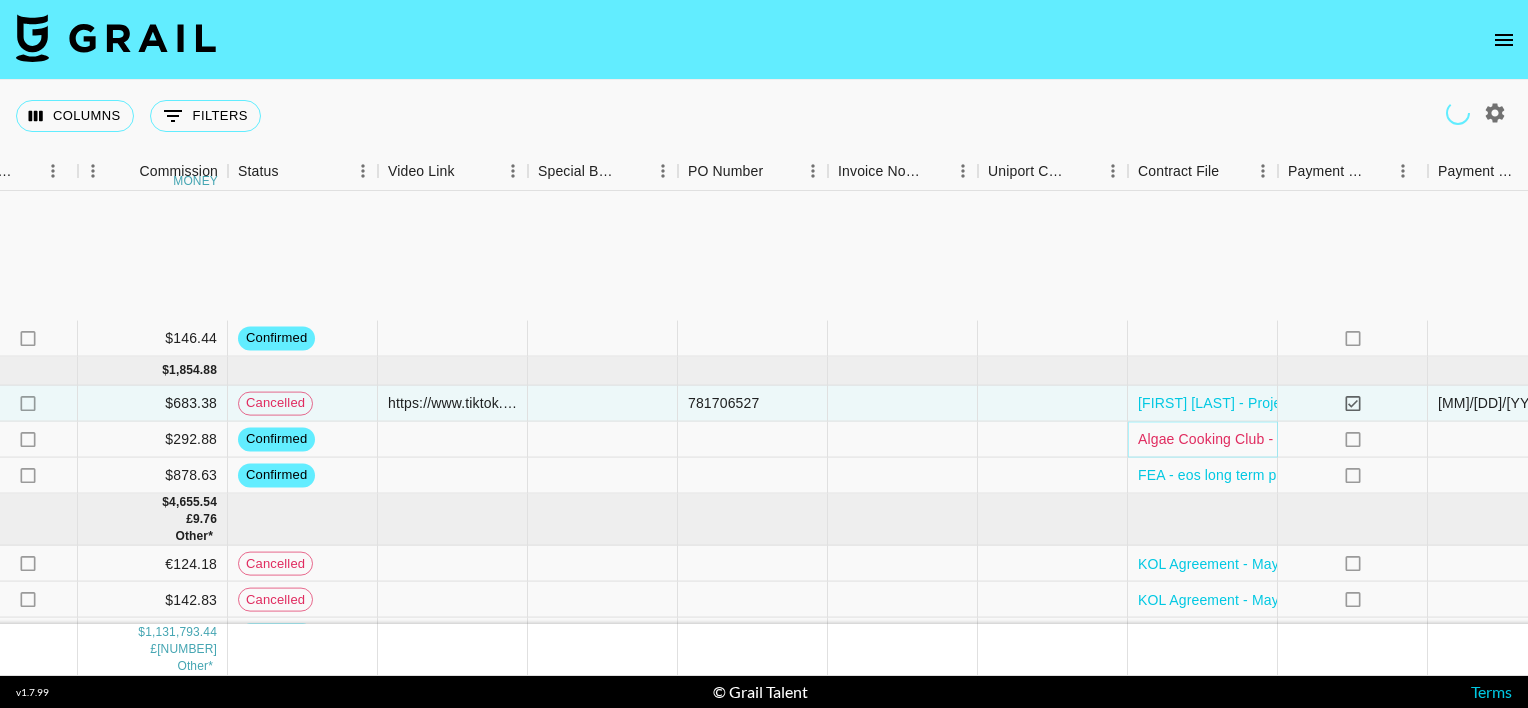 click on "rect0Cdh3TM7A2CI9 [EMAIL] T3micro [EMAIL] cJRqepRfpykfK7L6CLt3 [MONTH] '[YEAR]'  USD $[PRICE] no $[PRICE] confirmed no [MONTH] '[YEAR]'  ( [NUMBER] ) $ [PRICE] $ [PRICE] recIACPiK1XrFmJvJ [EMAIL] [BRAND] [EMAIL] vT5xh2FSfLXJOeb5sMjj [MONTH] '[YEAR]'  USD $[PRICE] no $[PRICE] cancelled https://www.tiktok.com/@travelmomoirs/video/7431733499880607018?_t=8qzQGmKPnze&_r=1 [YEAR] [FIRST] [LAST] - Project [BRAND] - Influencer Contract (3).pdf yes [MM]/[DD]/[YYYY] https://in.xero.com/SarpNFzlCX5acERfmeYacrJbaaRZwIf4Cx5j6syU recQR0k6cqrFQExJV [EMAIL] [BRAND] [EMAIL] lpNzqn6sXUrEkub1boU5 [MONTH] '[YEAR]'  USD $[PRICE] no $[PRICE] confirmed [BRAND] - Signed Contract.pdf no recsMhgNXD1dkubg0 [EMAIL] [BRAND], LLC [EMAIL] OQ9DtsdoCJzDz6jDJi5u [MONTH] '[YEAR]'  USD $[PRICE] no $[PRICE] confirmed [BRAND] - [BRAND] Agreement.pdf no [MONTH] '[YEAR]'  ( [NUMBER] ) £ [PRICE] Other* $ [PRICE] £ [PRICE] Other* [BRAND]  EUR" at bounding box center (148, 667) 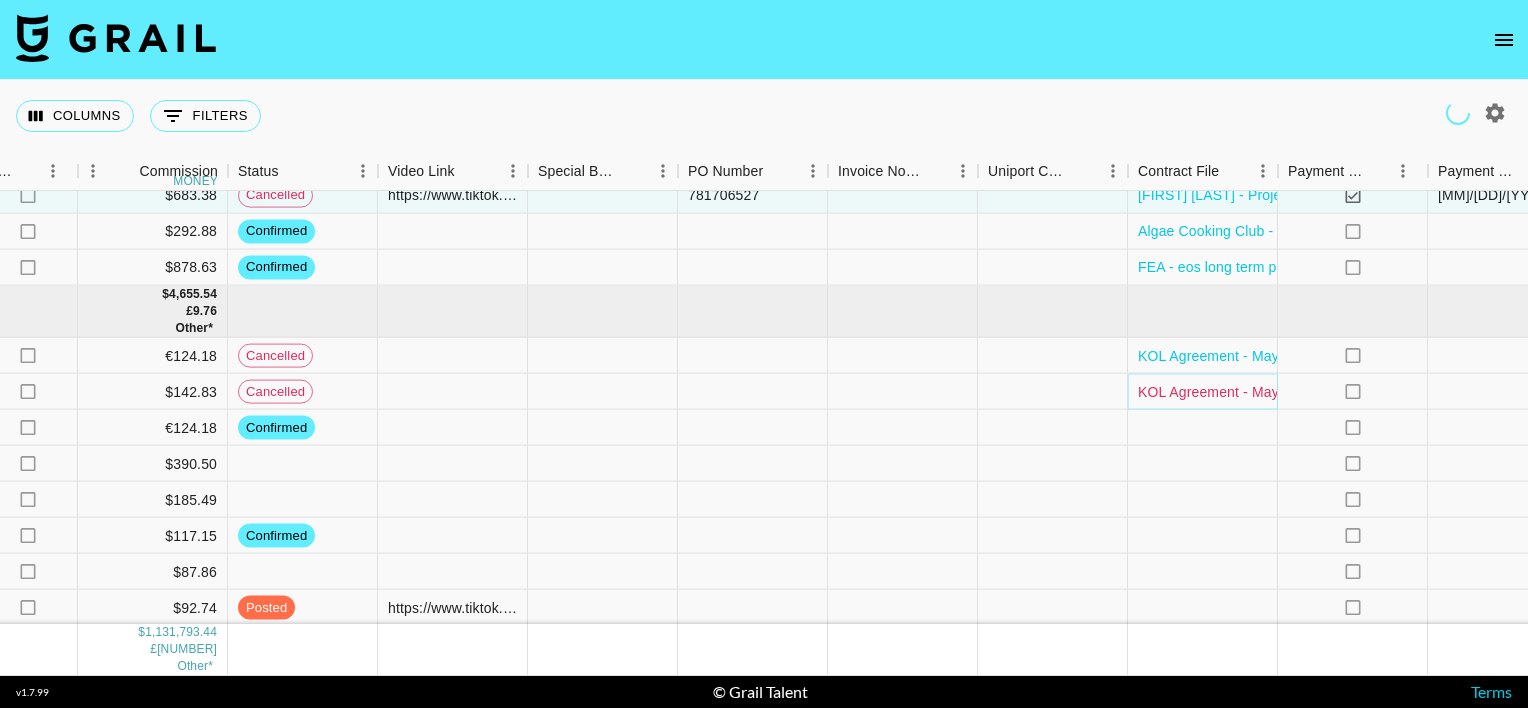 click on "KOL Agreement - May to November 2025 - Yasmin Nissen (2).pdf" at bounding box center [1345, 392] 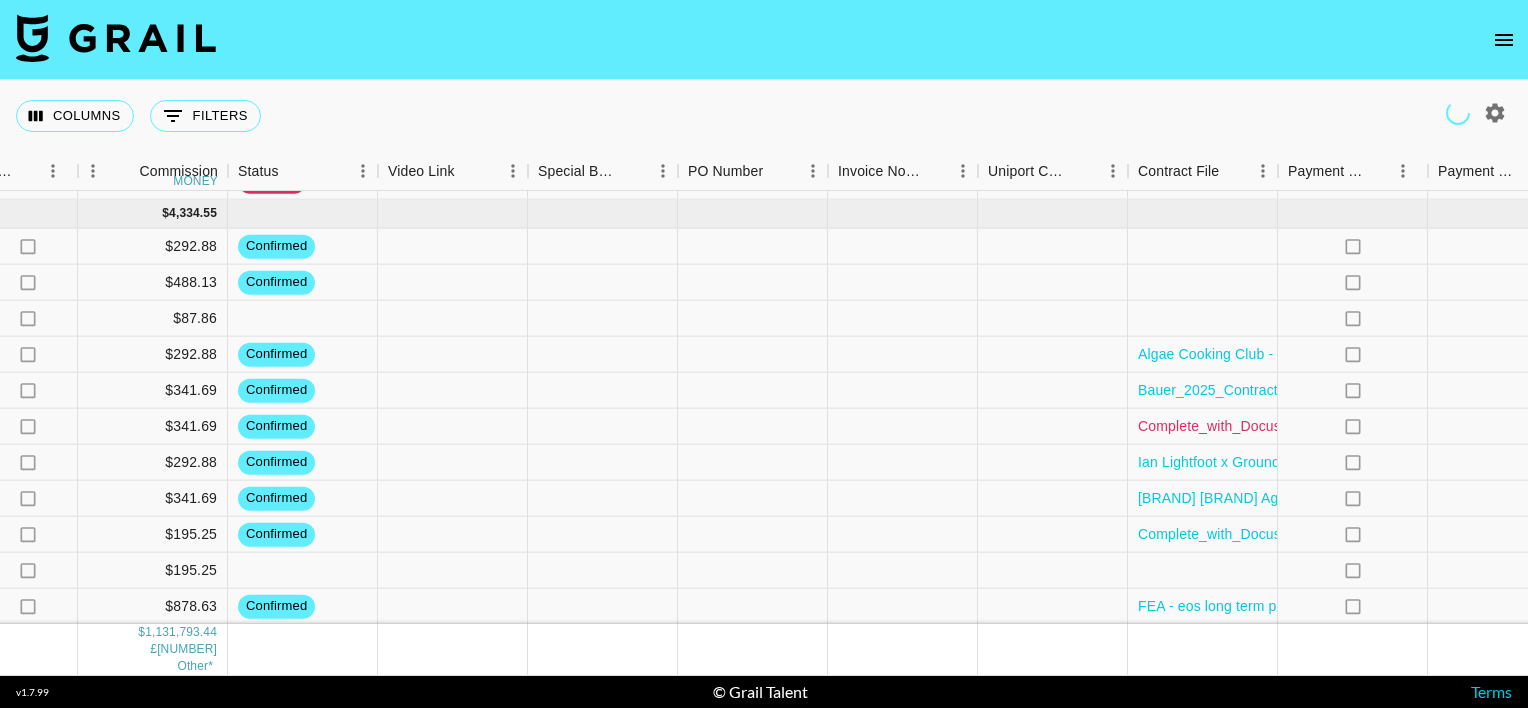 scroll, scrollTop: 1063, scrollLeft: 1512, axis: both 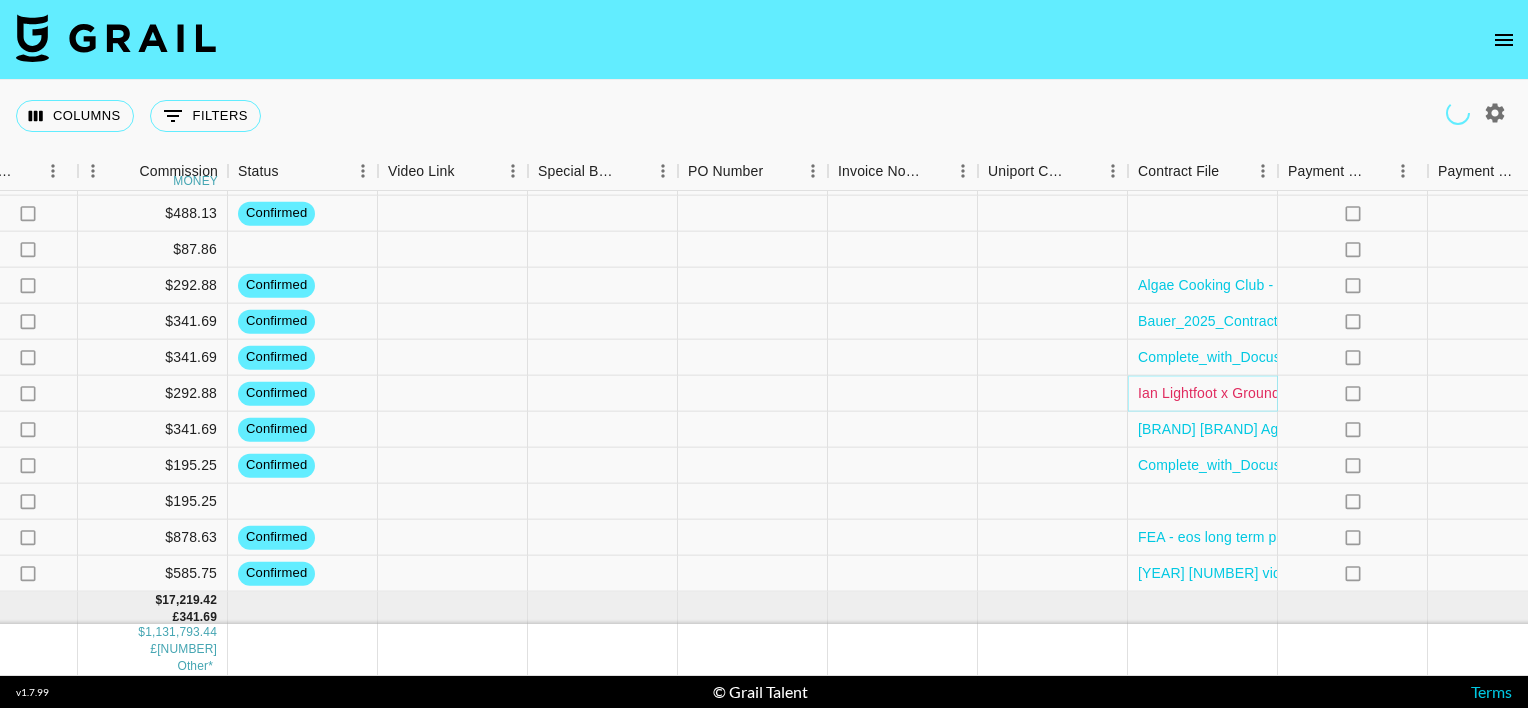 click on "Ian Lightfoot x Ground News.pdf" at bounding box center (1240, 393) 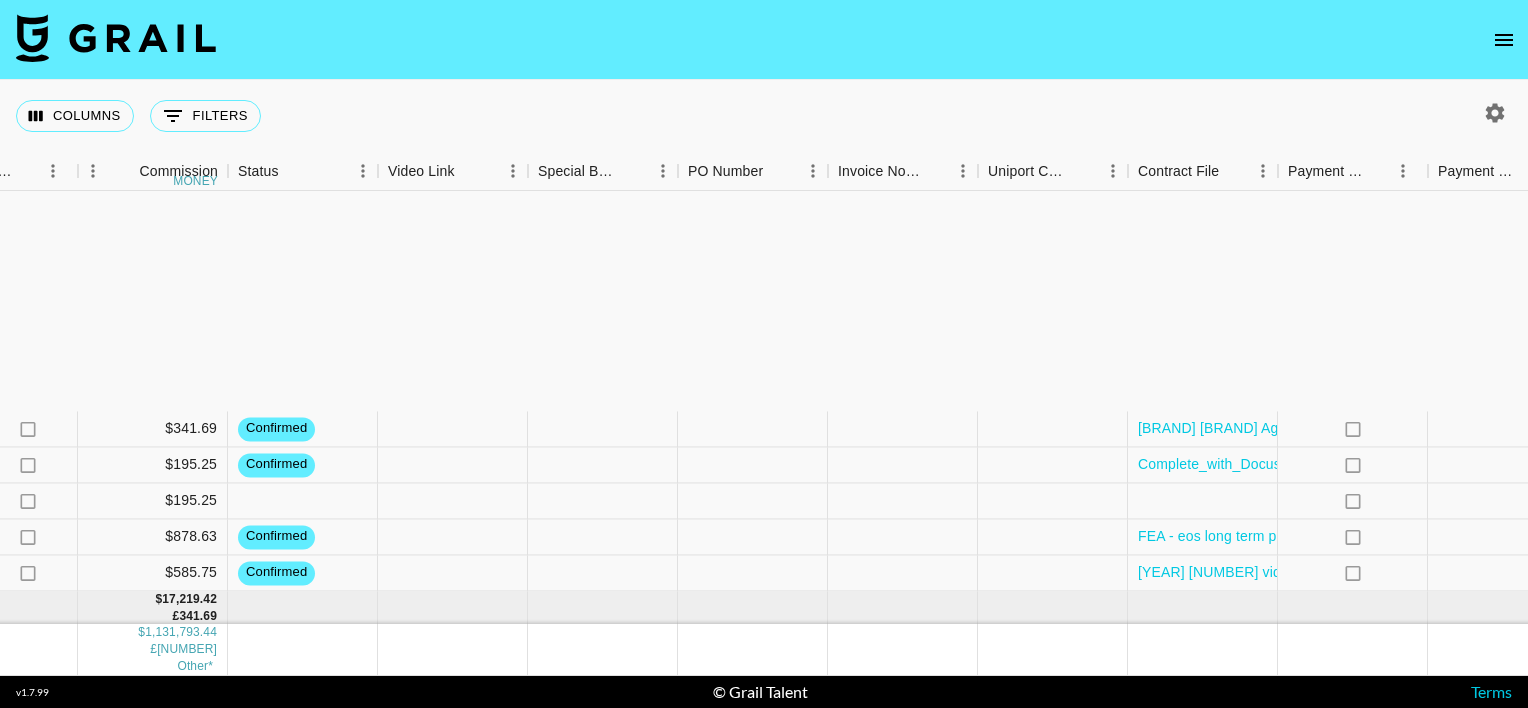 scroll, scrollTop: 1380, scrollLeft: 1512, axis: both 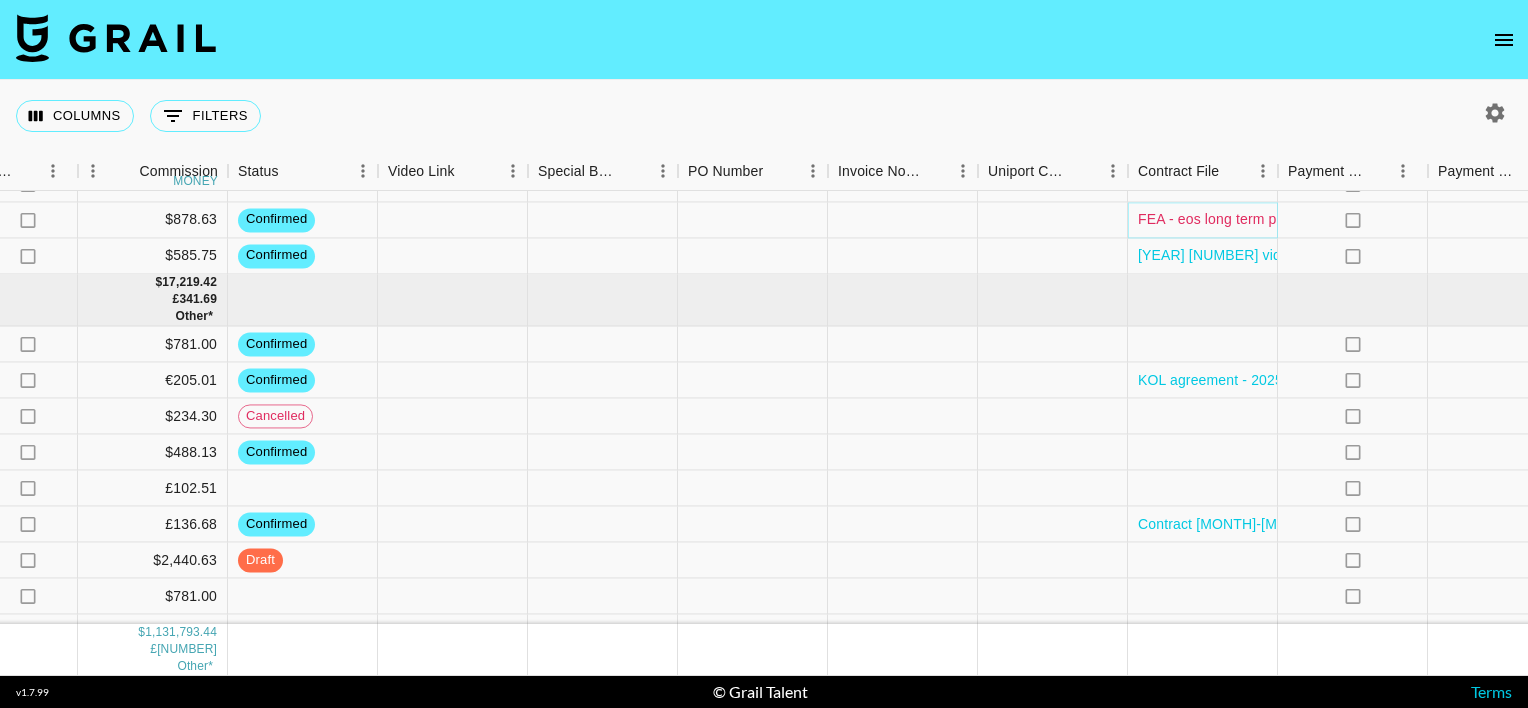click on "FEA - eos long term partnership.pdf" at bounding box center (1251, 220) 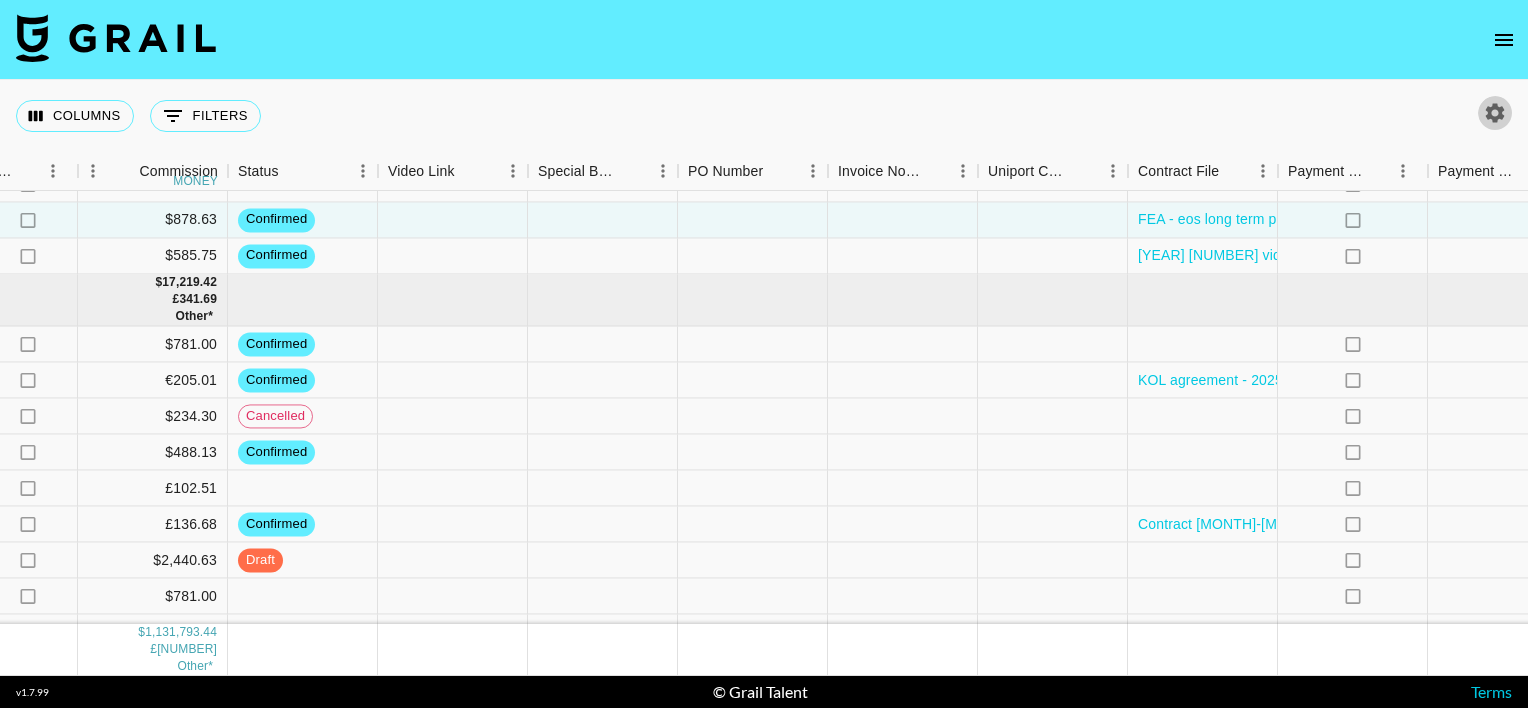 click 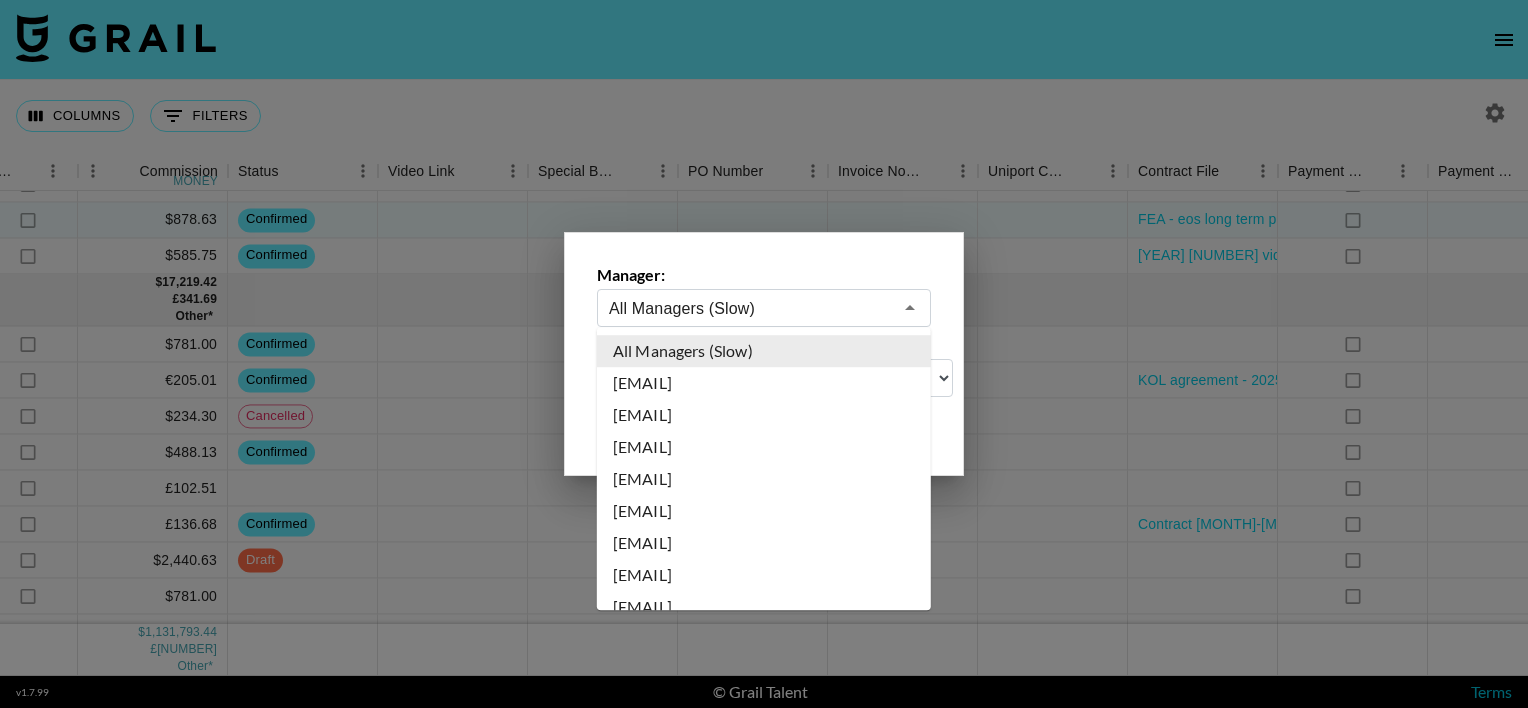 click on "All Managers (Slow)" at bounding box center (750, 308) 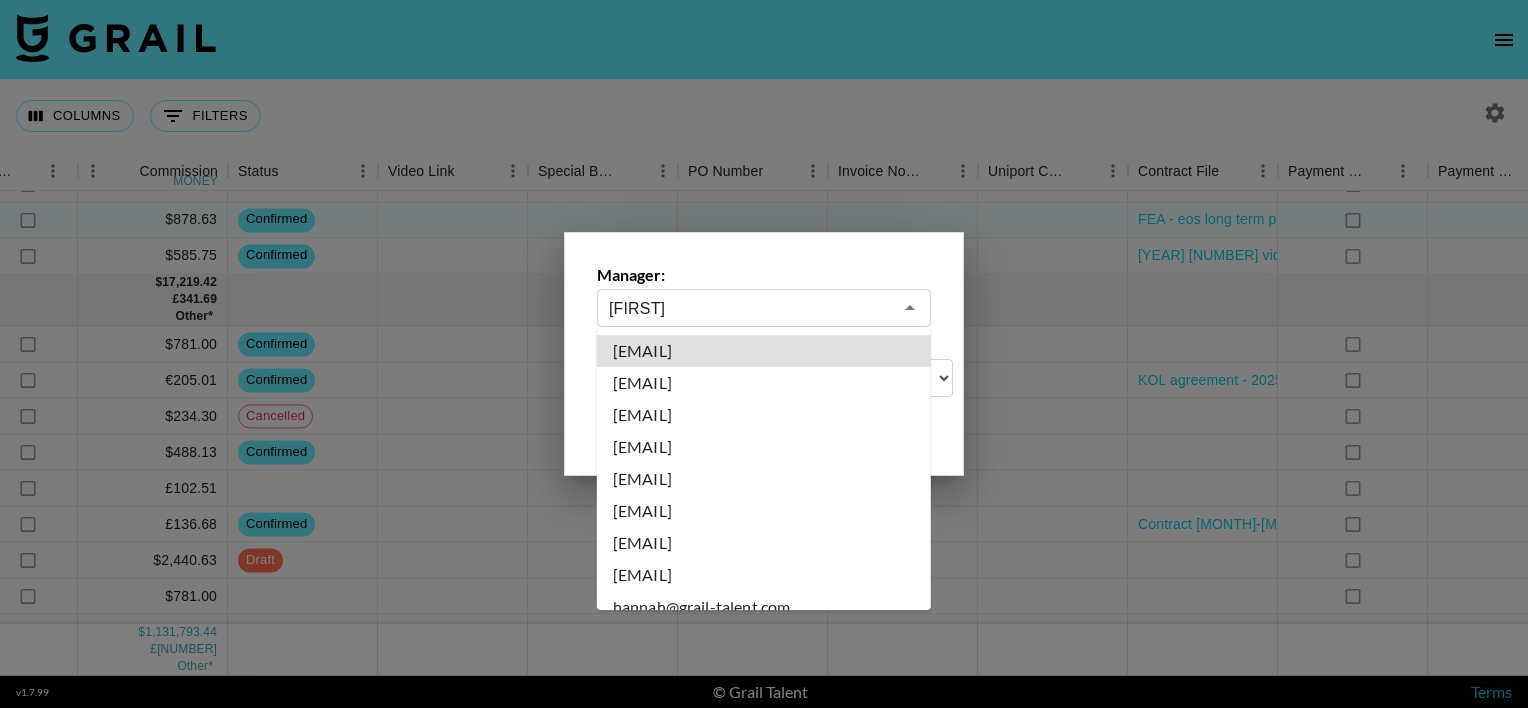type on "[EMAIL]" 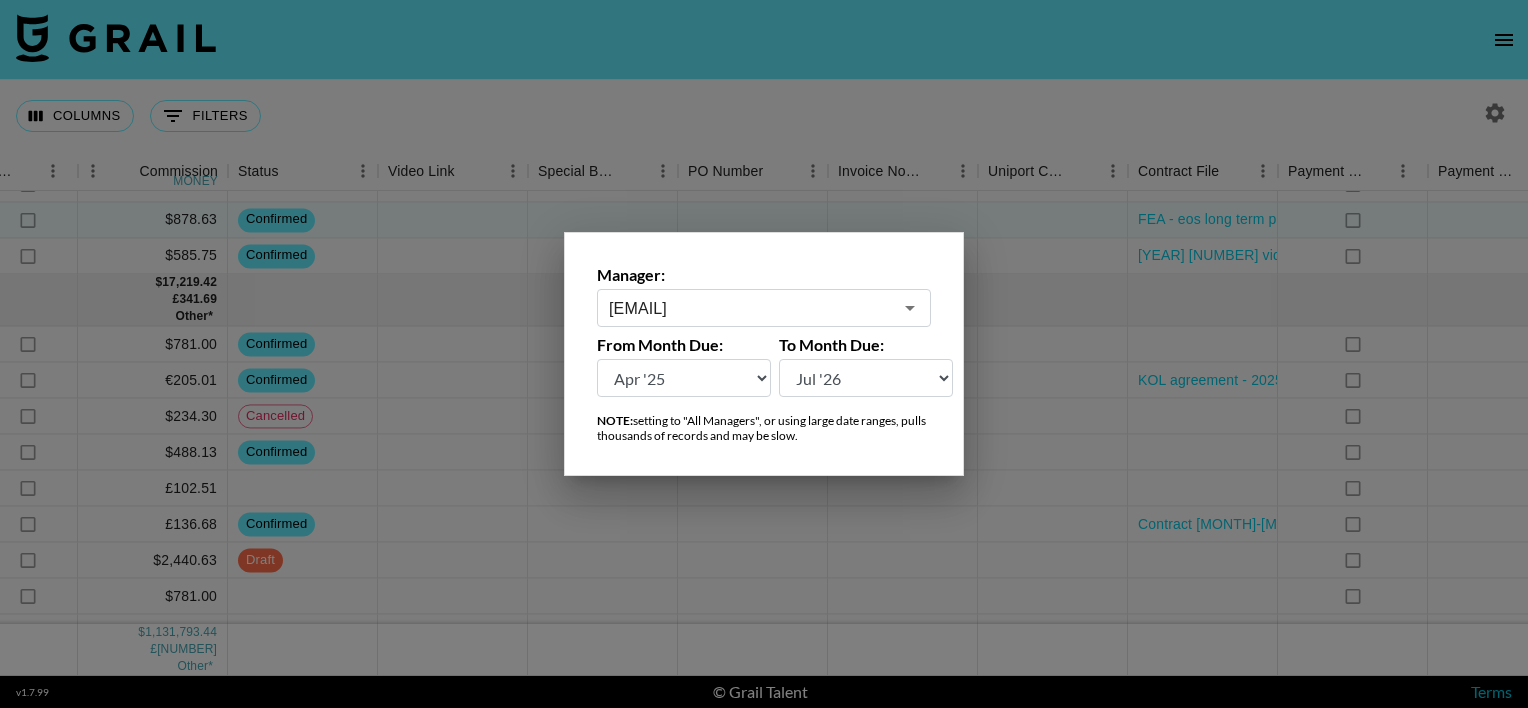 click at bounding box center [764, 354] 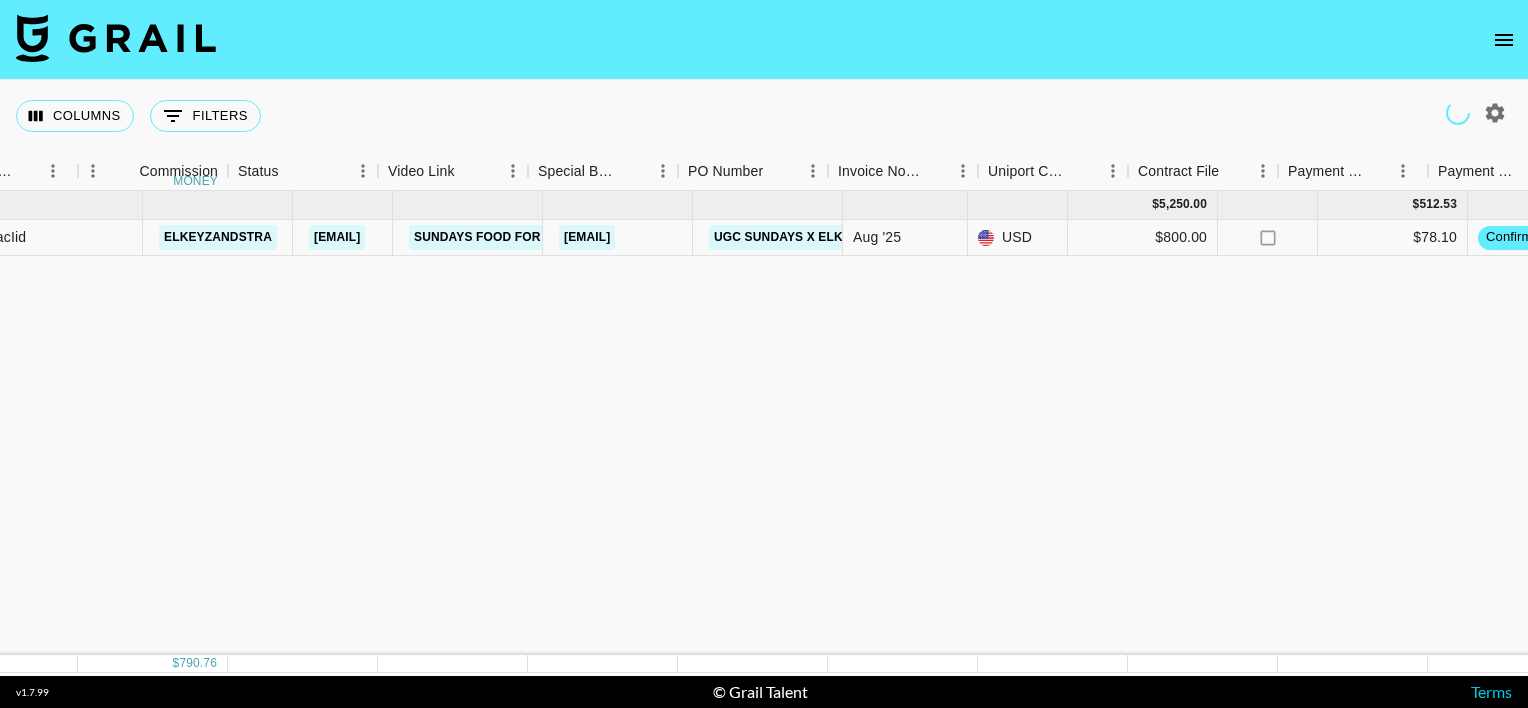 scroll, scrollTop: 0, scrollLeft: 1512, axis: horizontal 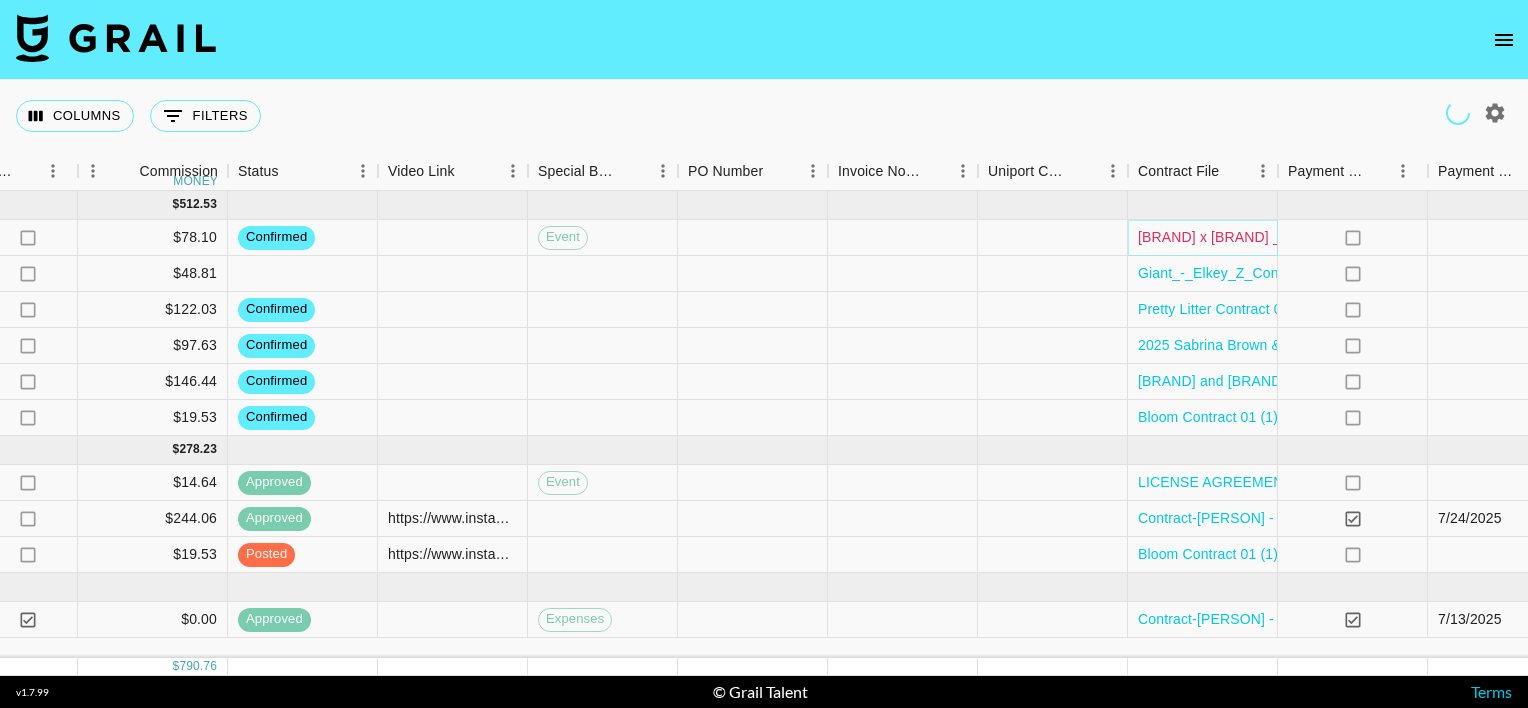 click on "[BRAND] x [BRAND] _signed_7.29.pdf" at bounding box center (1260, 237) 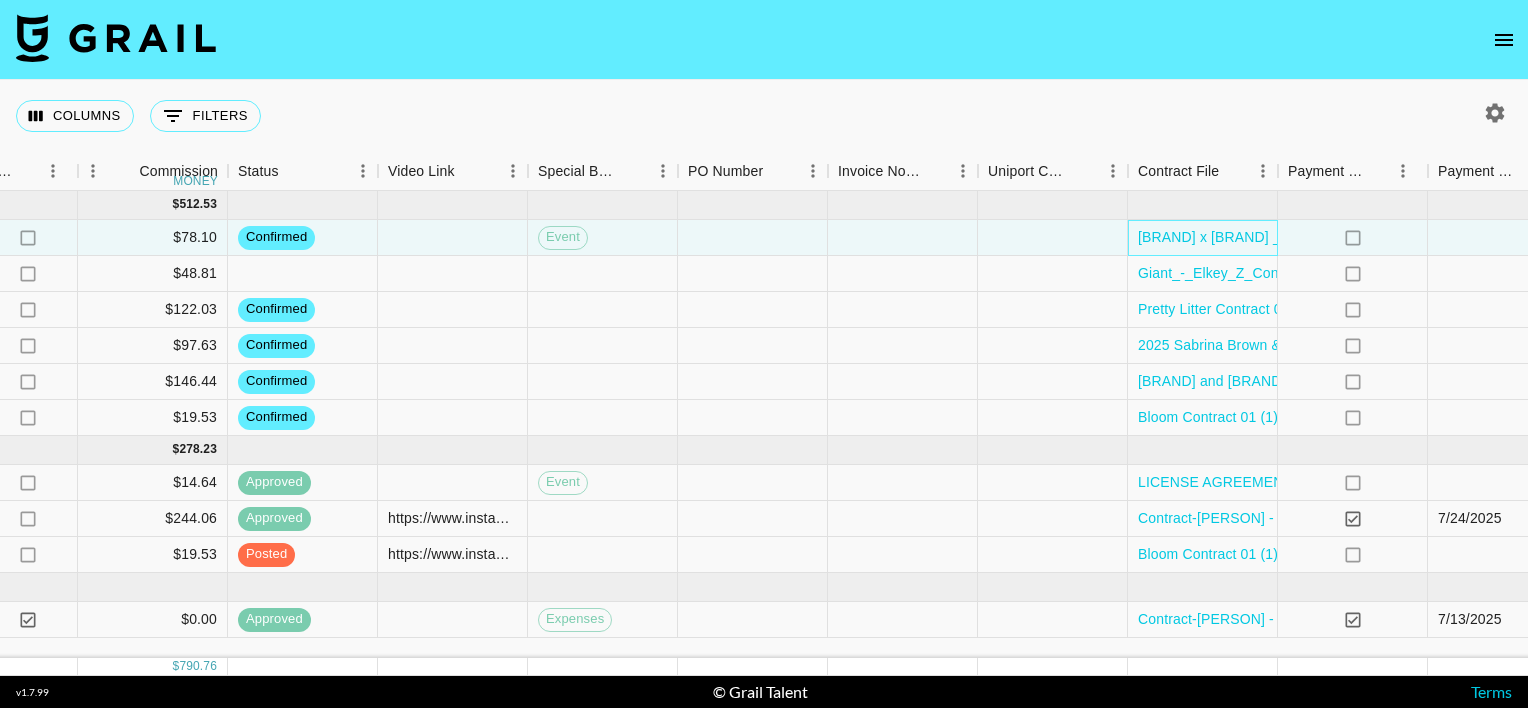 click on "[BRAND] x [BRAND] _signed_7.29.pdf" at bounding box center (1203, 238) 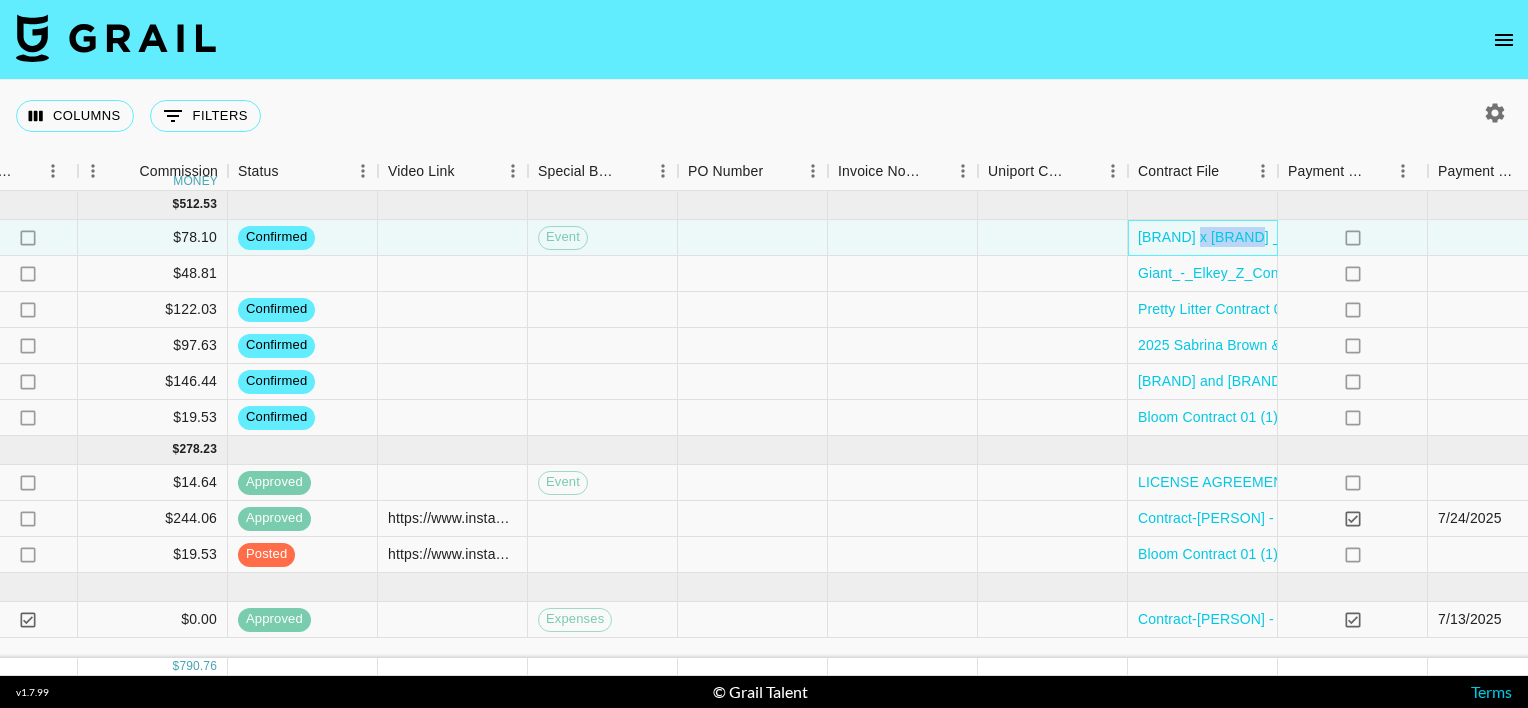 click on "[BRAND] x [BRAND] _signed_7.29.pdf" at bounding box center (1203, 238) 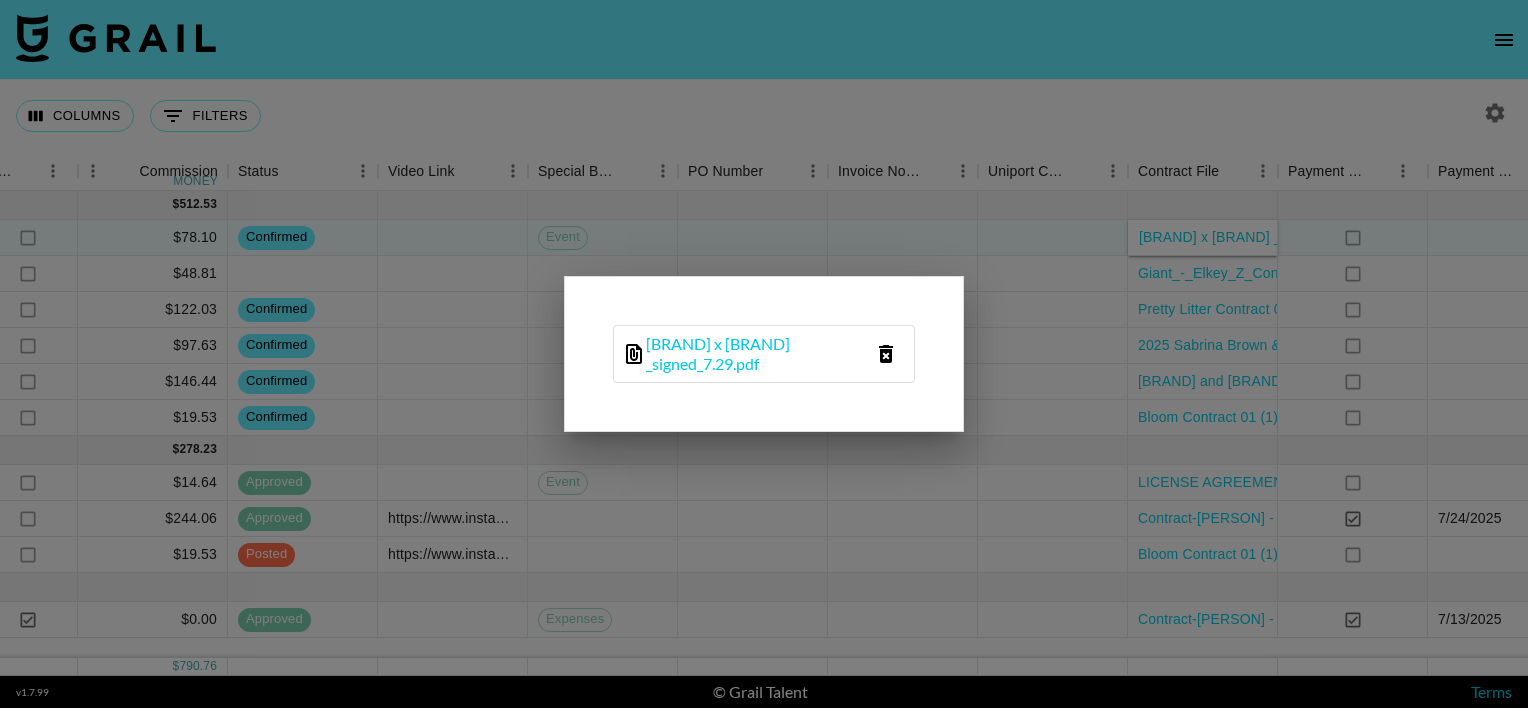 click at bounding box center [764, 354] 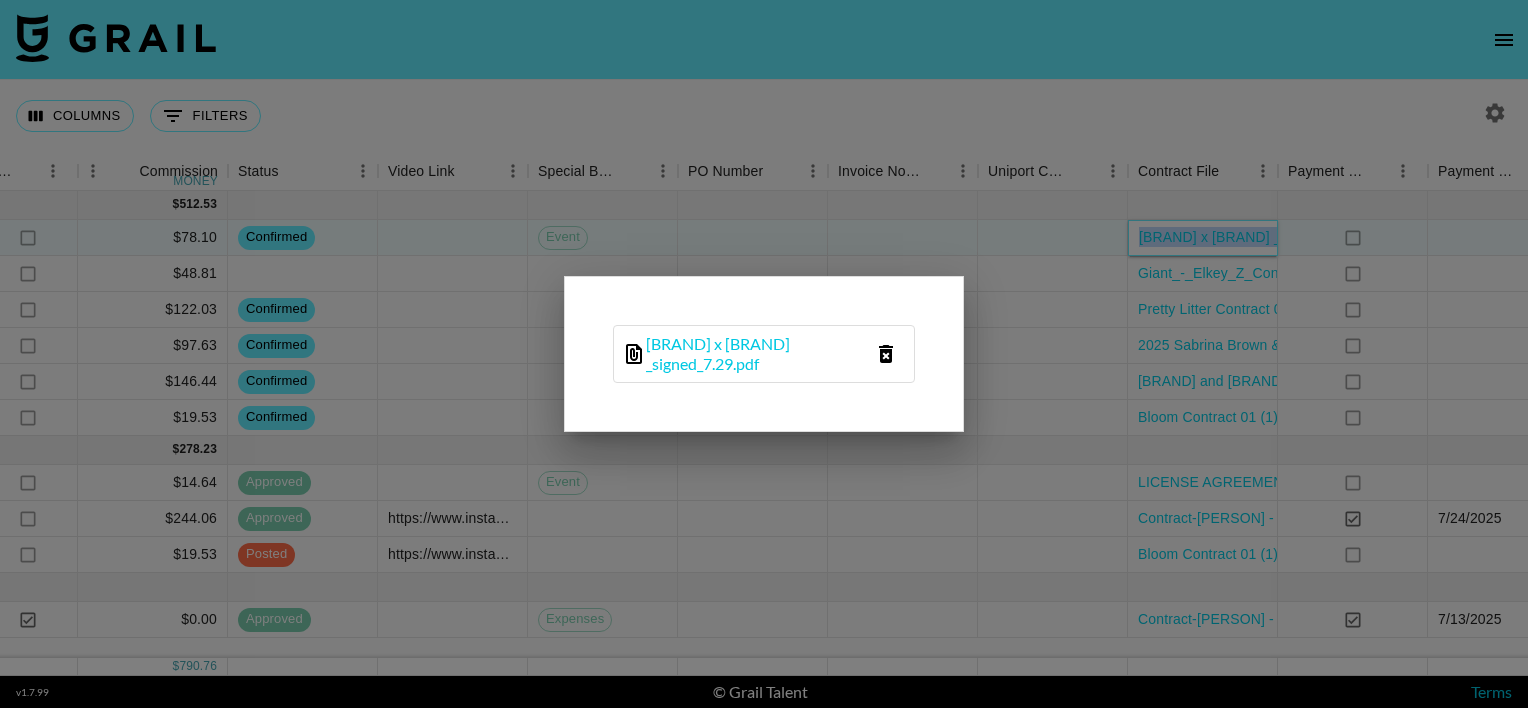 click on "[BRAND] x [BRAND] _signed_7.29.pdf" at bounding box center [1203, 238] 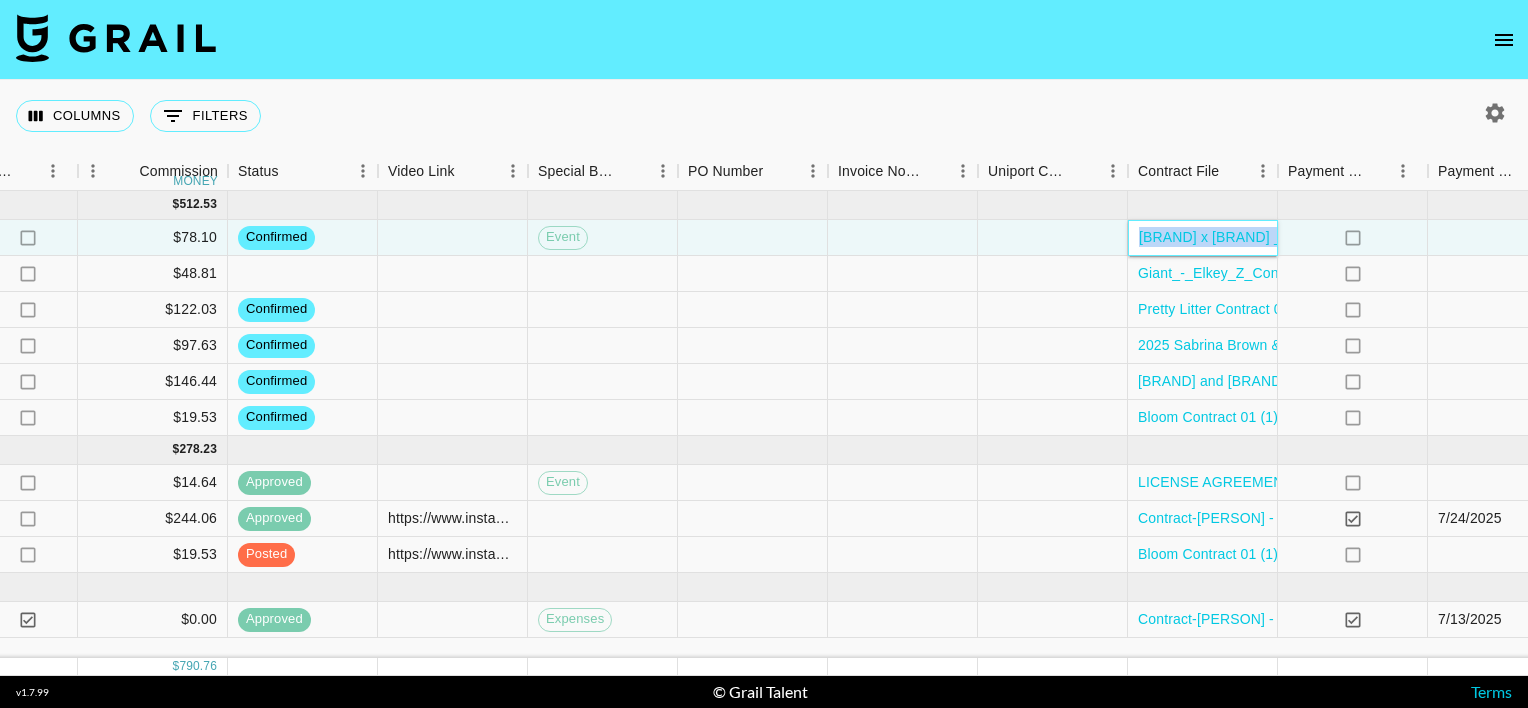 click on "[BRAND] x [BRAND] _signed_7.29.pdf" at bounding box center (1203, 238) 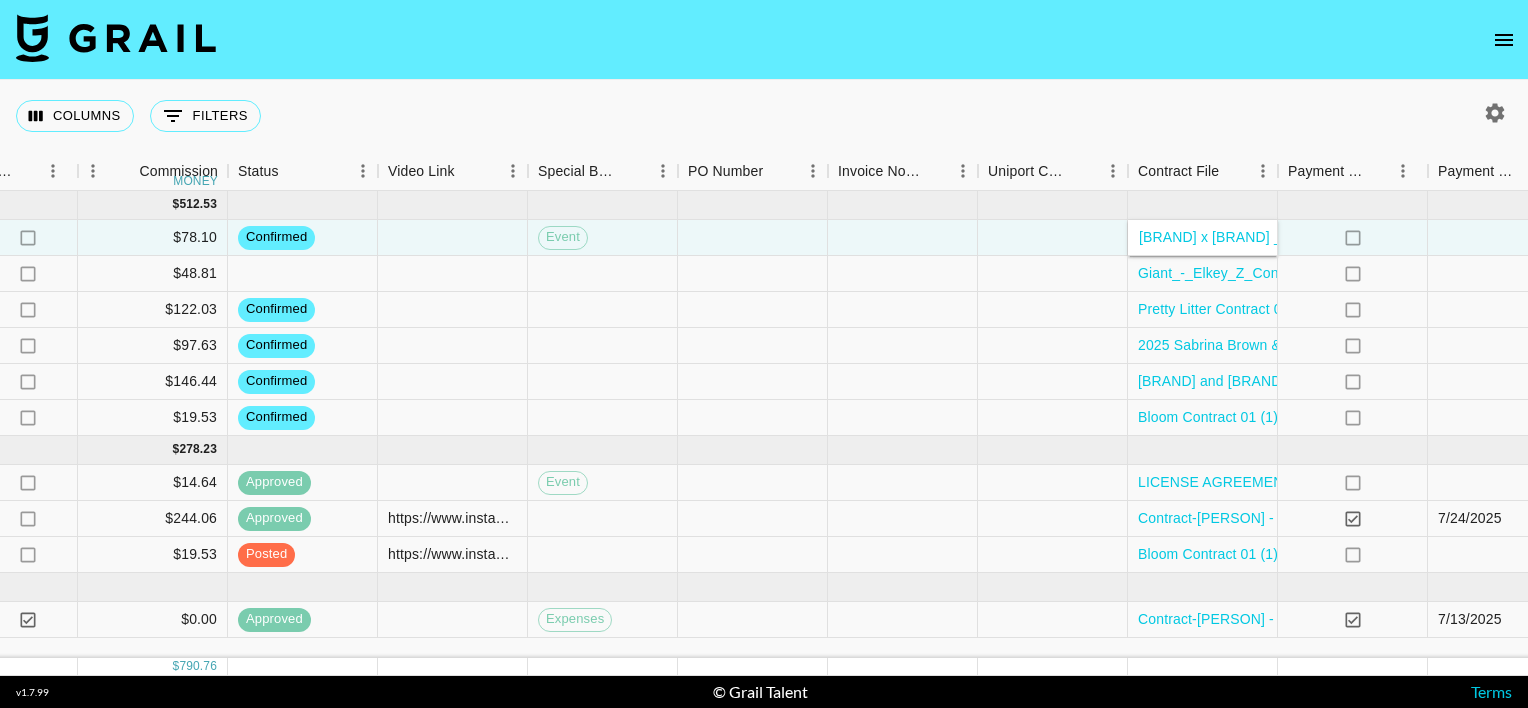 drag, startPoint x: 1181, startPoint y: 252, endPoint x: 1152, endPoint y: 143, distance: 112.79185 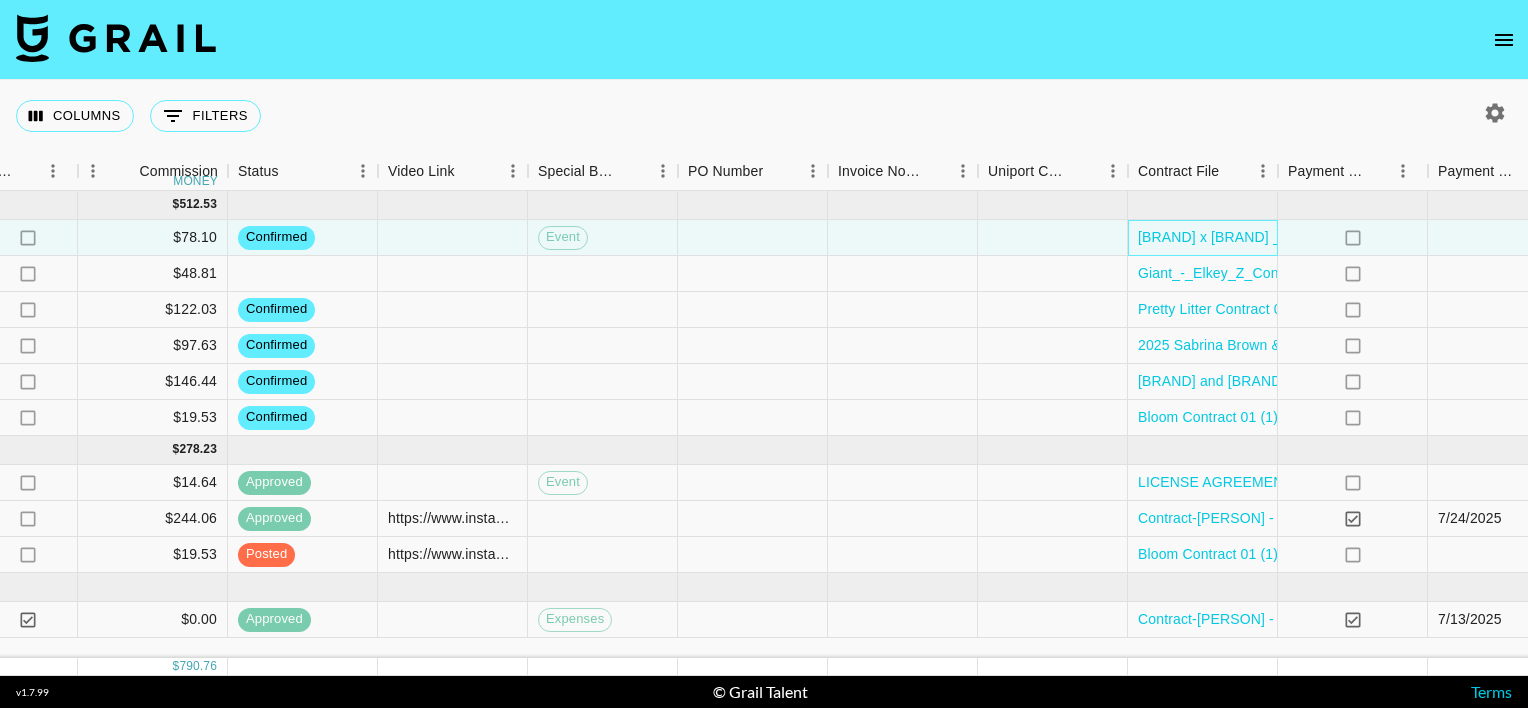 click on "[BRAND] x [BRAND] _signed_7.29.pdf" at bounding box center [1203, 238] 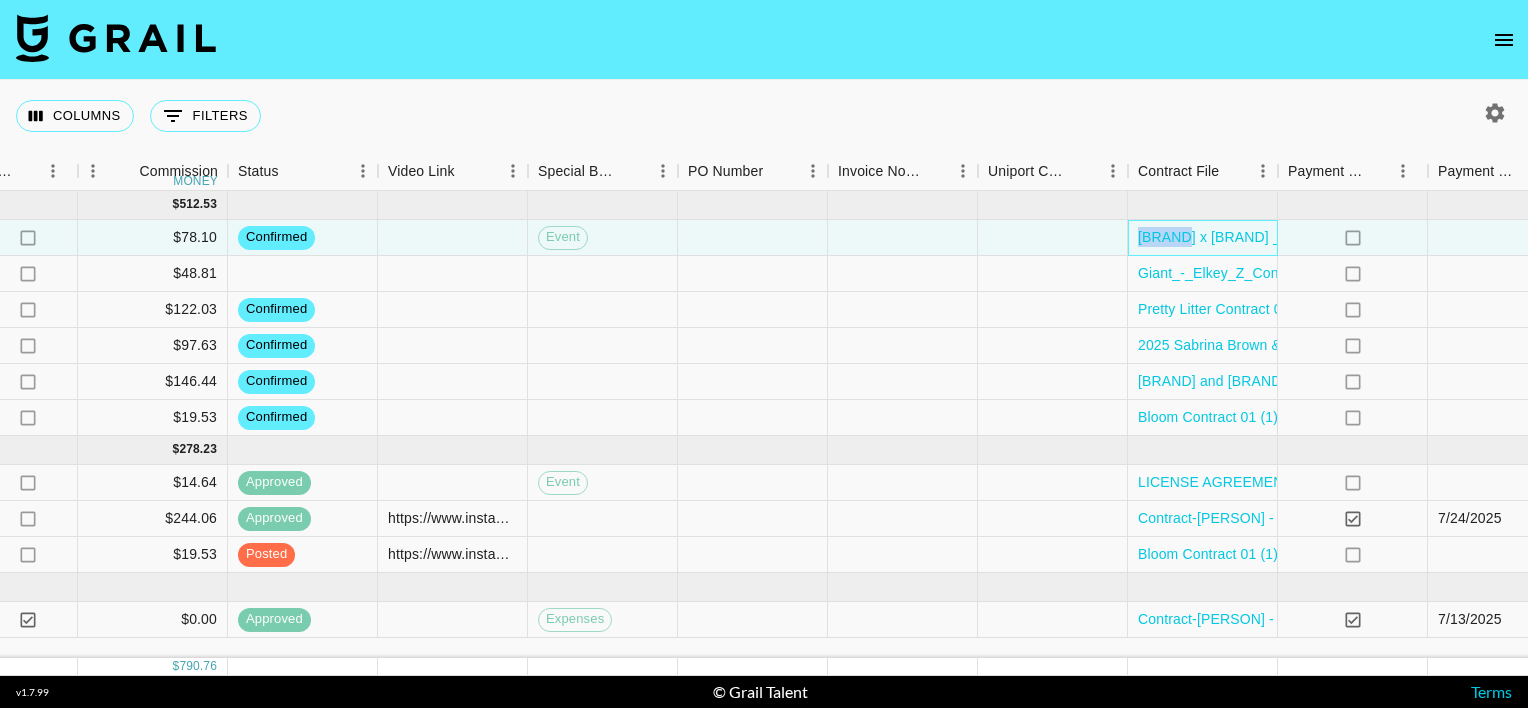 click on "[BRAND] x [BRAND] _signed_7.29.pdf" at bounding box center (1203, 238) 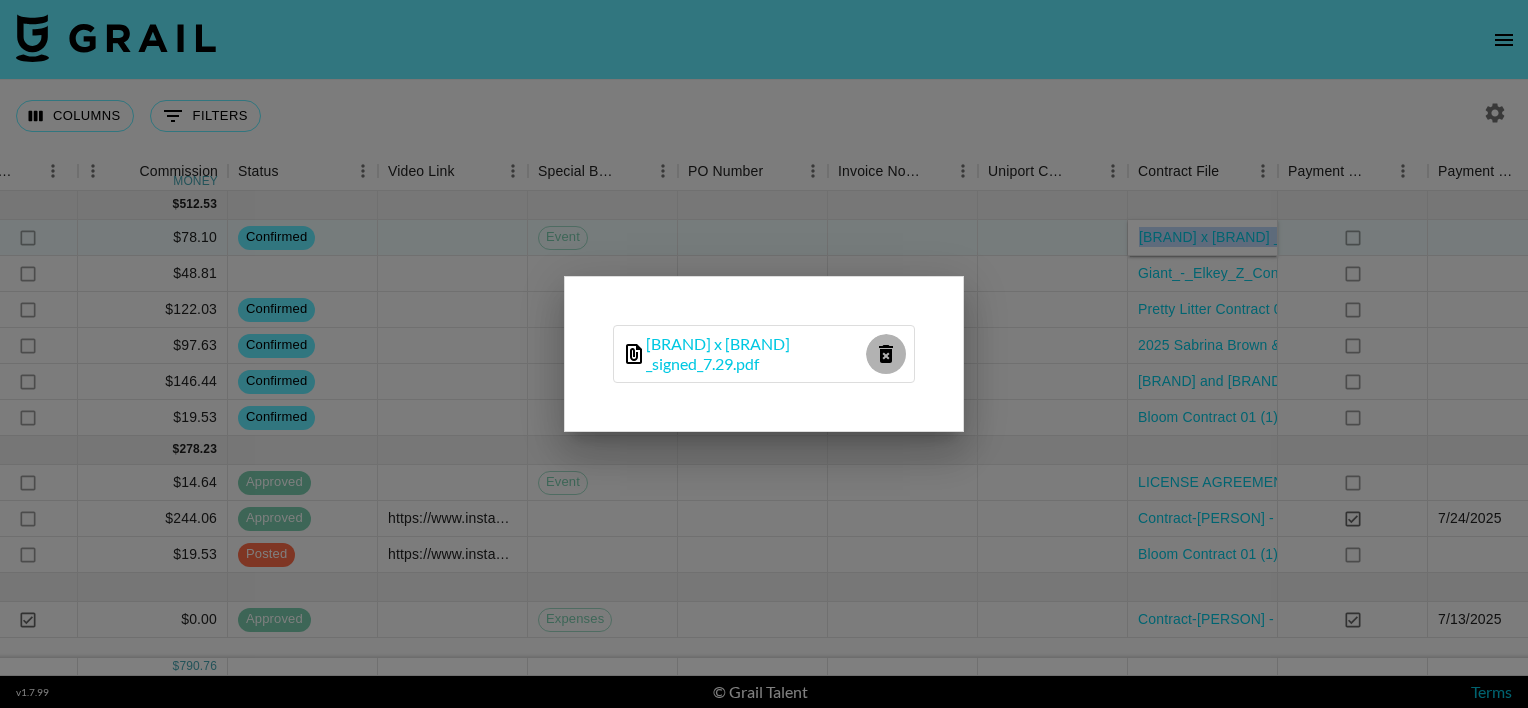 click 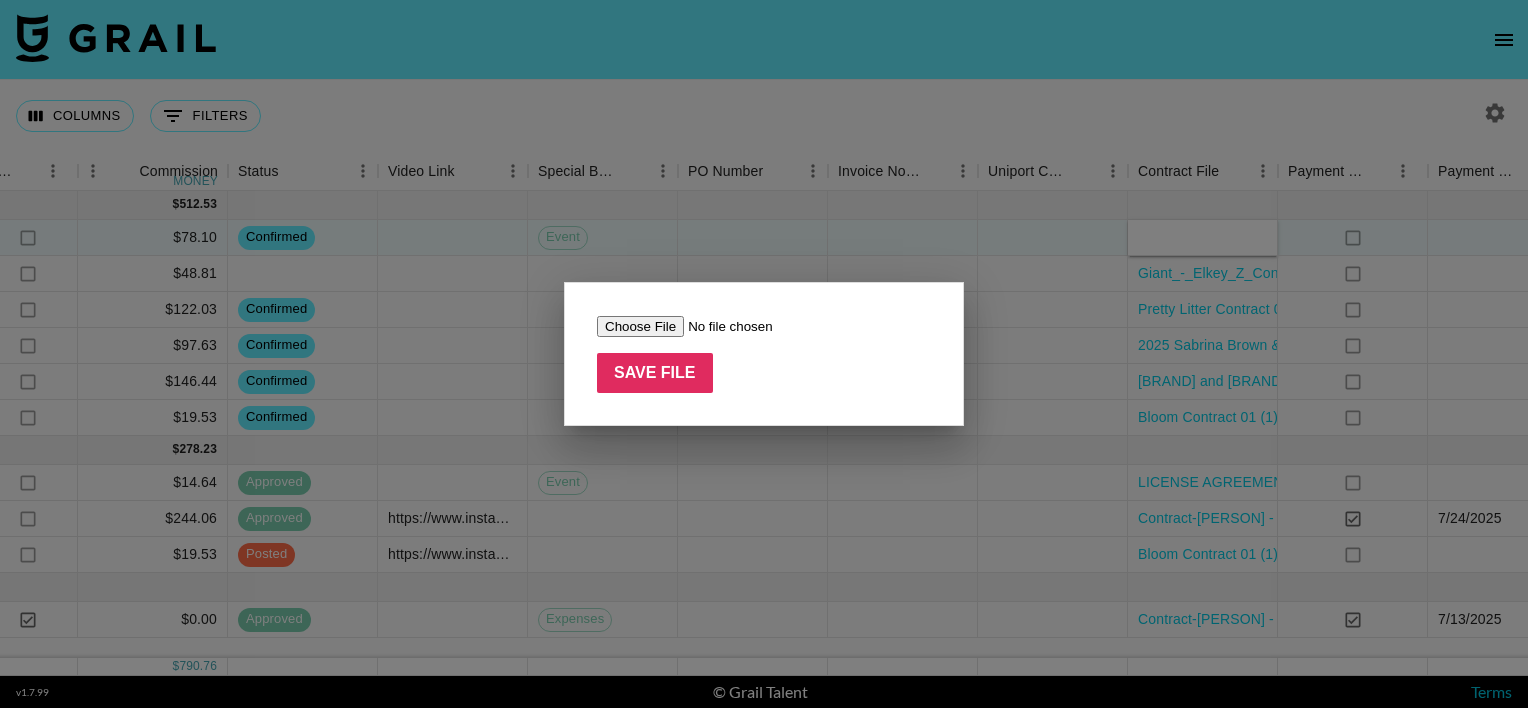 click at bounding box center [723, 326] 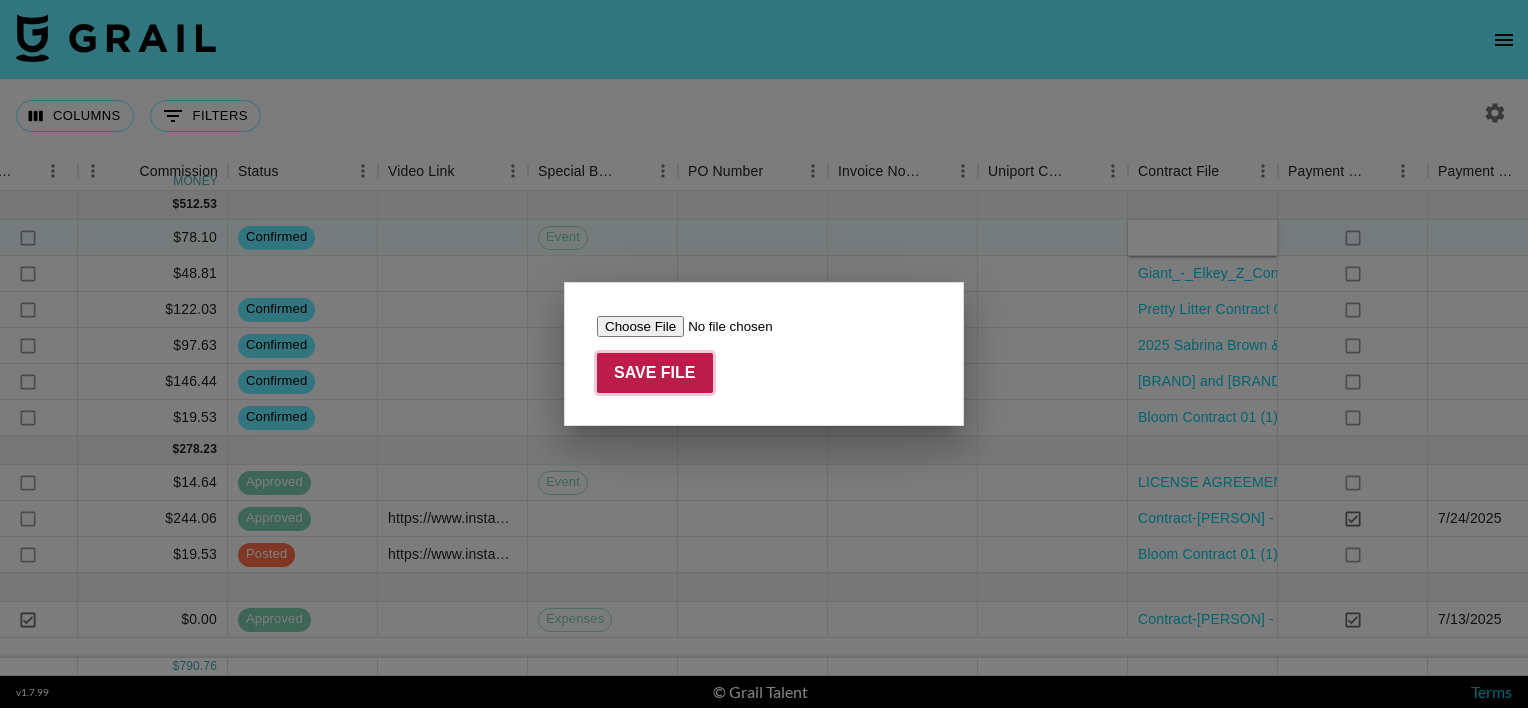 click on "Save File" at bounding box center (655, 373) 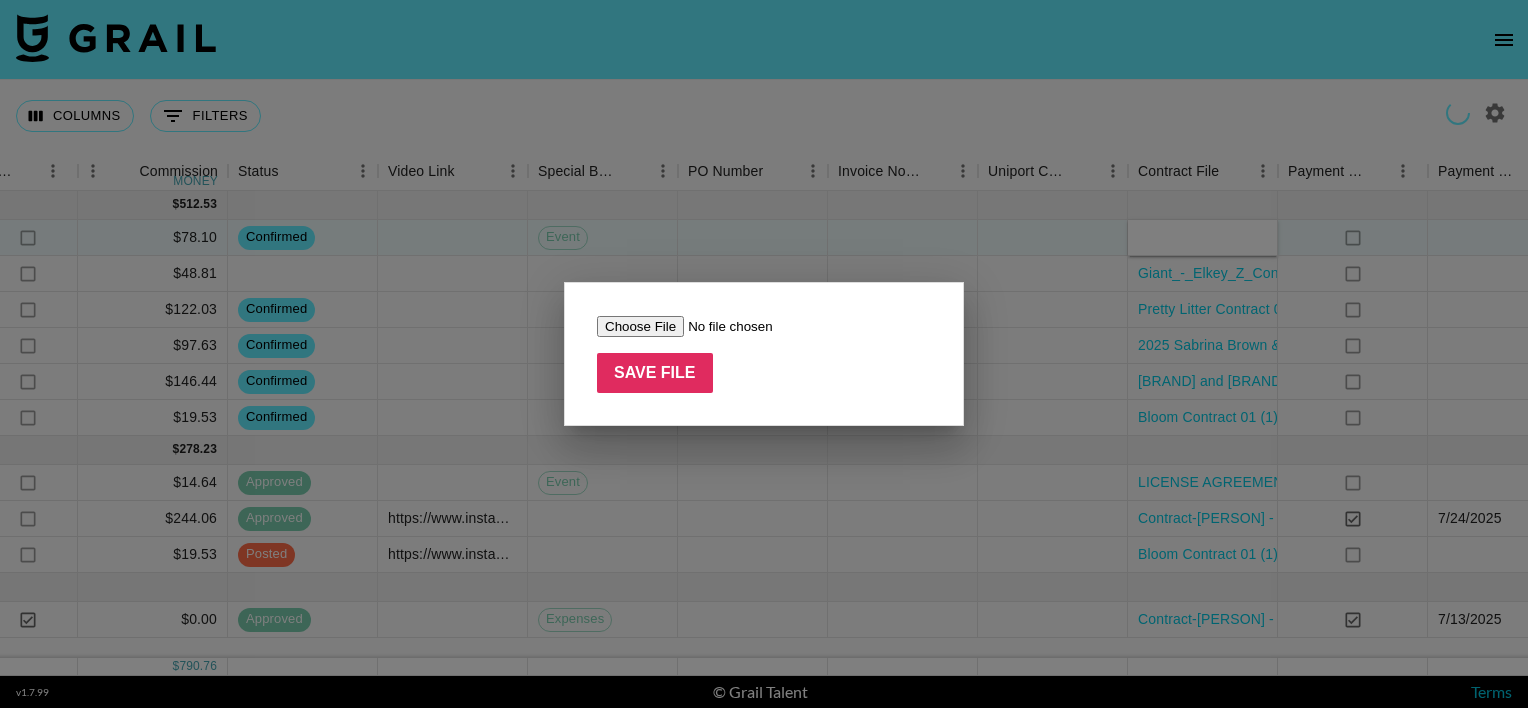 click at bounding box center [723, 326] 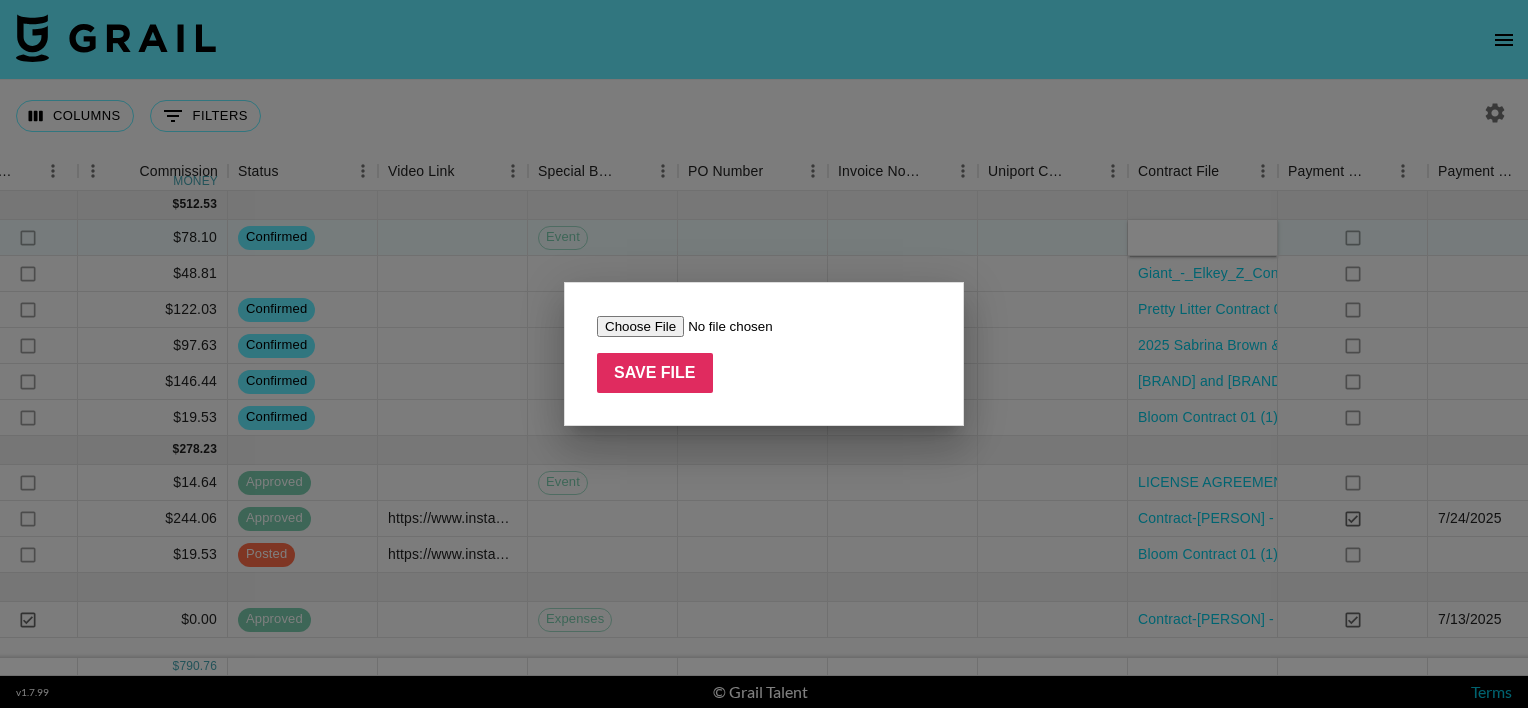 type on "C:\fakepath\[BRAND] x [BRAND] _signed_7.29_signed.pdf" 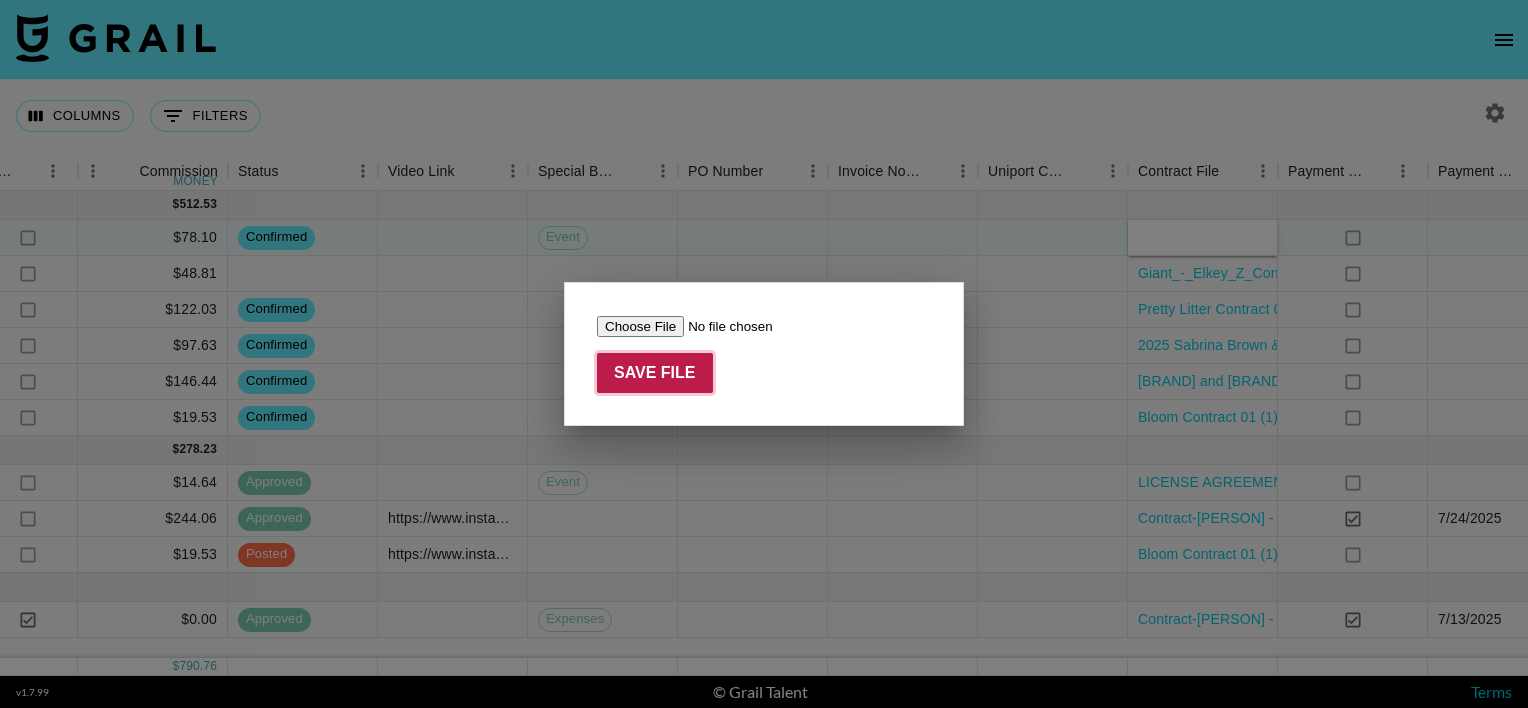 click on "Save File" at bounding box center [655, 373] 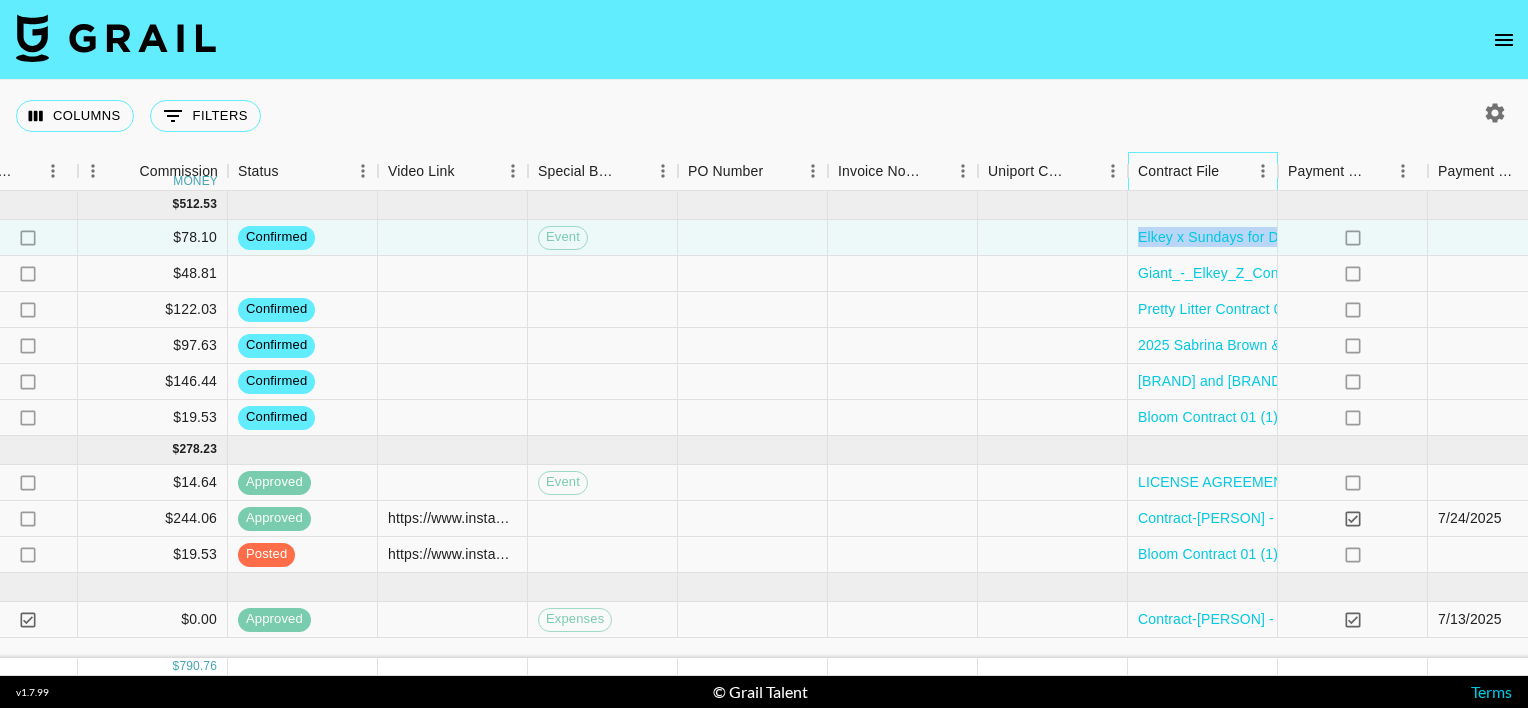 click on "Contract File" at bounding box center (1178, 171) 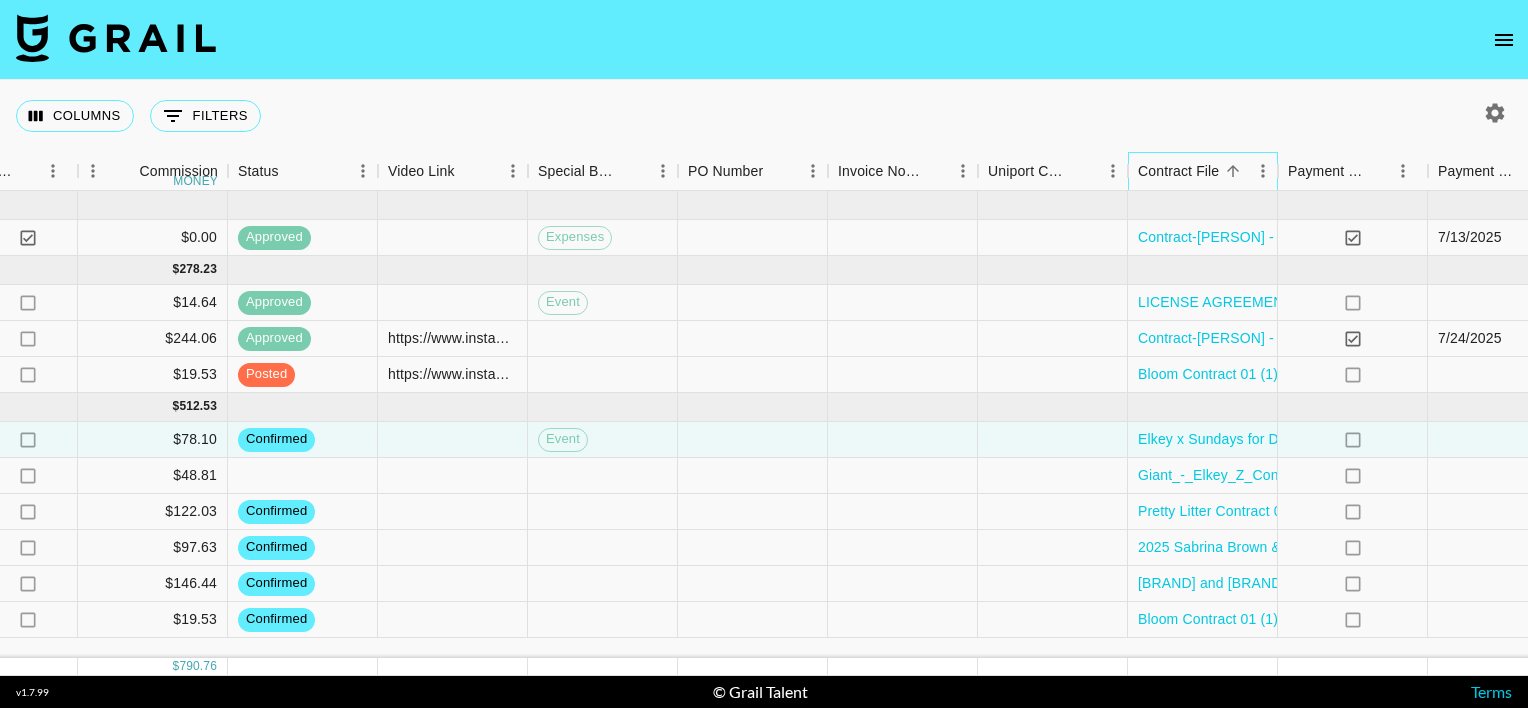click on "Contract File" at bounding box center [1178, 171] 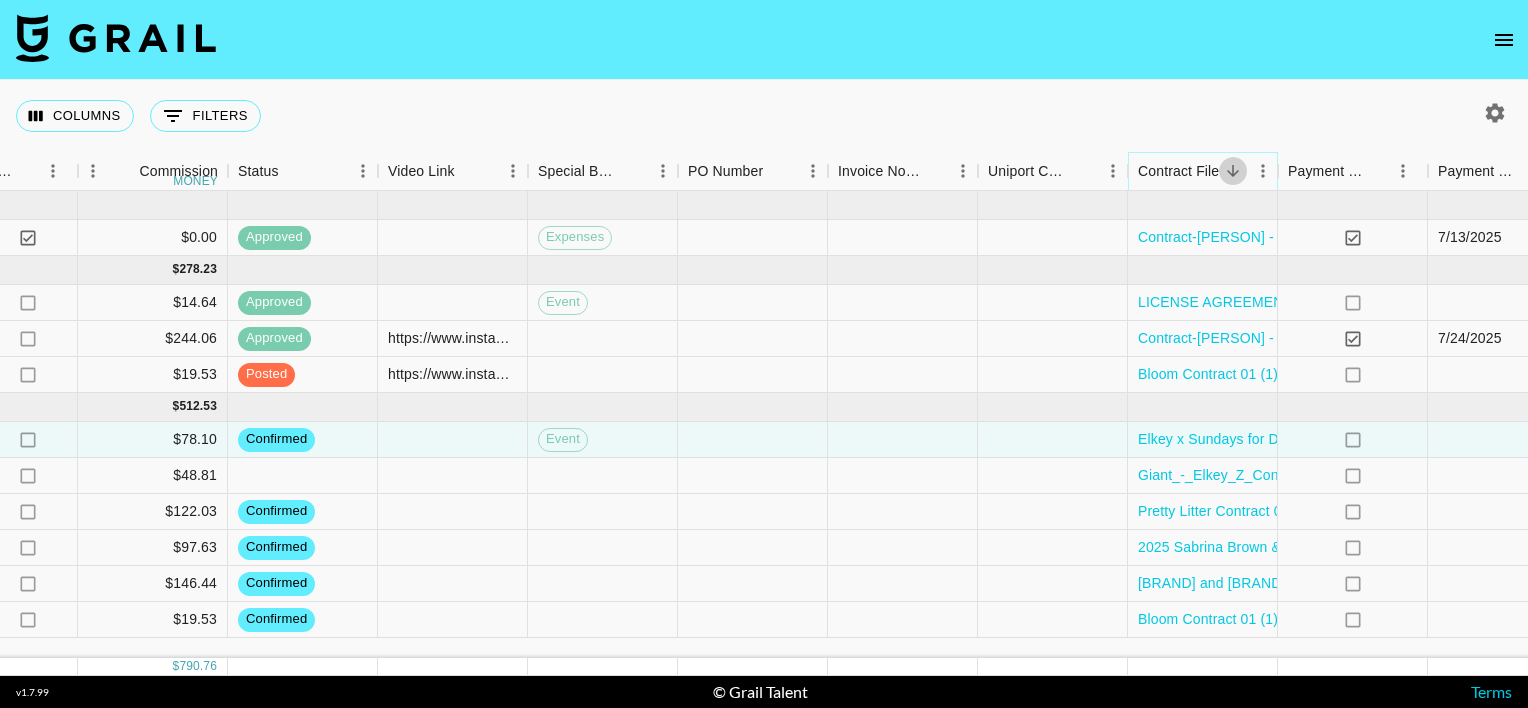 click at bounding box center (1233, 171) 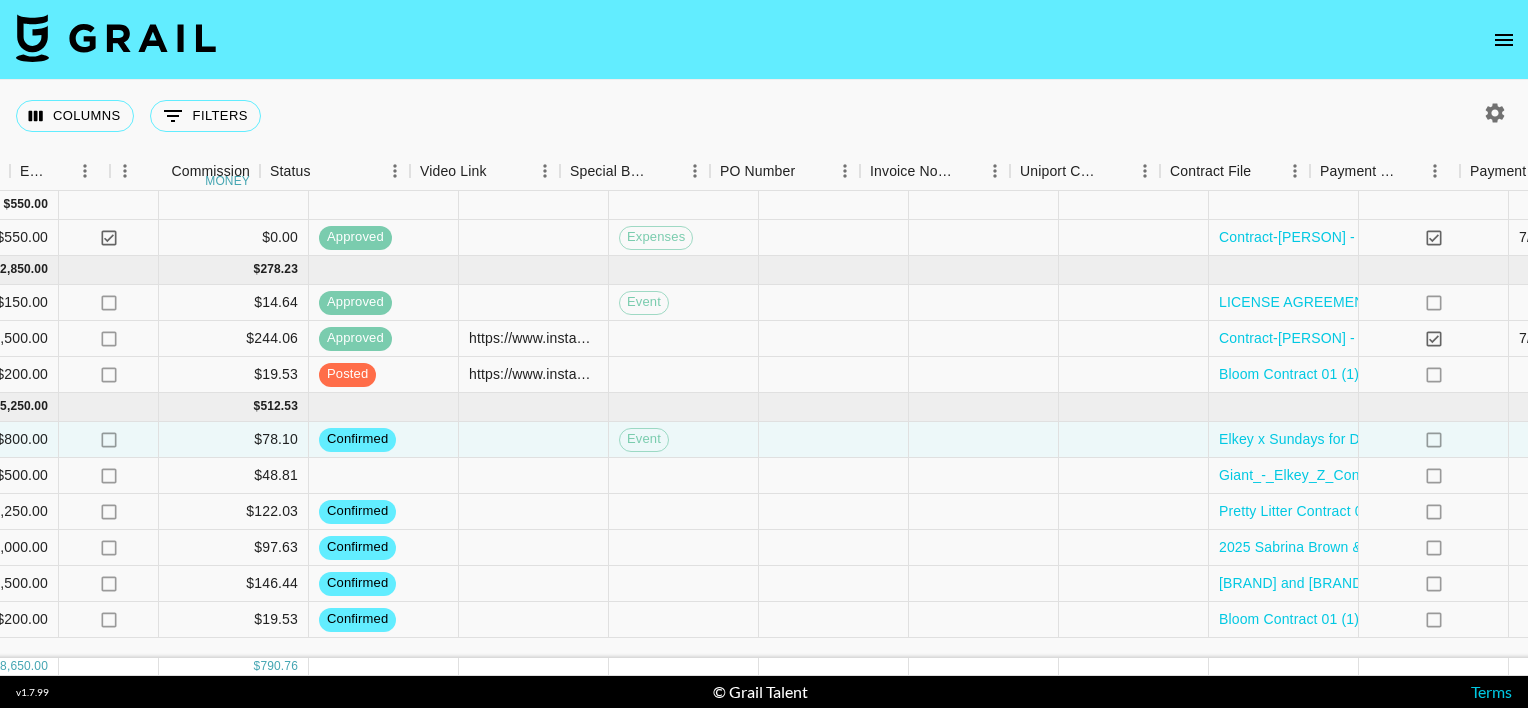 scroll, scrollTop: 0, scrollLeft: 1480, axis: horizontal 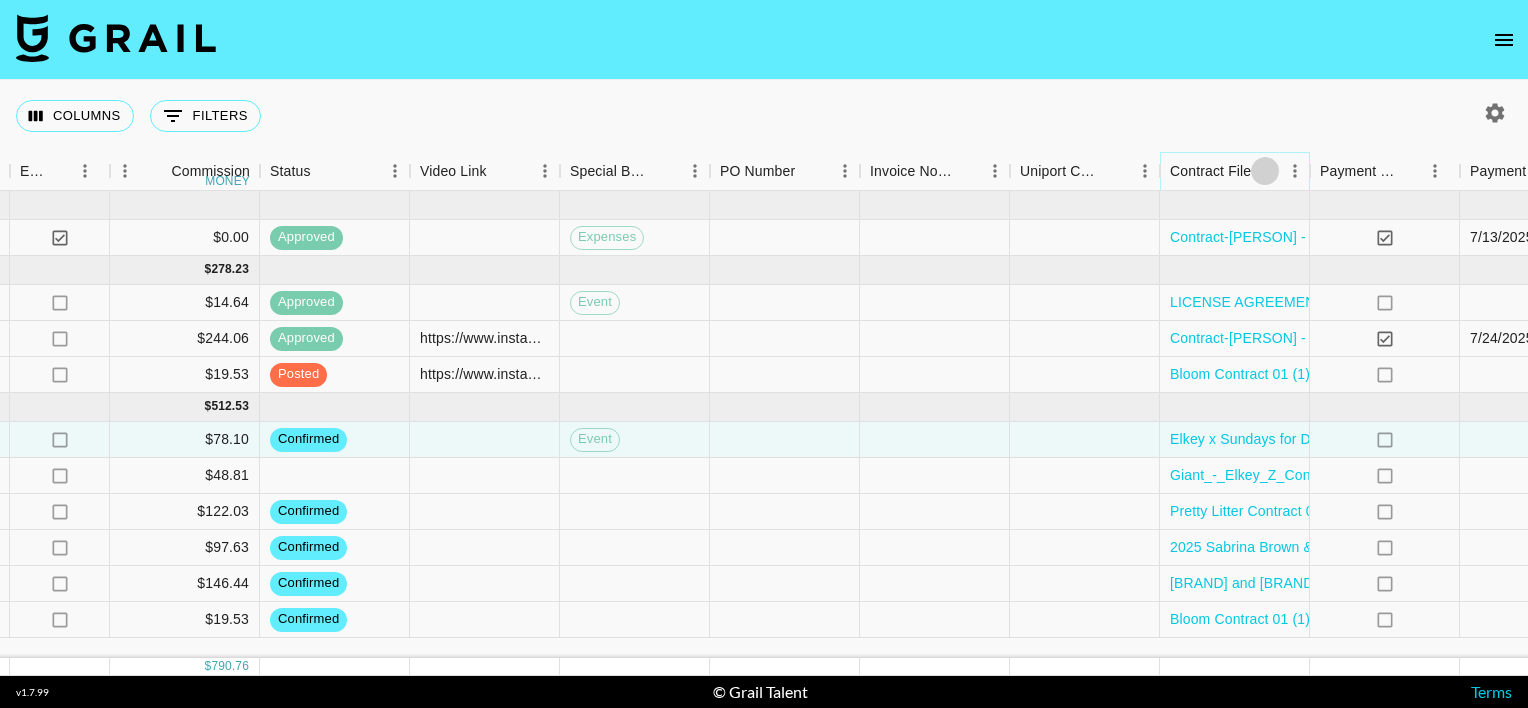click 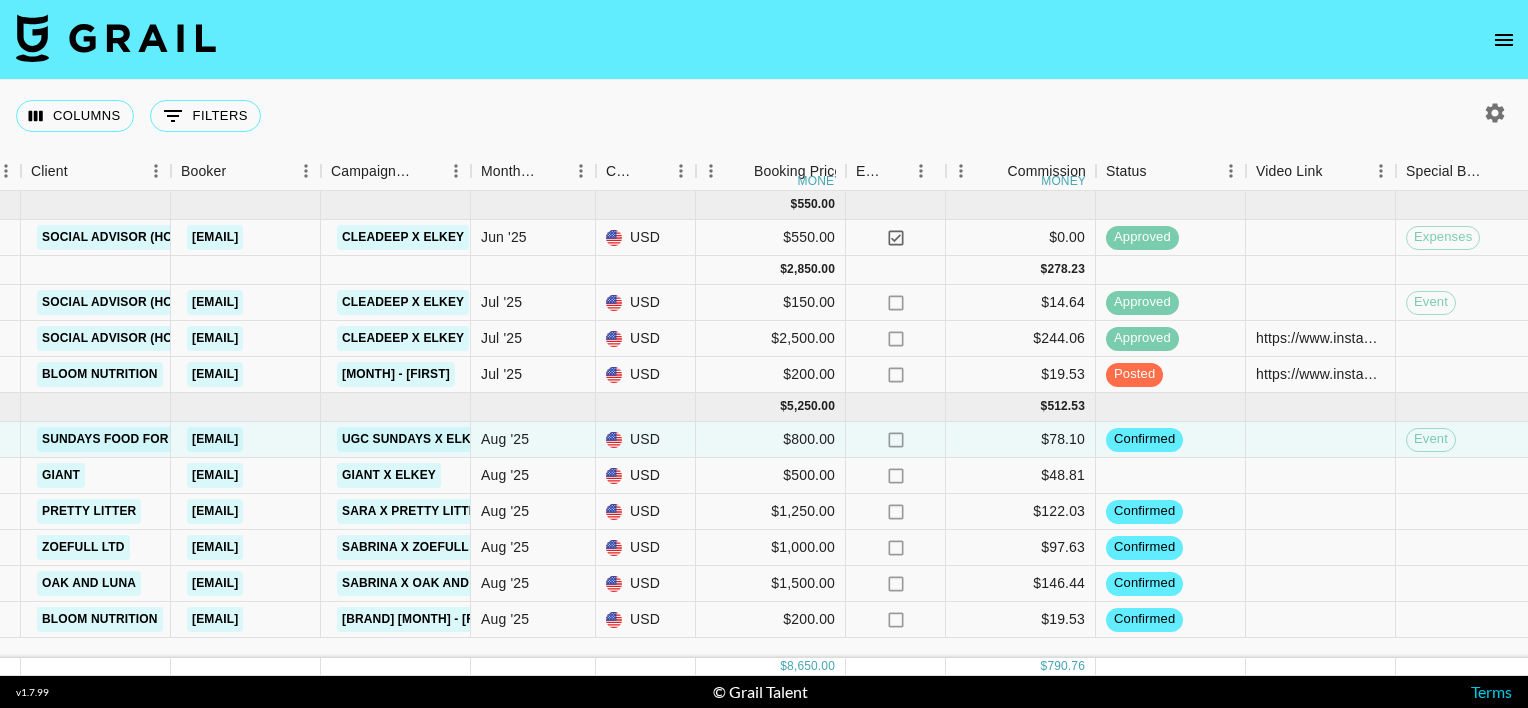 scroll, scrollTop: 0, scrollLeft: 643, axis: horizontal 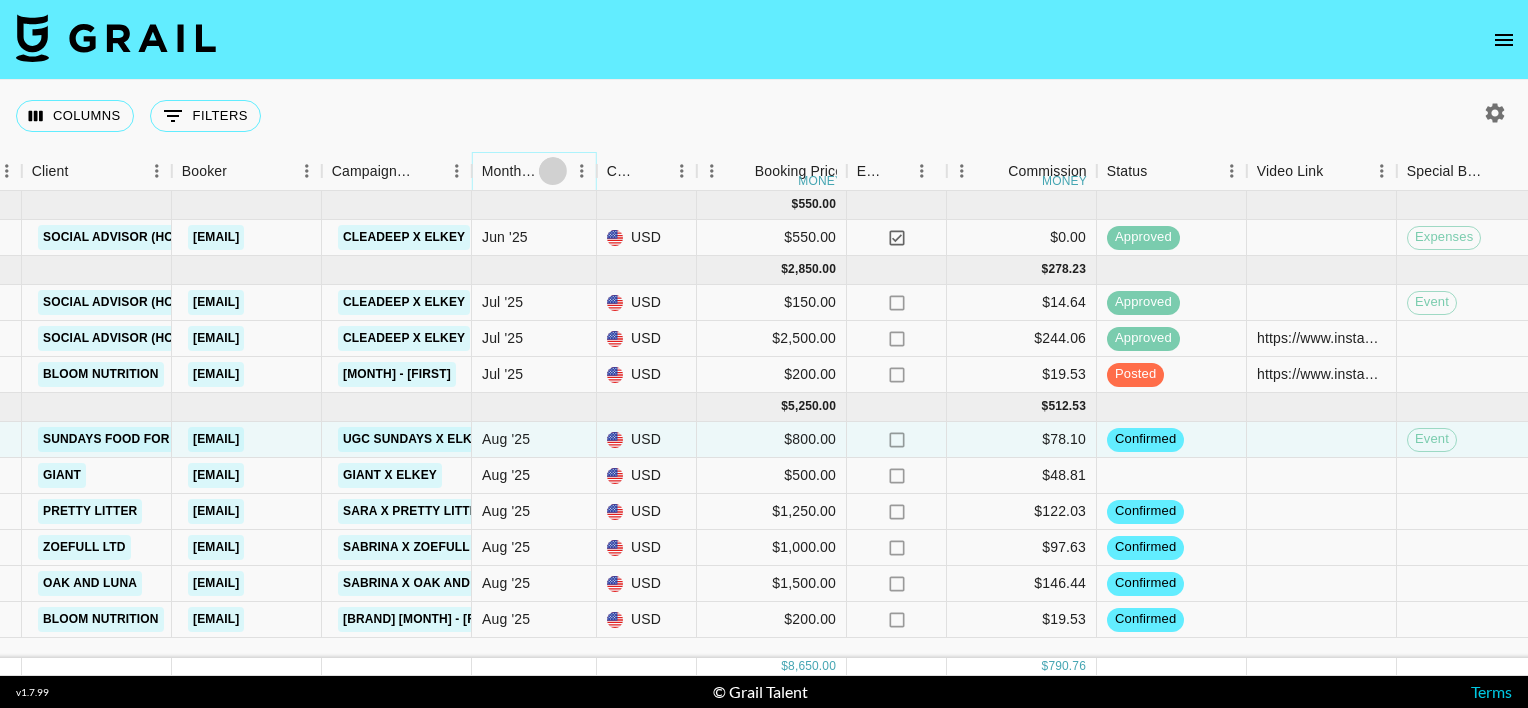 click 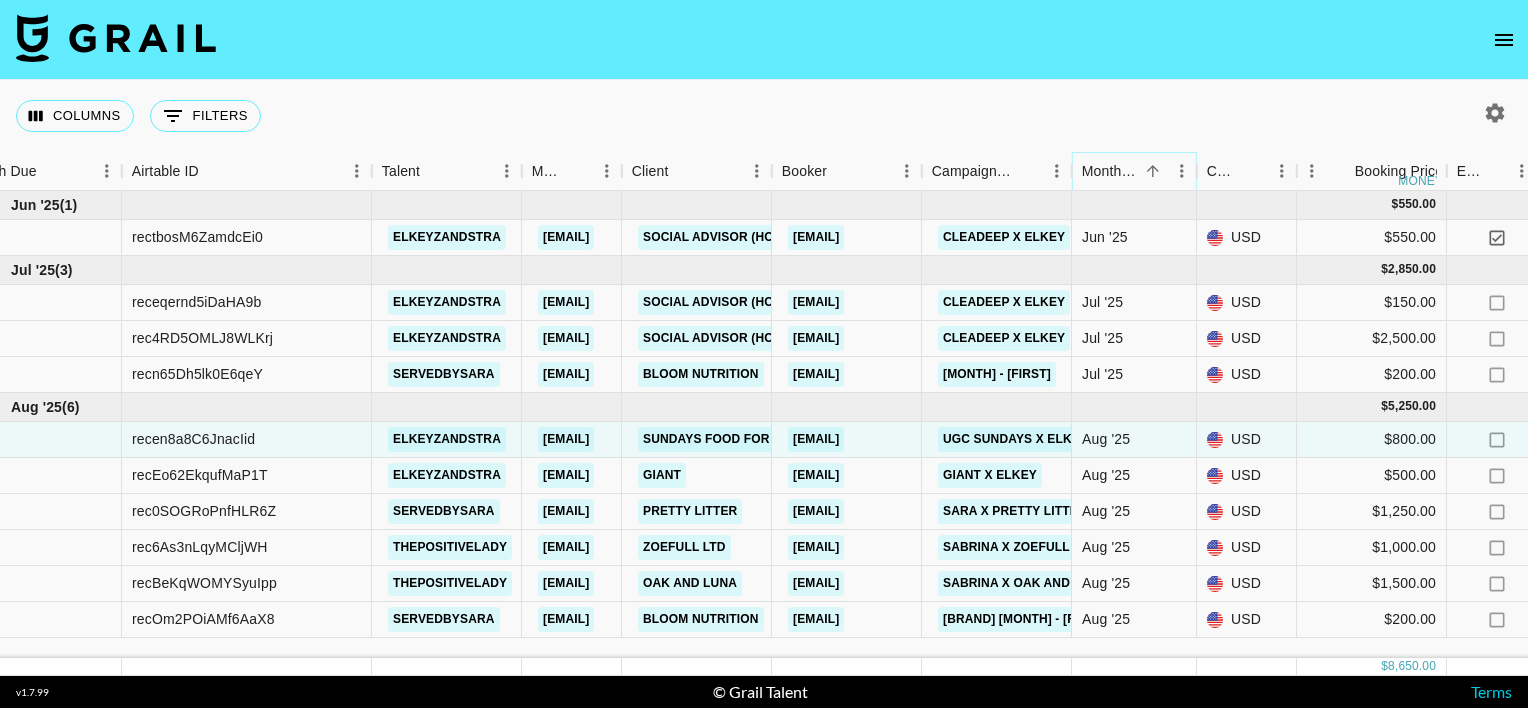 scroll, scrollTop: 0, scrollLeft: 0, axis: both 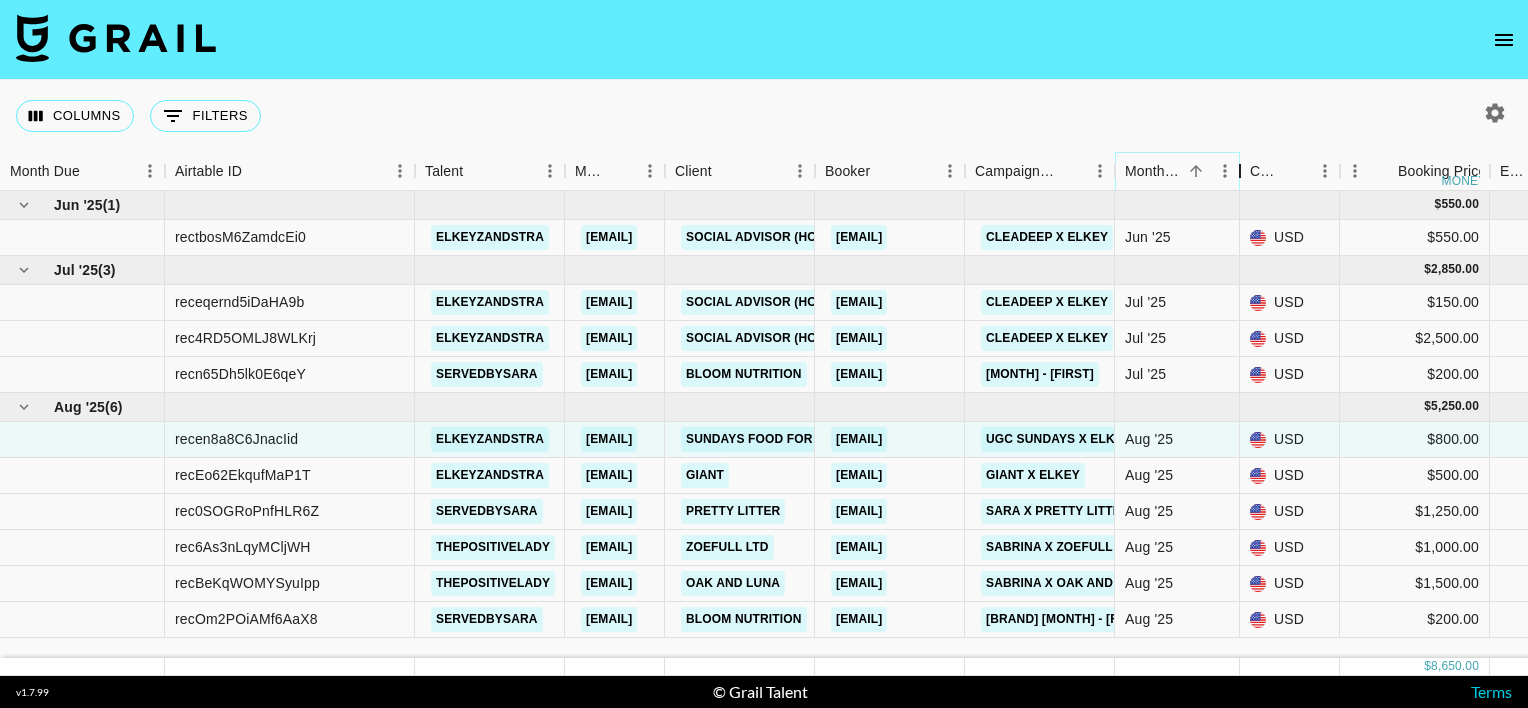click at bounding box center [1240, 171] 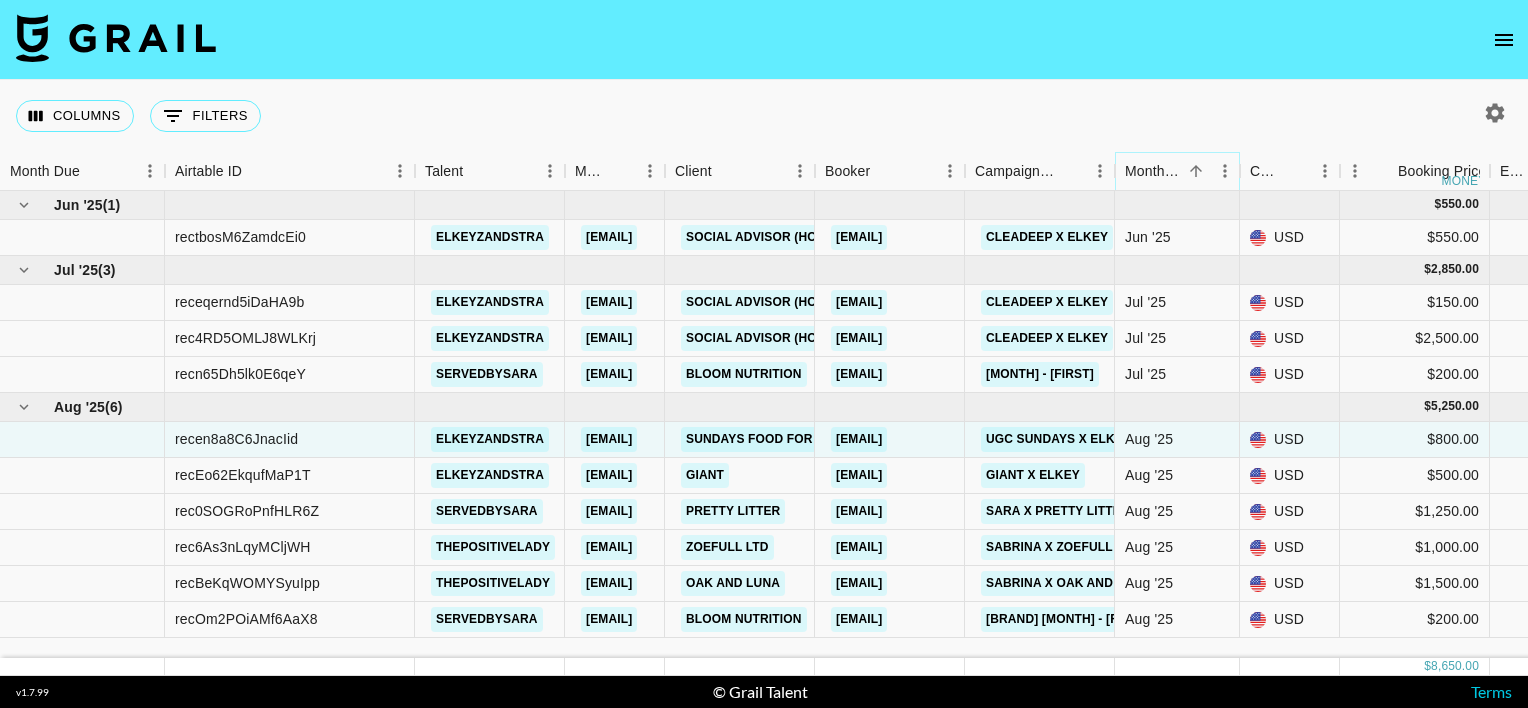 click 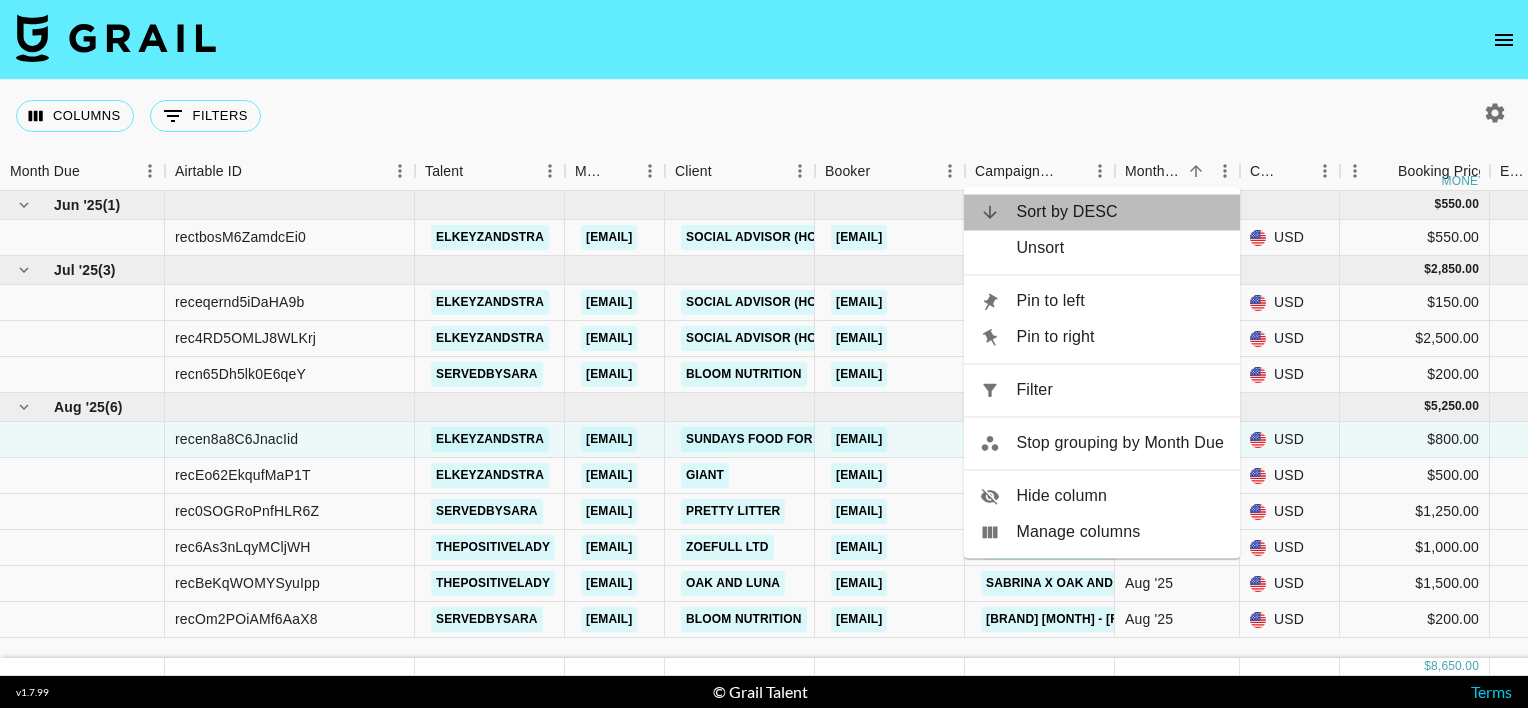 click on "Sort by DESC" at bounding box center [1120, 212] 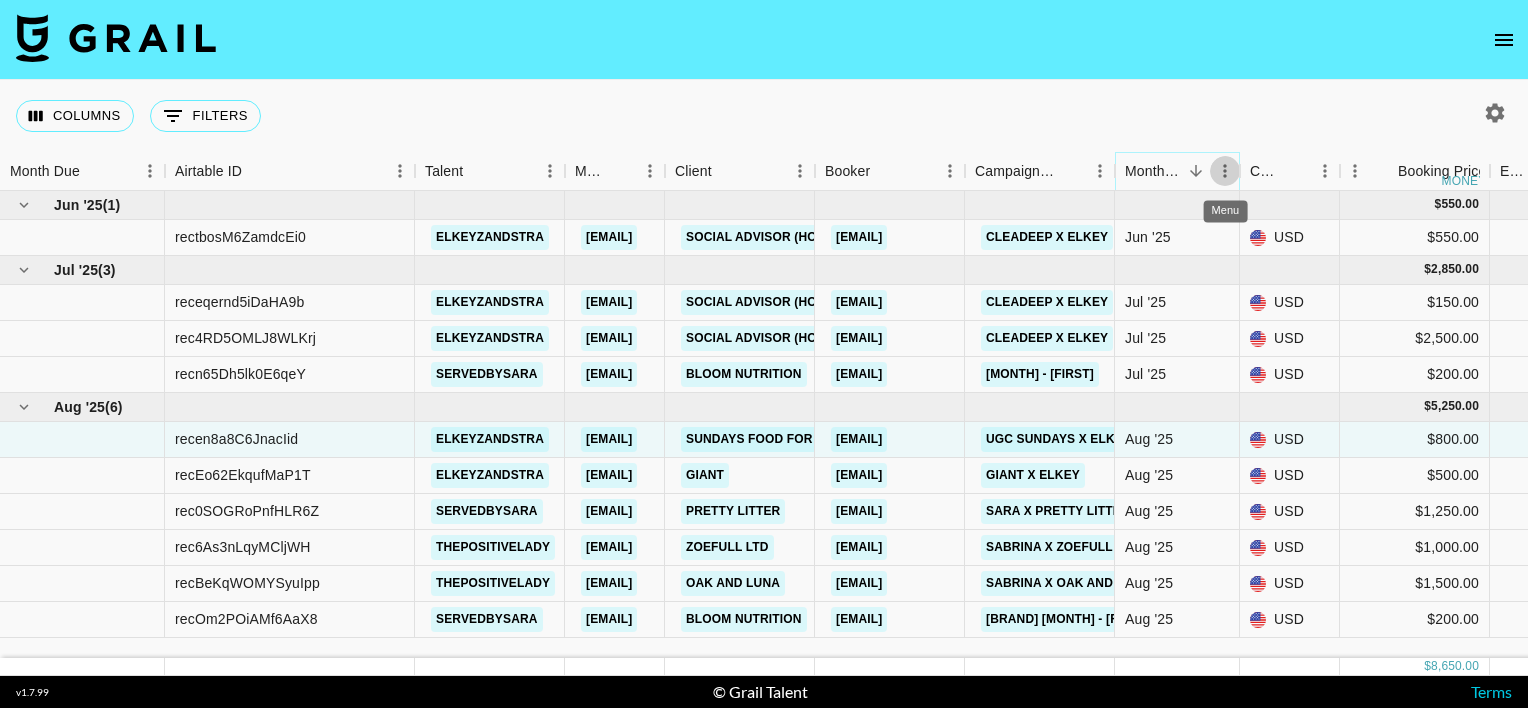 click 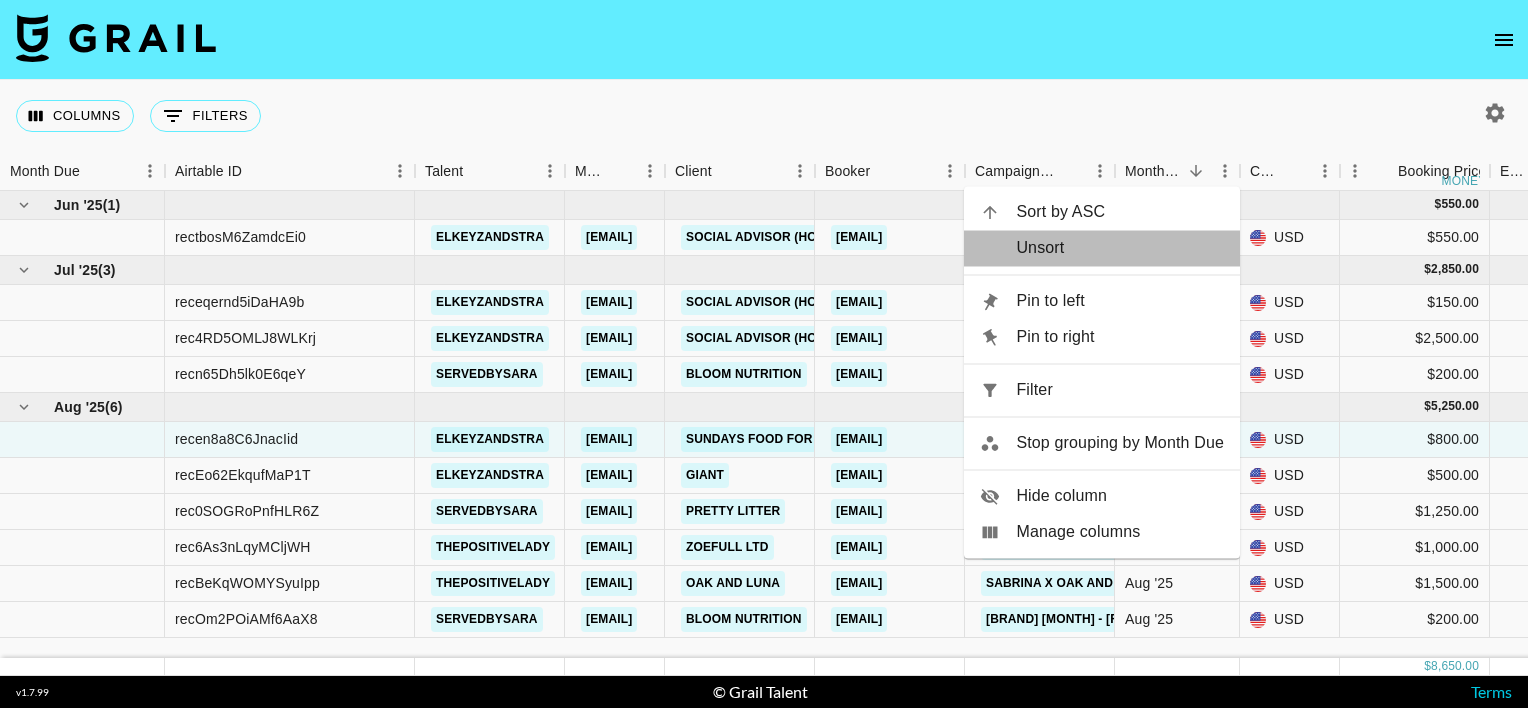 click on "Unsort" at bounding box center (1120, 248) 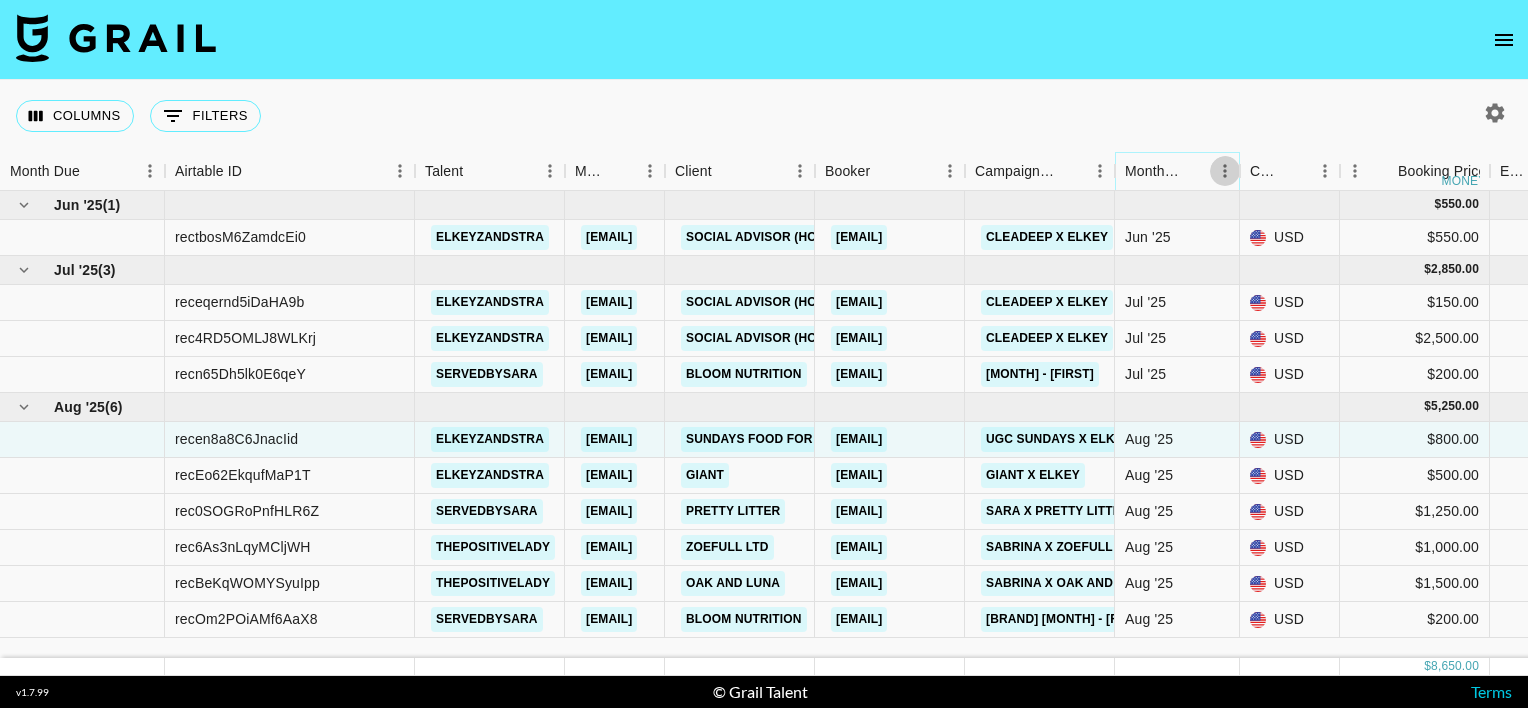 click 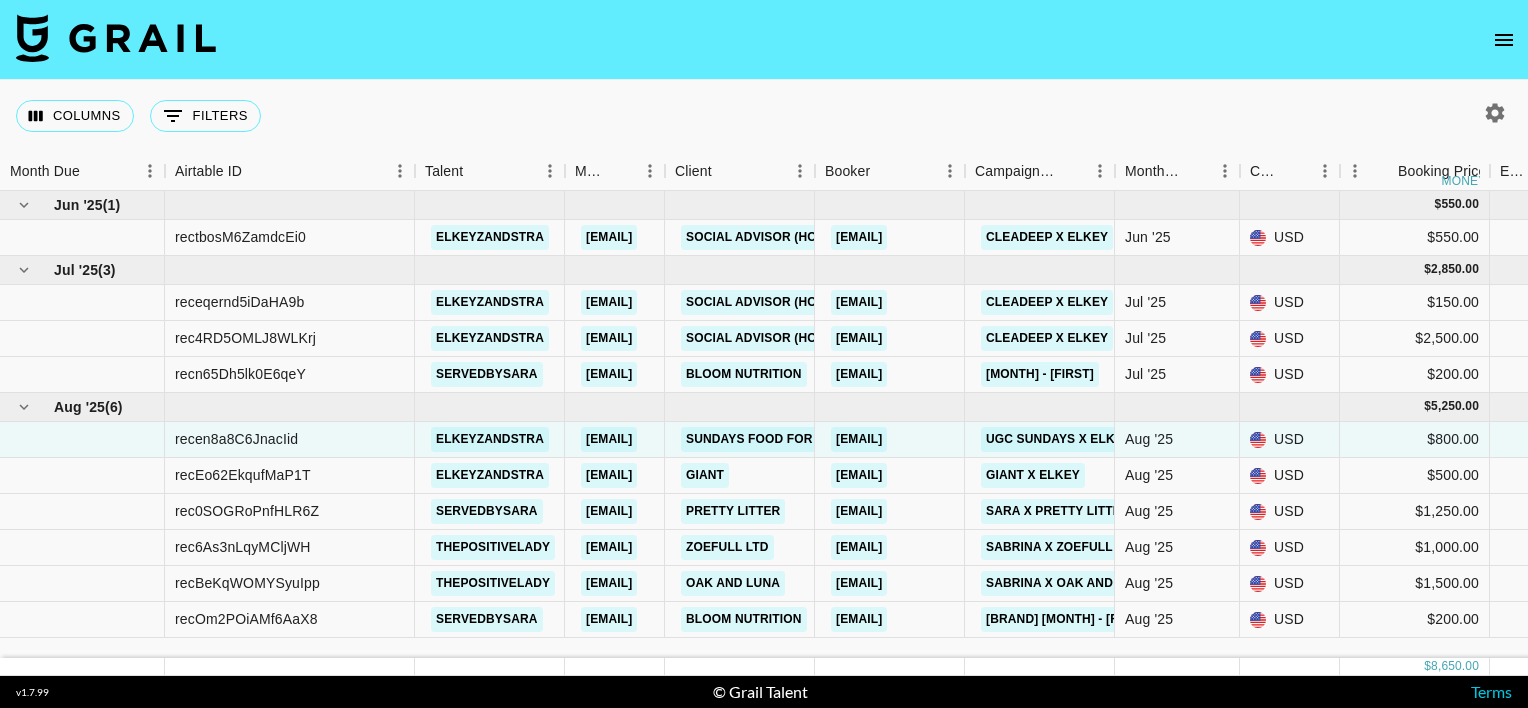 click on "Columns 0 Filters + Booking" at bounding box center [764, 116] 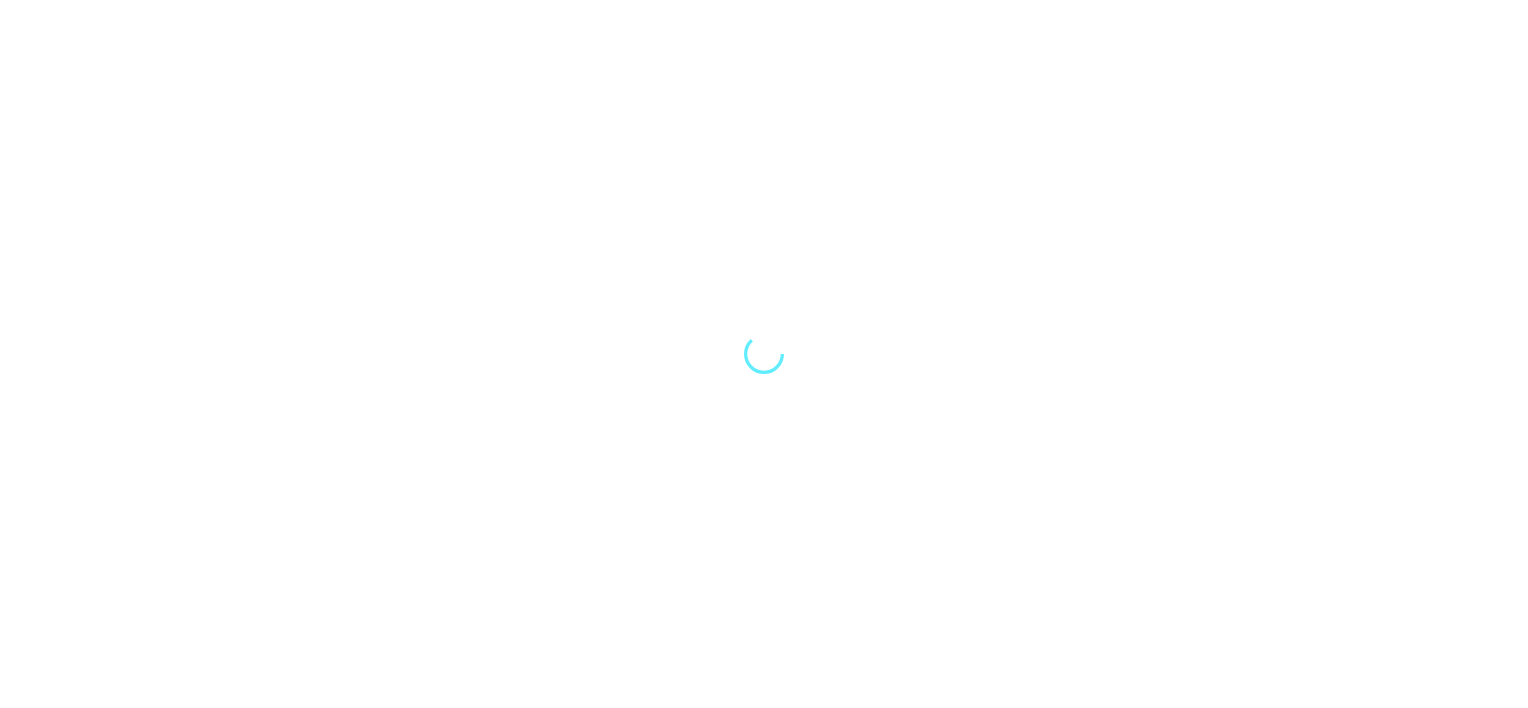 scroll, scrollTop: 0, scrollLeft: 0, axis: both 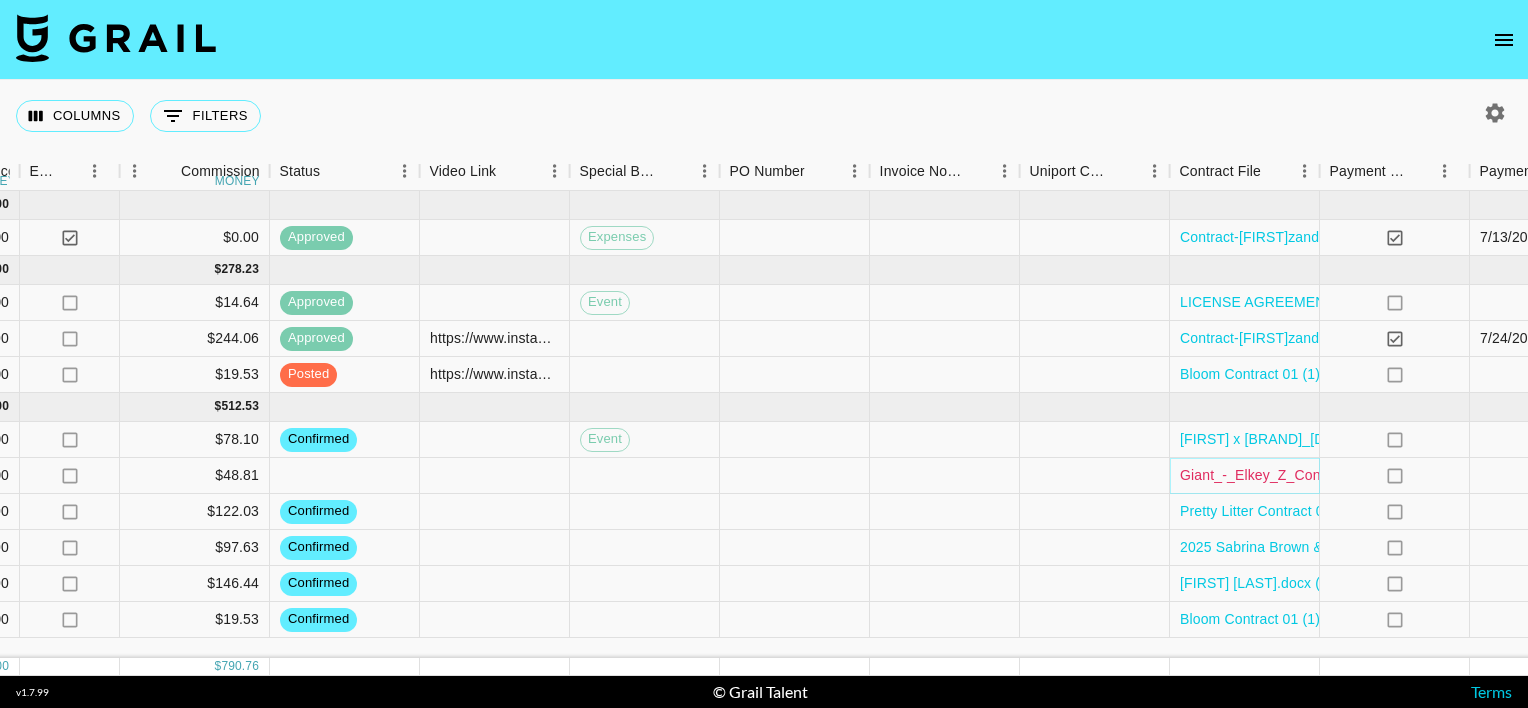 click on "Giant_-_Elkey_Z_Consulting_Agreement.pdf" at bounding box center (1322, 475) 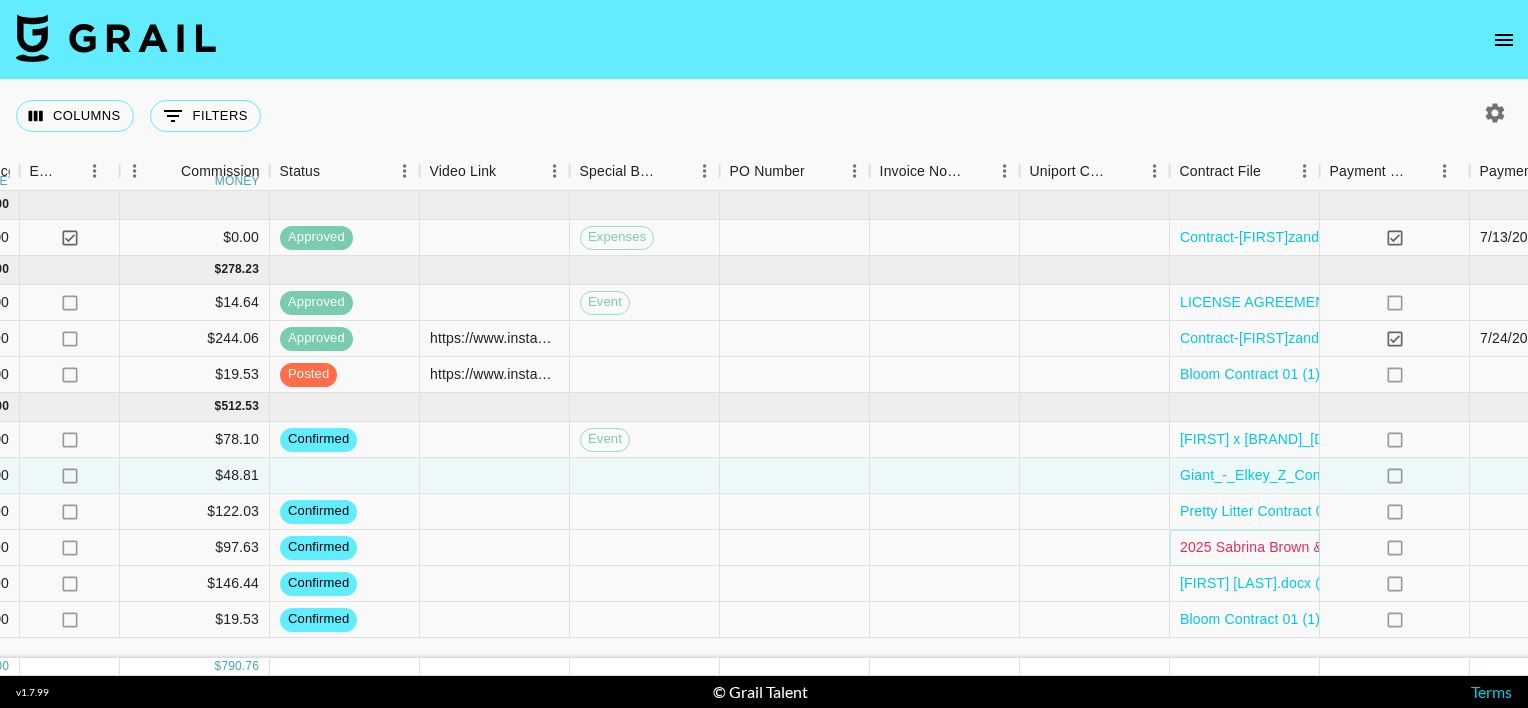 click on "2025 Sabrina Brown & Zoefull Services Agreement.docx (1).pdf" at bounding box center [1381, 547] 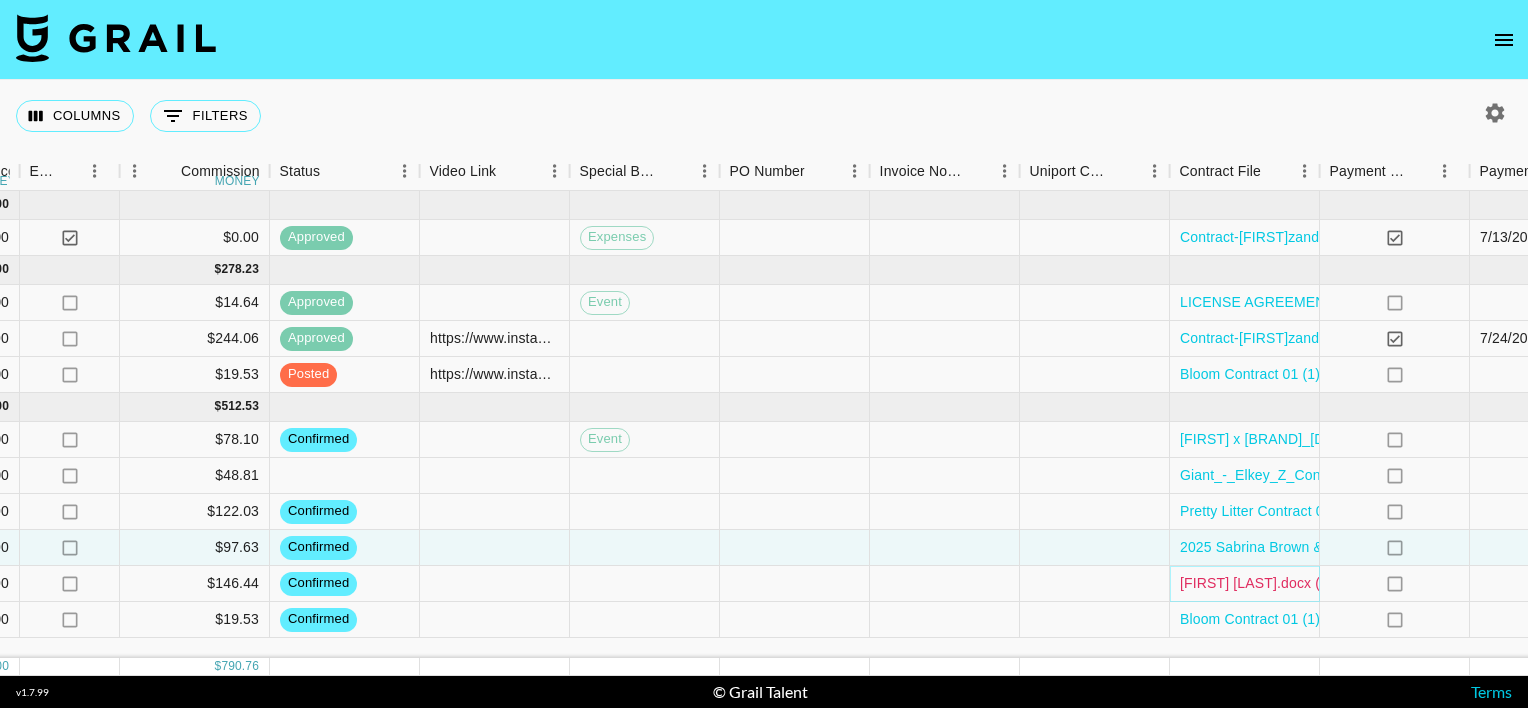 click on "[FIRST] and [LAST] Creator Agreement_ [FIRST] [LAST].docx (1).pdf" at bounding box center [1268, 583] 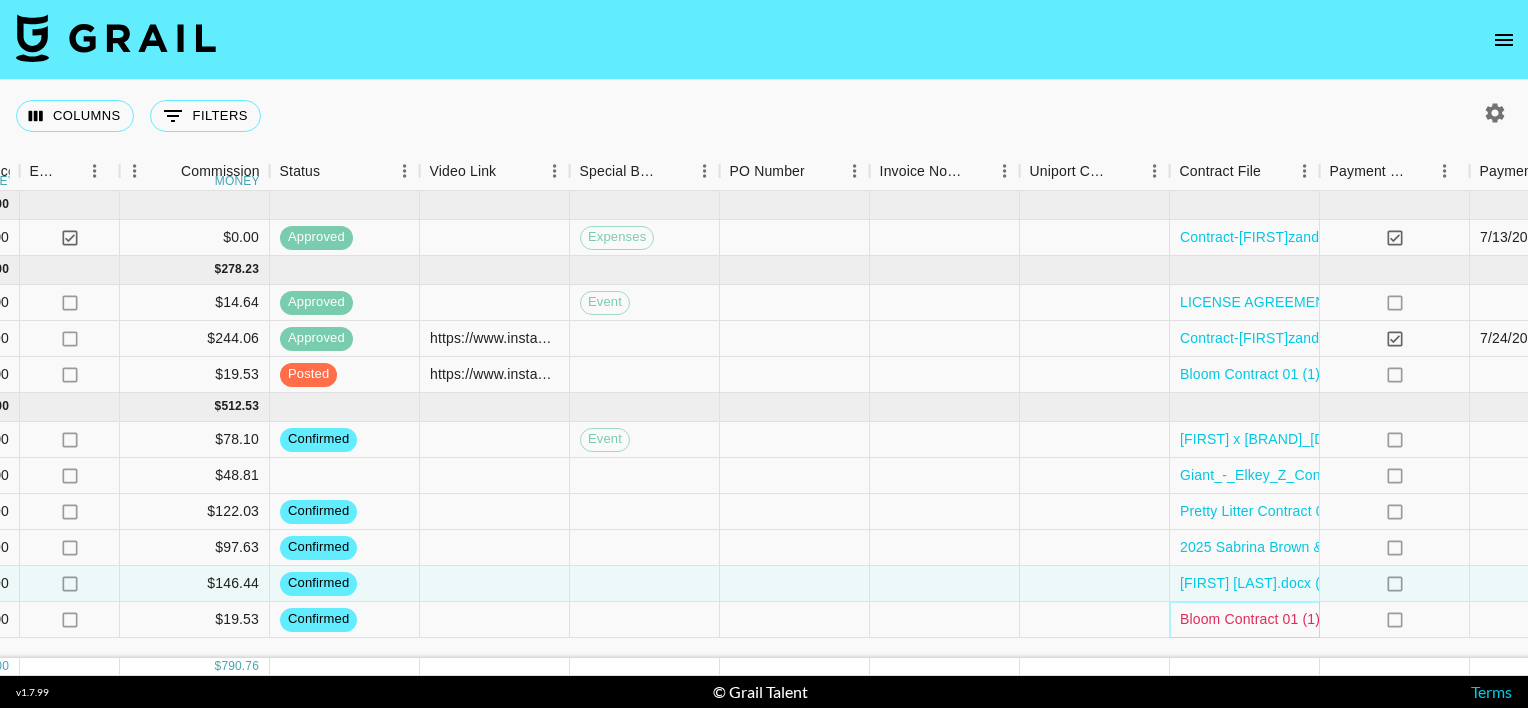 click on "Bloom Contract 01 (1).pdf" at bounding box center [1262, 619] 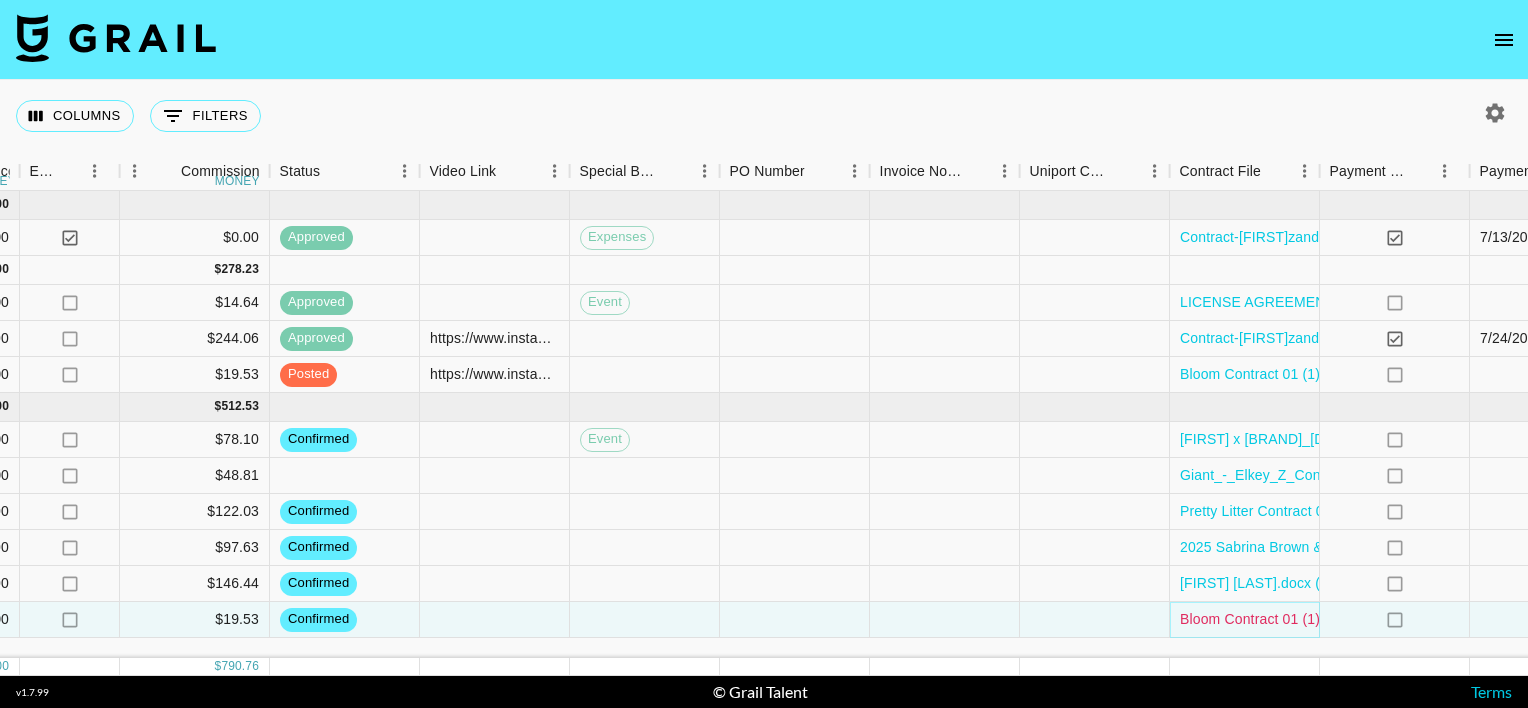 scroll, scrollTop: 0, scrollLeft: 1472, axis: horizontal 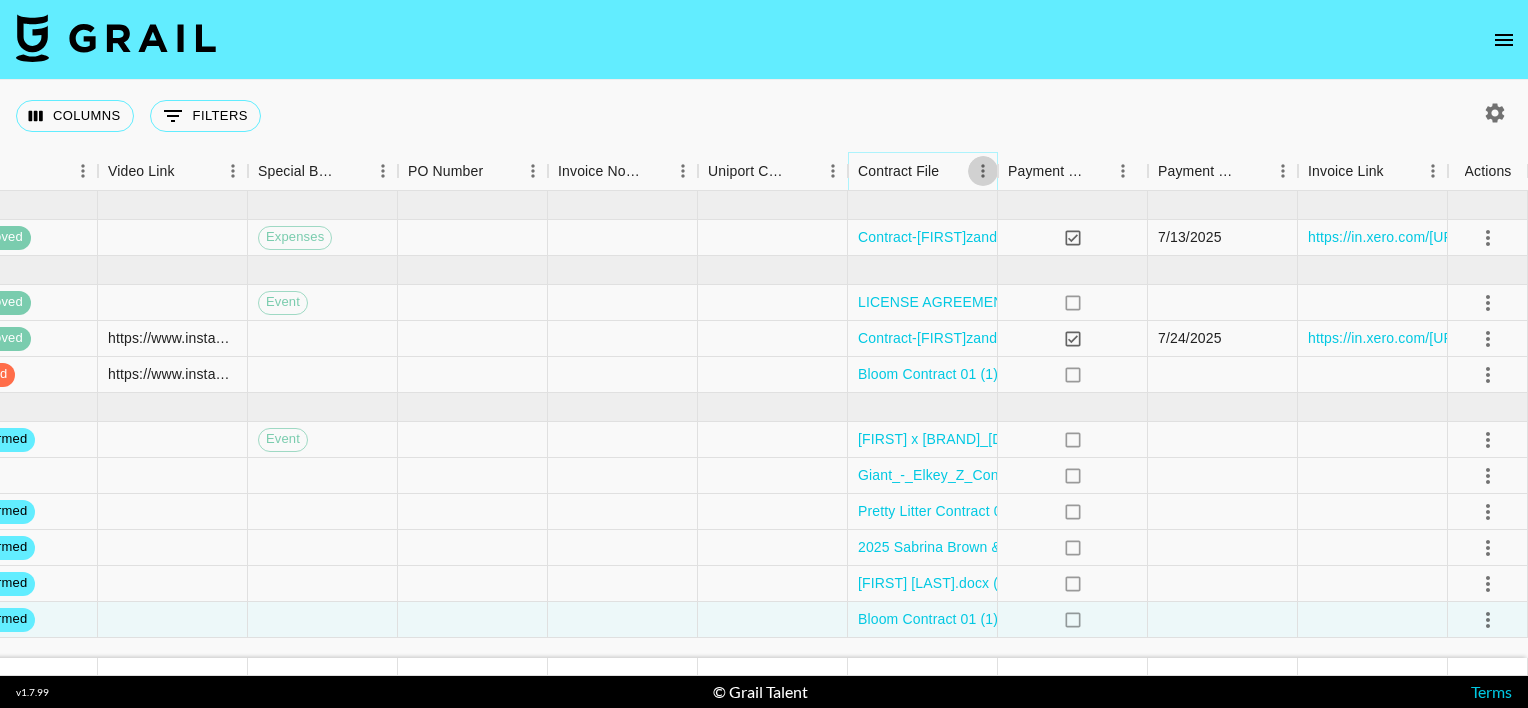 click 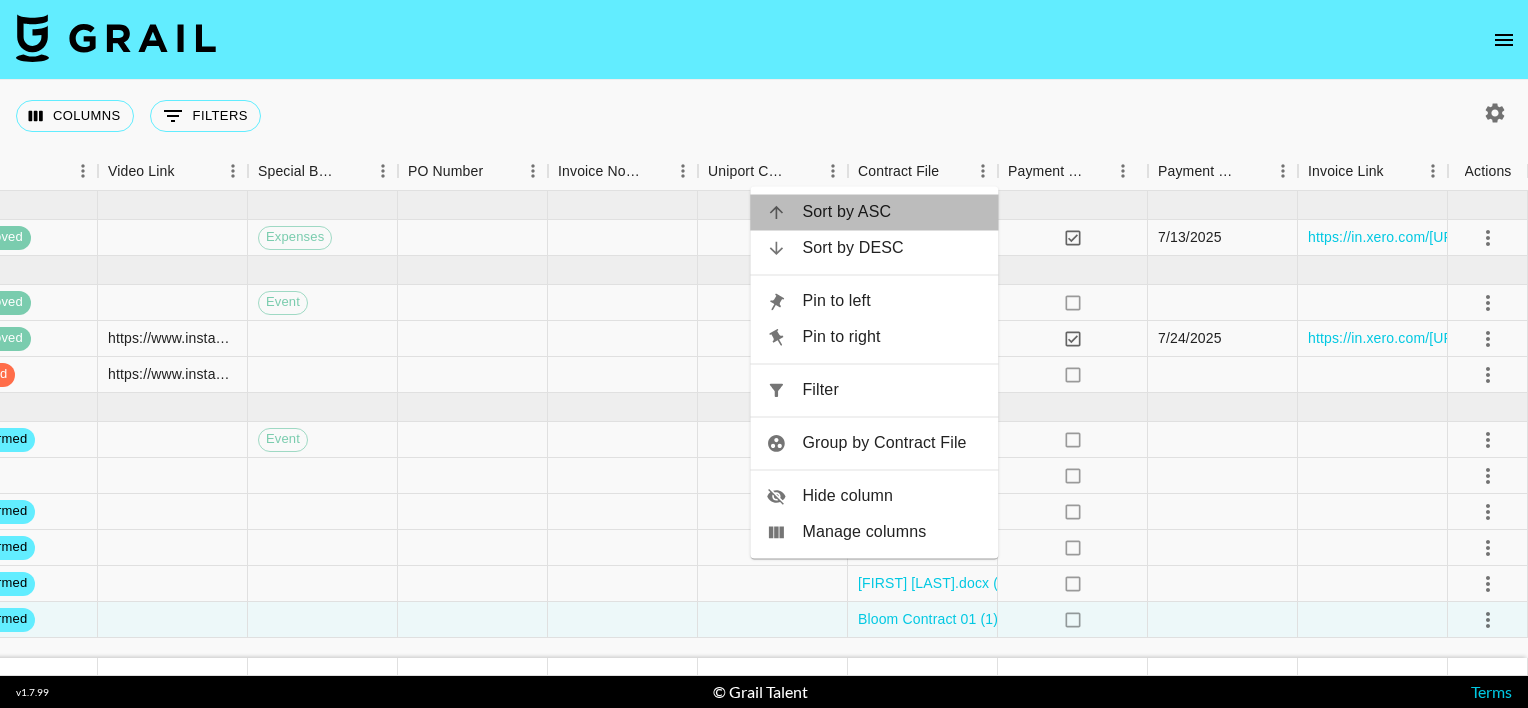 click on "Sort by ASC" at bounding box center (892, 212) 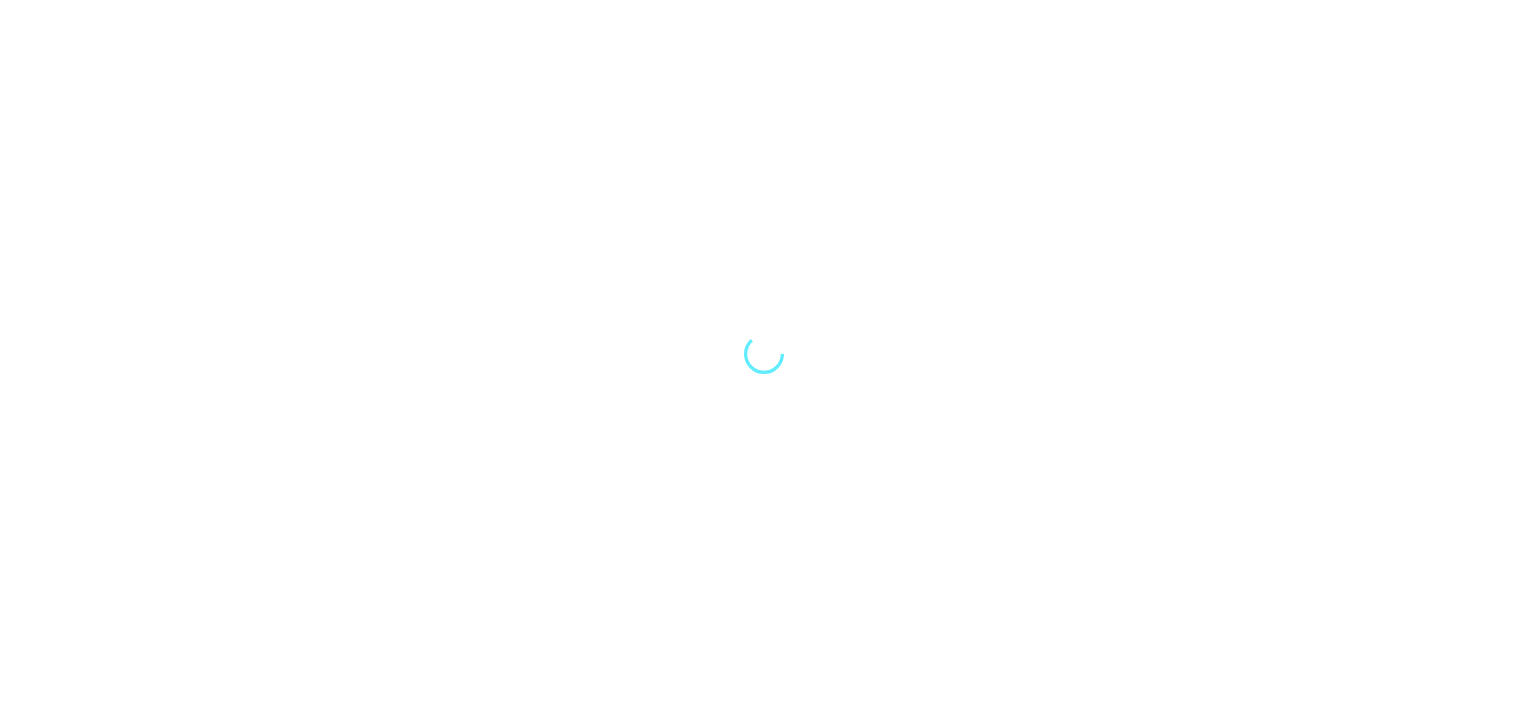 scroll, scrollTop: 0, scrollLeft: 0, axis: both 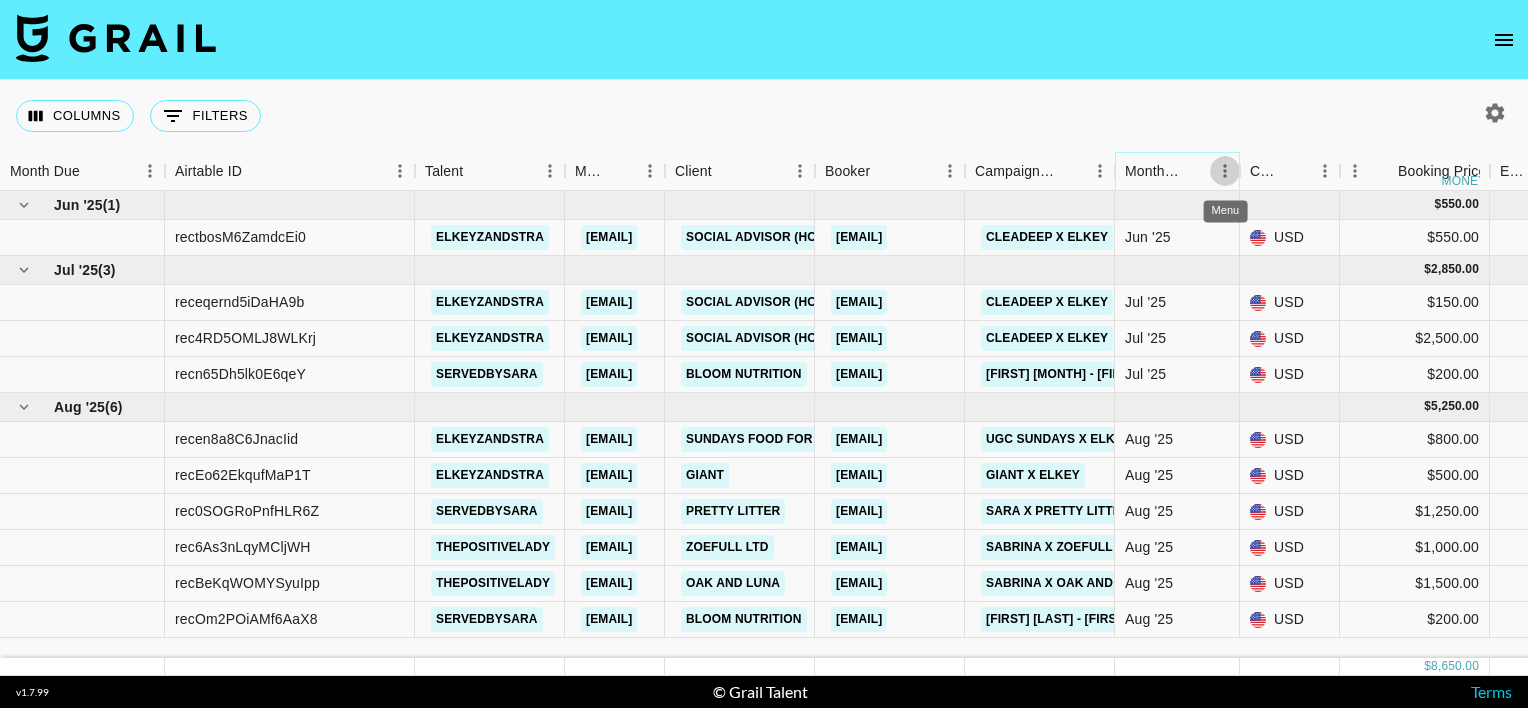 click 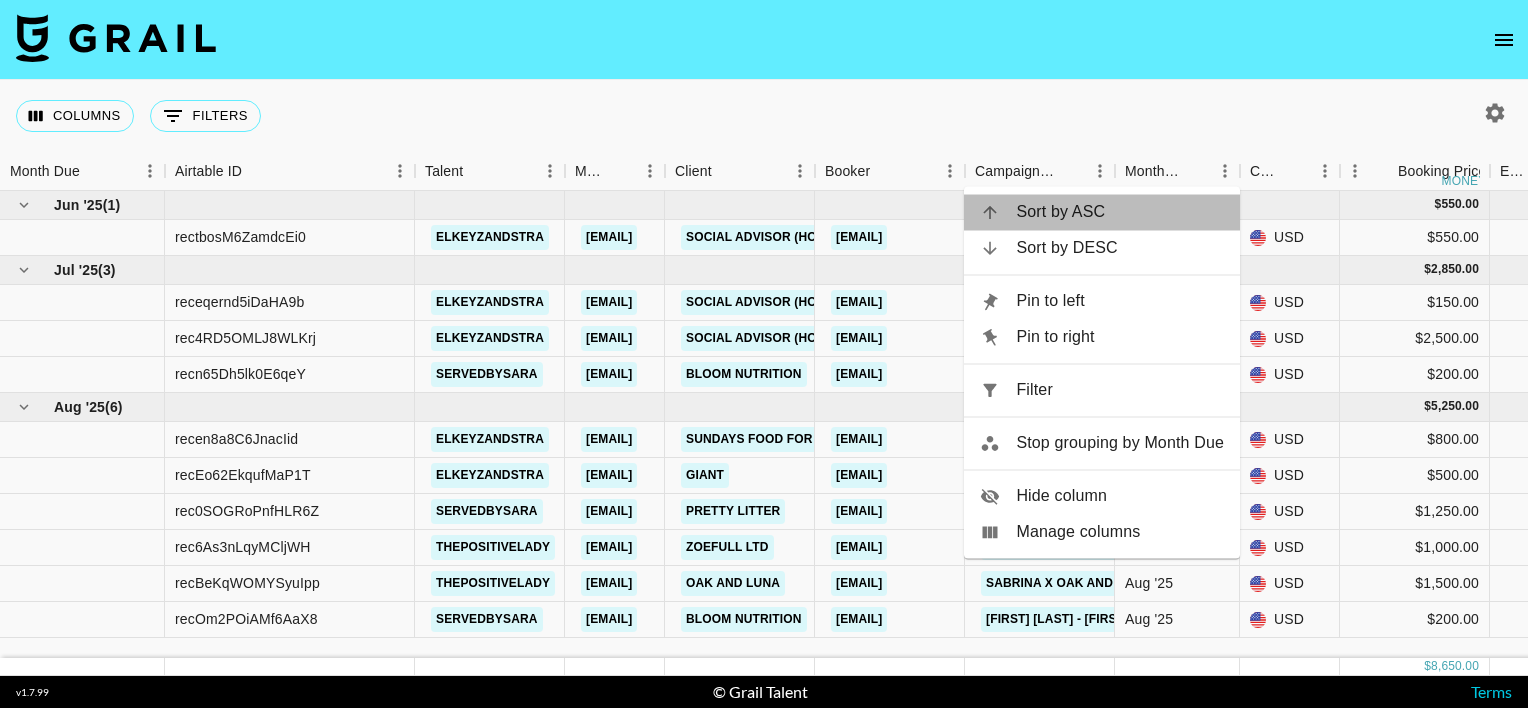 click on "Sort by ASC" at bounding box center [1120, 212] 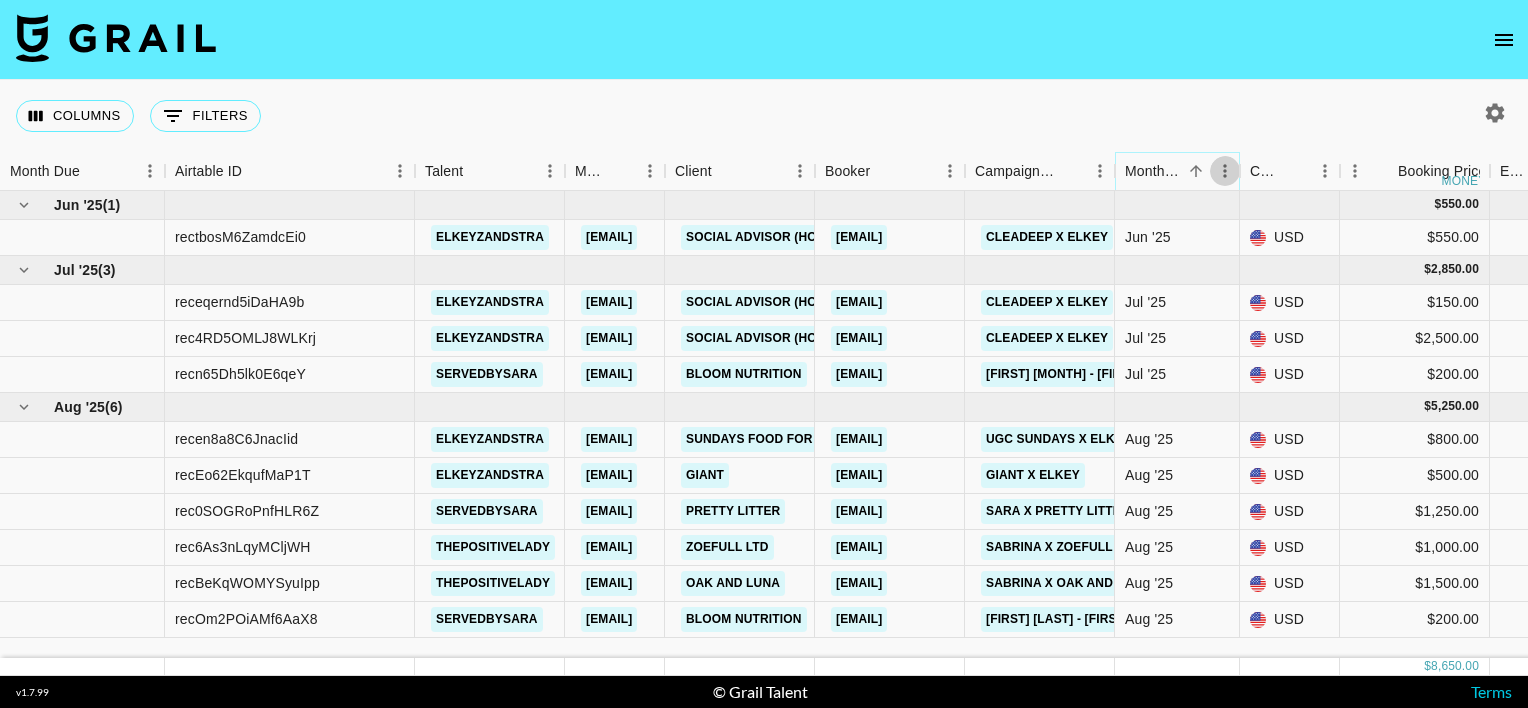 click 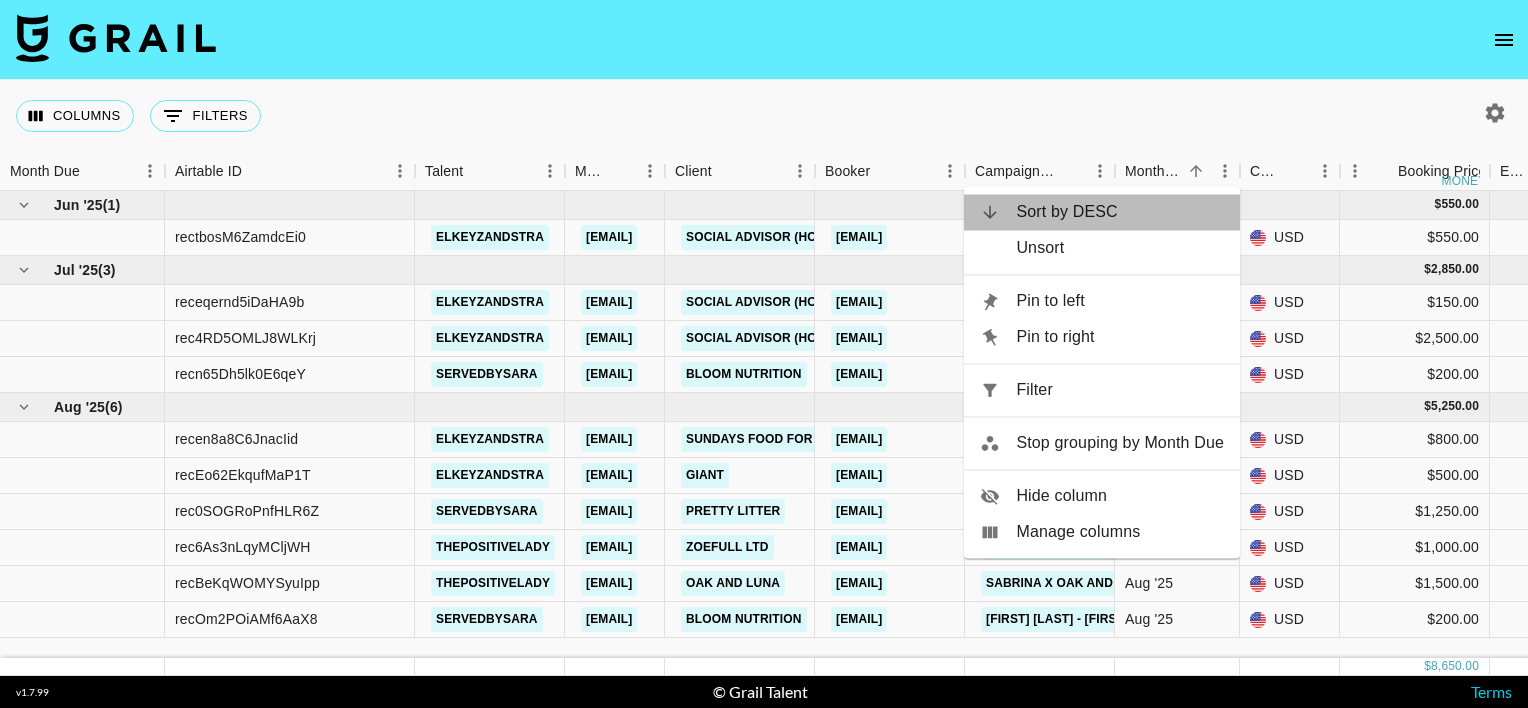 click on "Sort by DESC" at bounding box center (1120, 212) 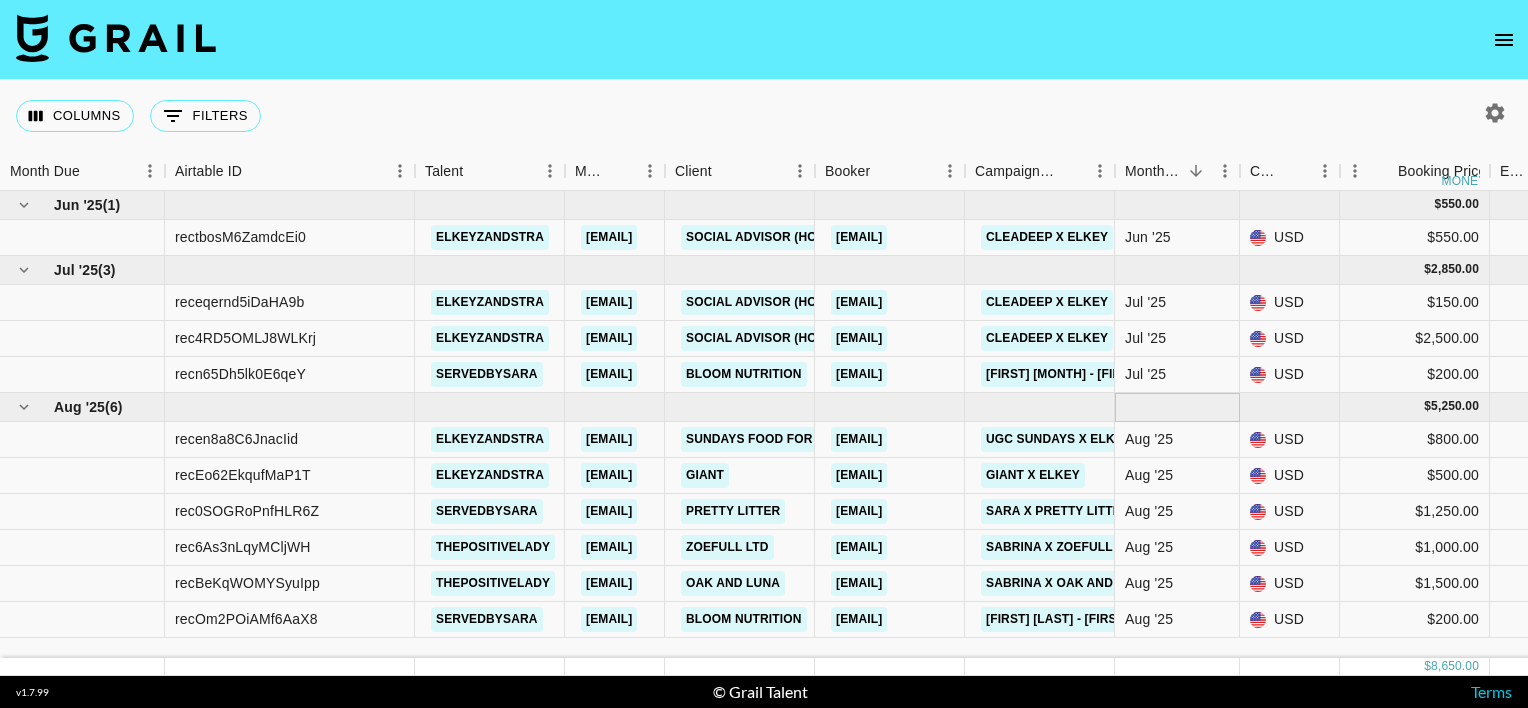 drag, startPoint x: 1115, startPoint y: 406, endPoint x: 1099, endPoint y: 344, distance: 64.03124 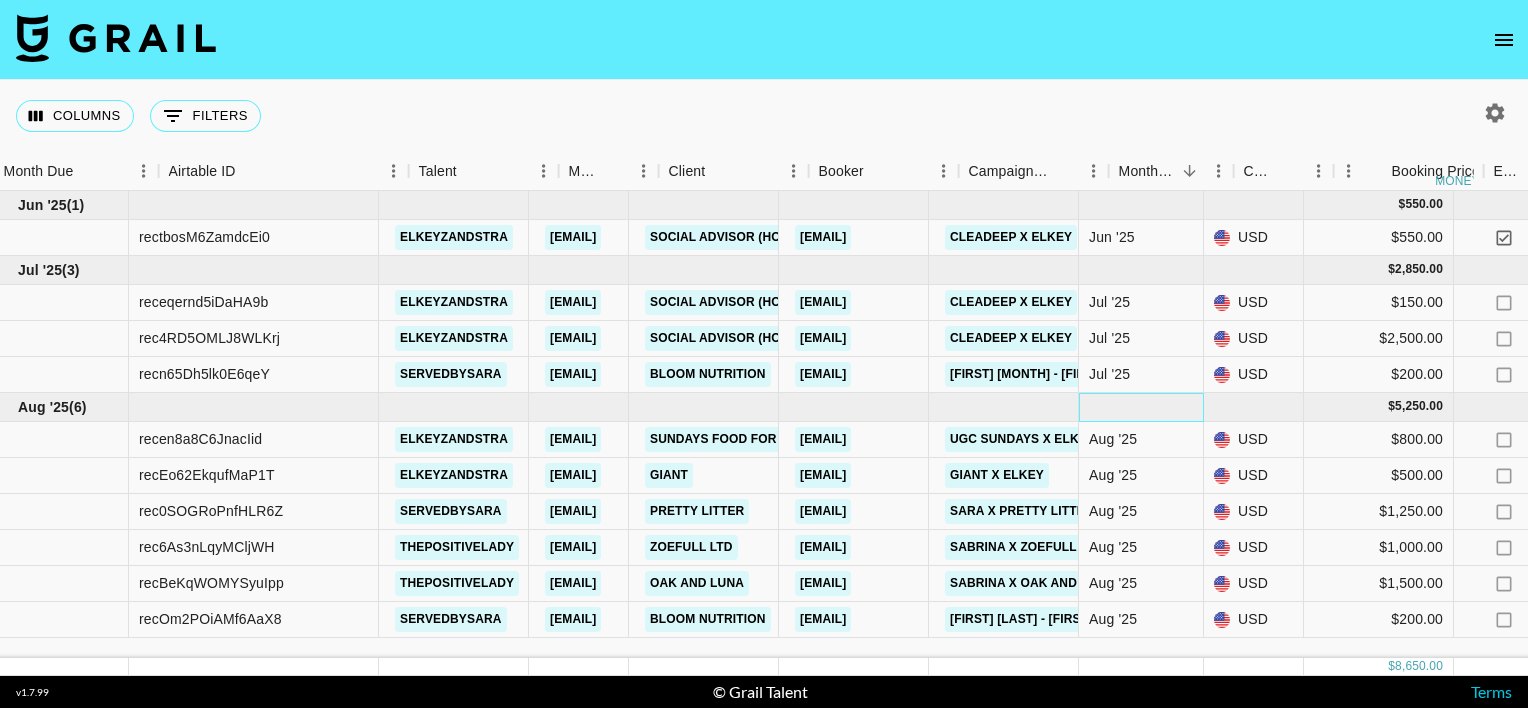 scroll, scrollTop: 0, scrollLeft: 0, axis: both 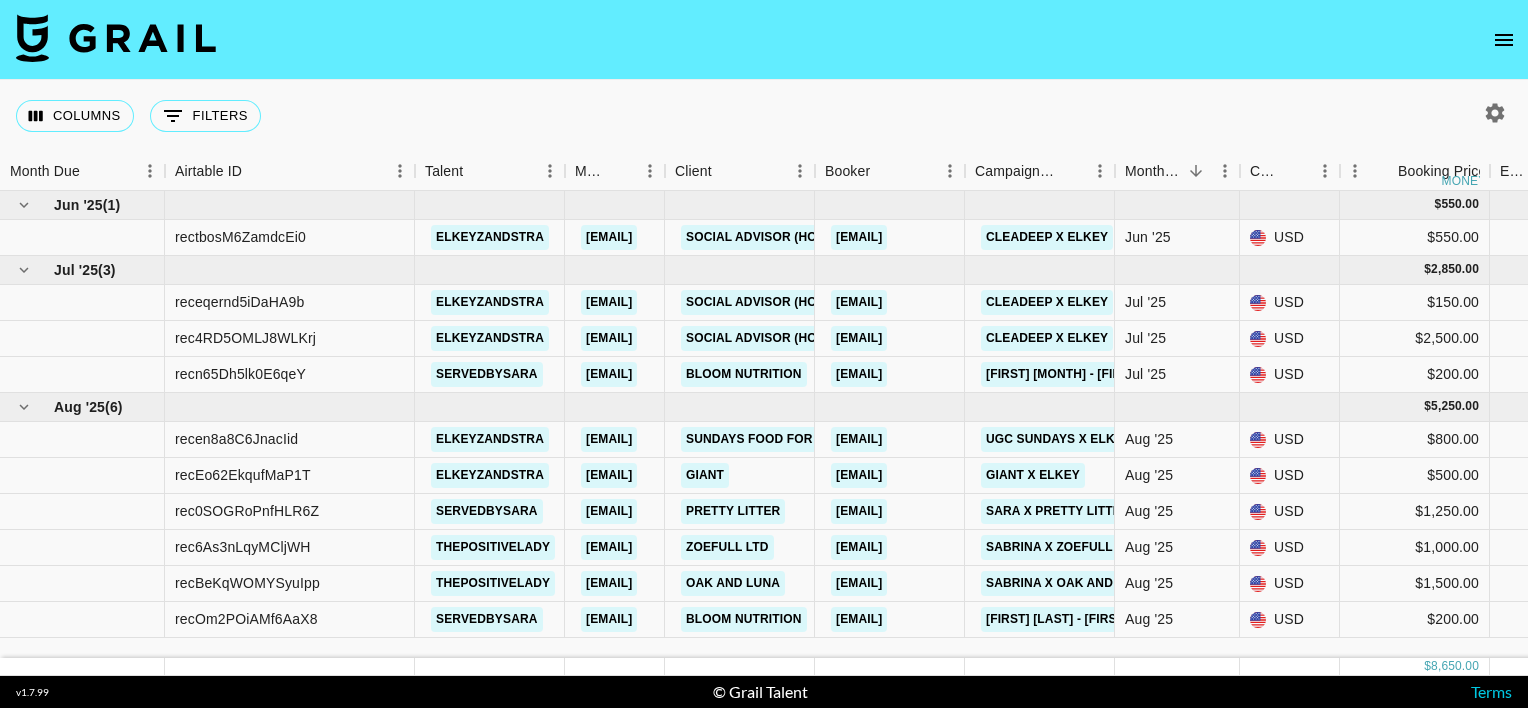 click at bounding box center [116, 38] 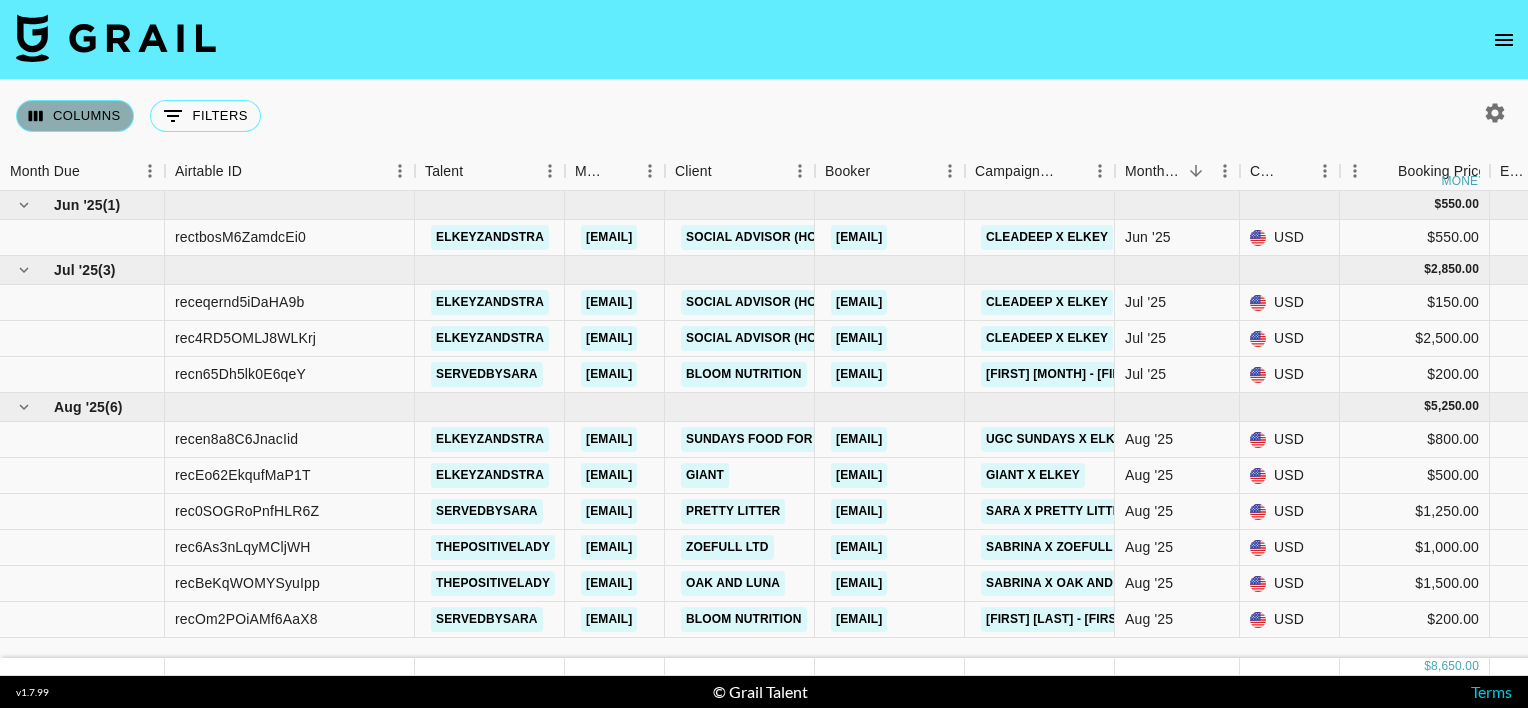 click on "Columns" at bounding box center (75, 116) 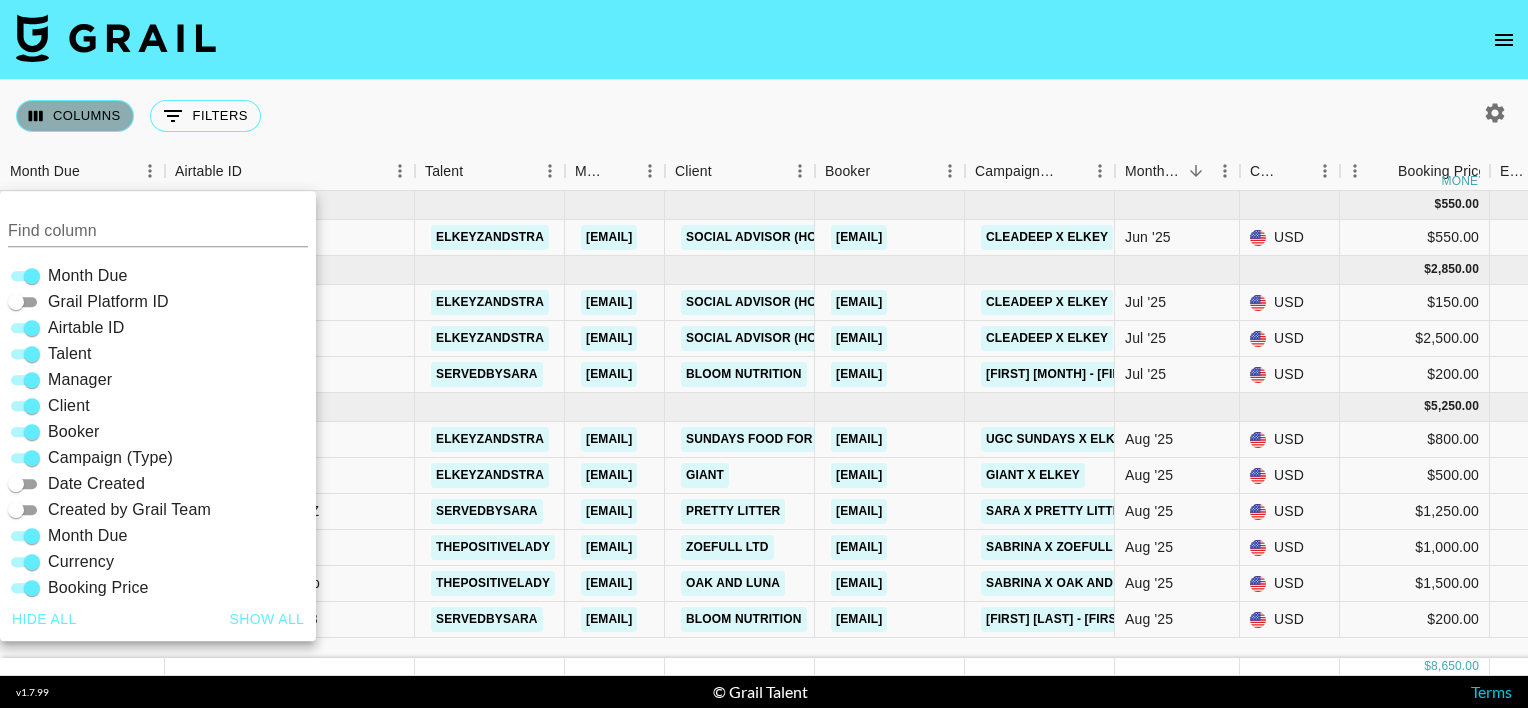 click on "Columns" at bounding box center (75, 116) 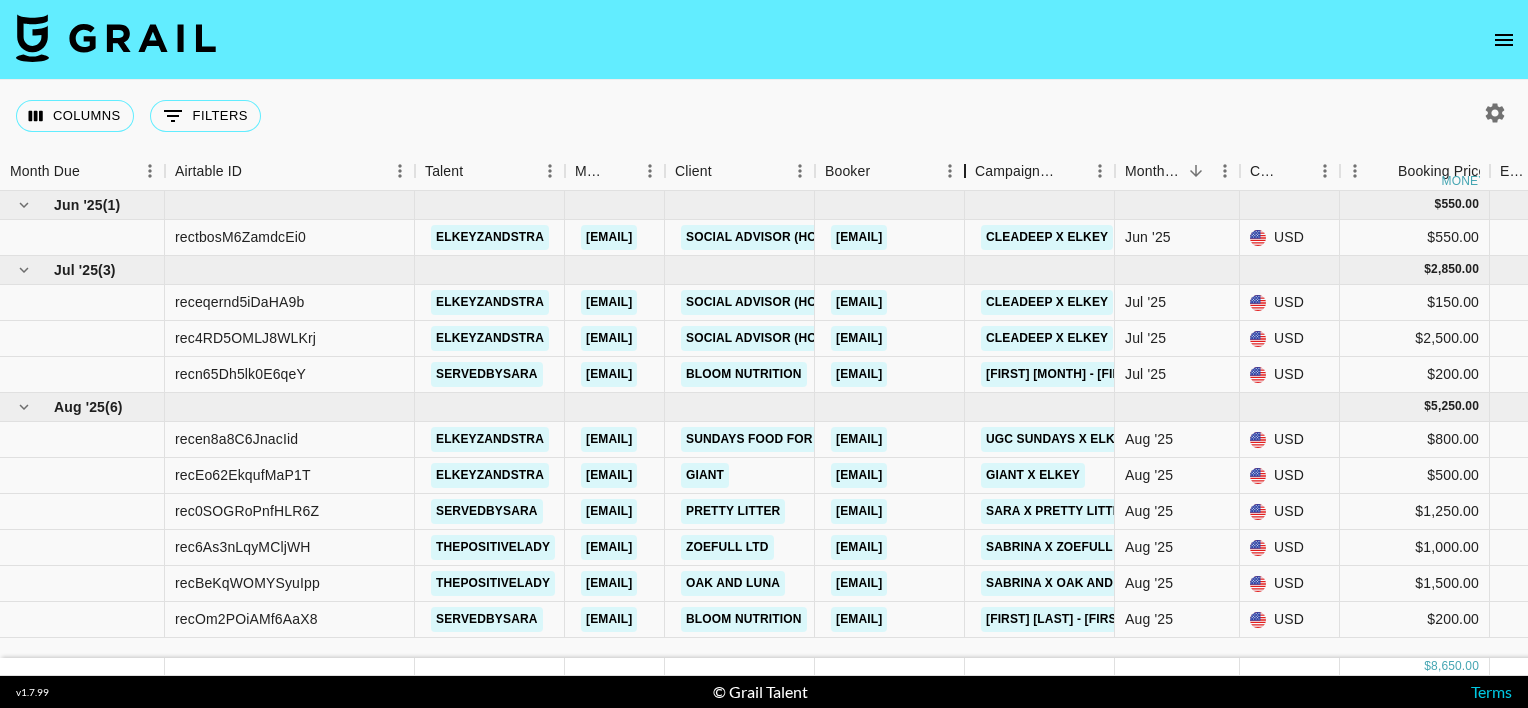 click at bounding box center (965, 171) 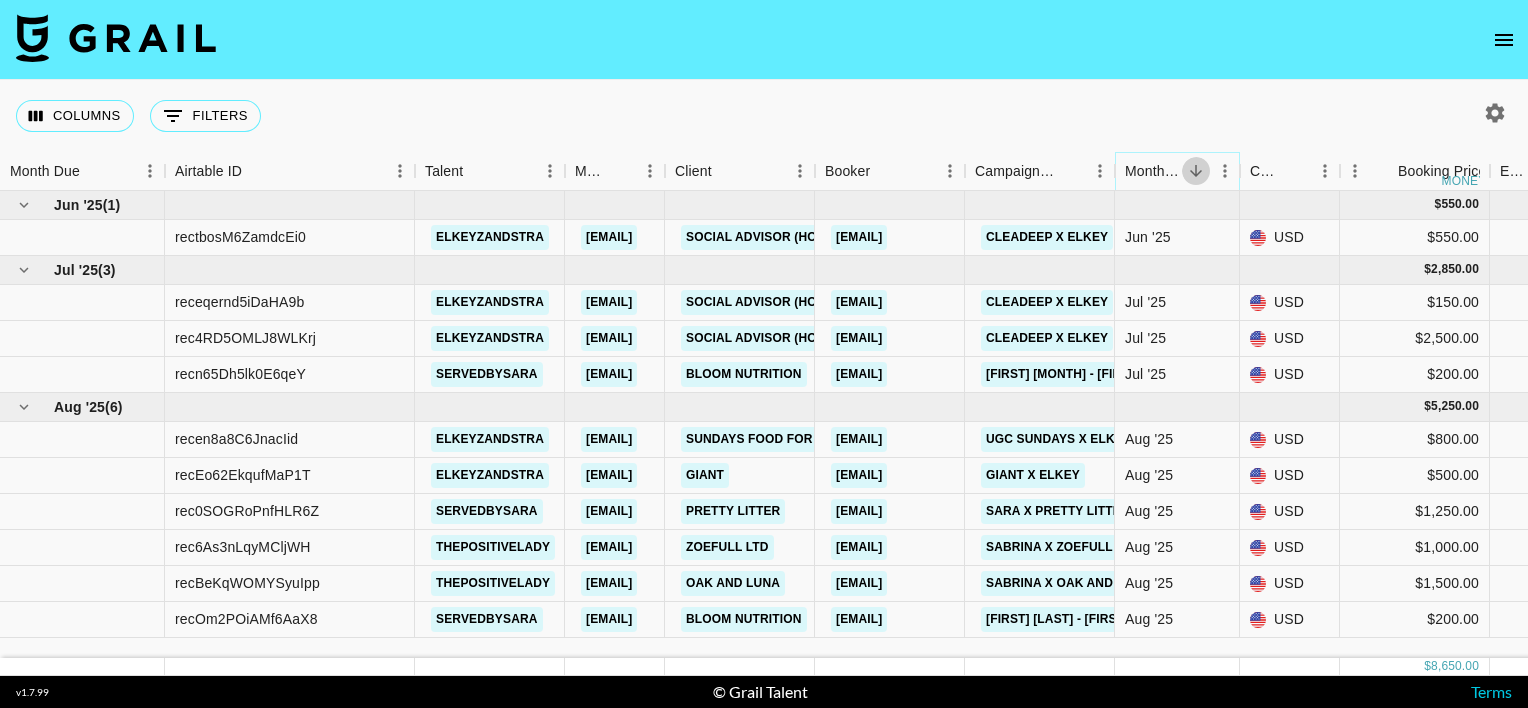 click 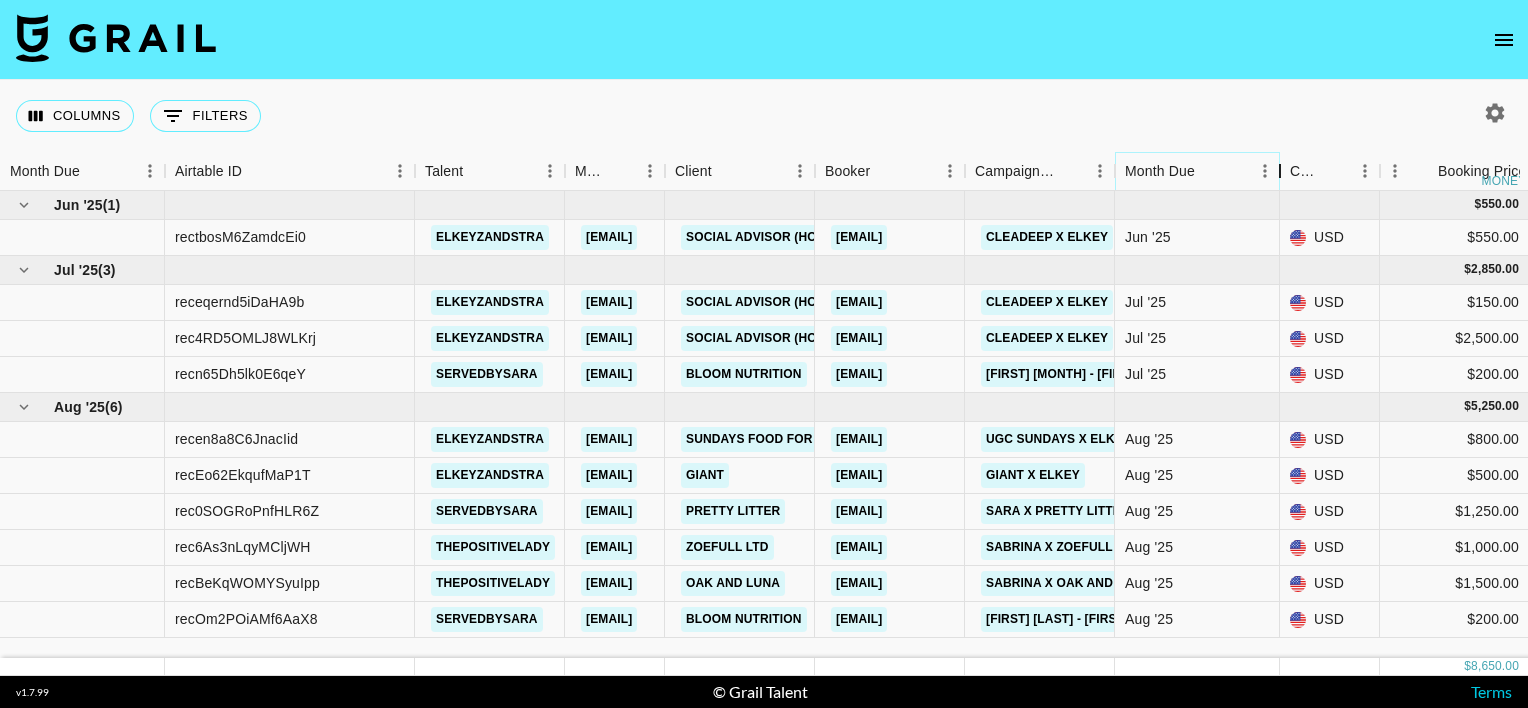 drag, startPoint x: 1238, startPoint y: 173, endPoint x: 1321, endPoint y: 159, distance: 84.17244 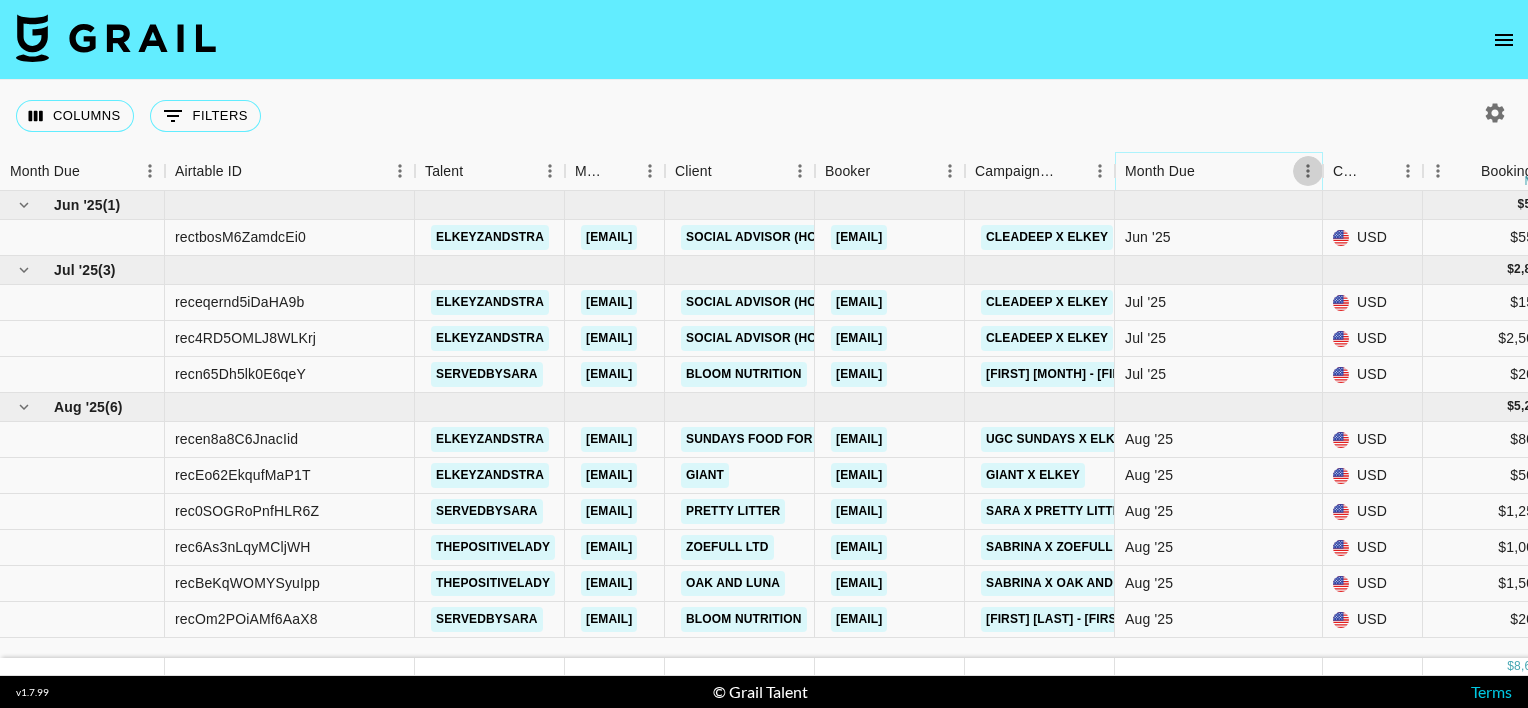 click 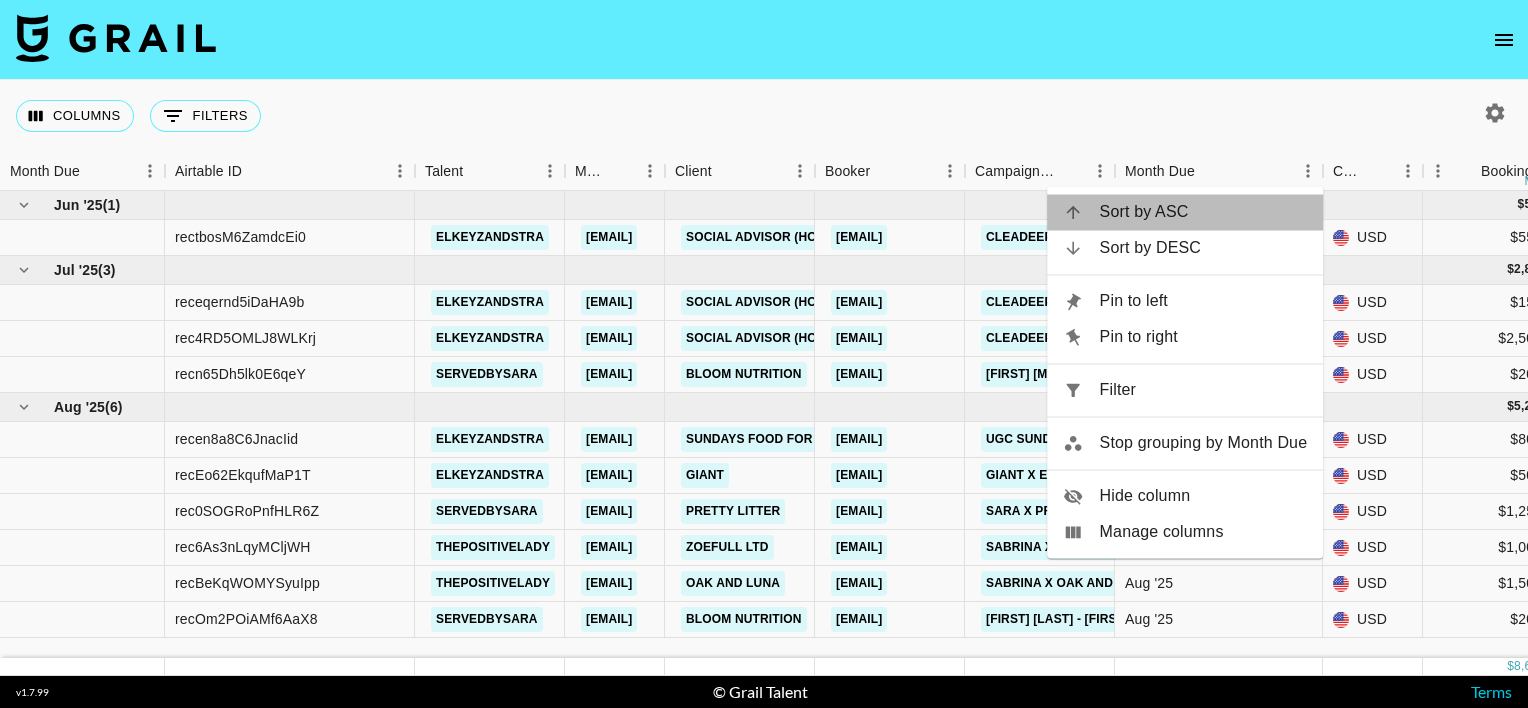 click on "Sort by ASC" at bounding box center [1204, 212] 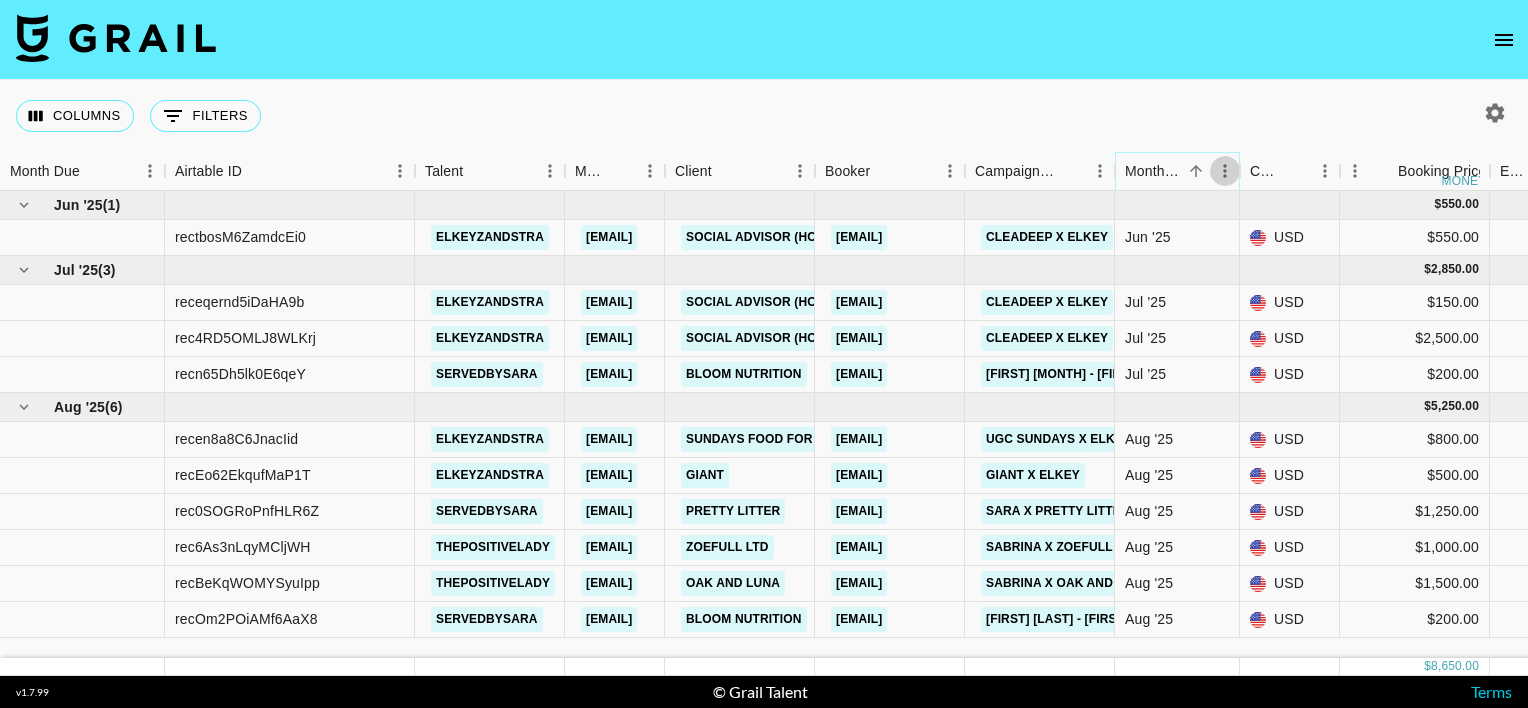 click 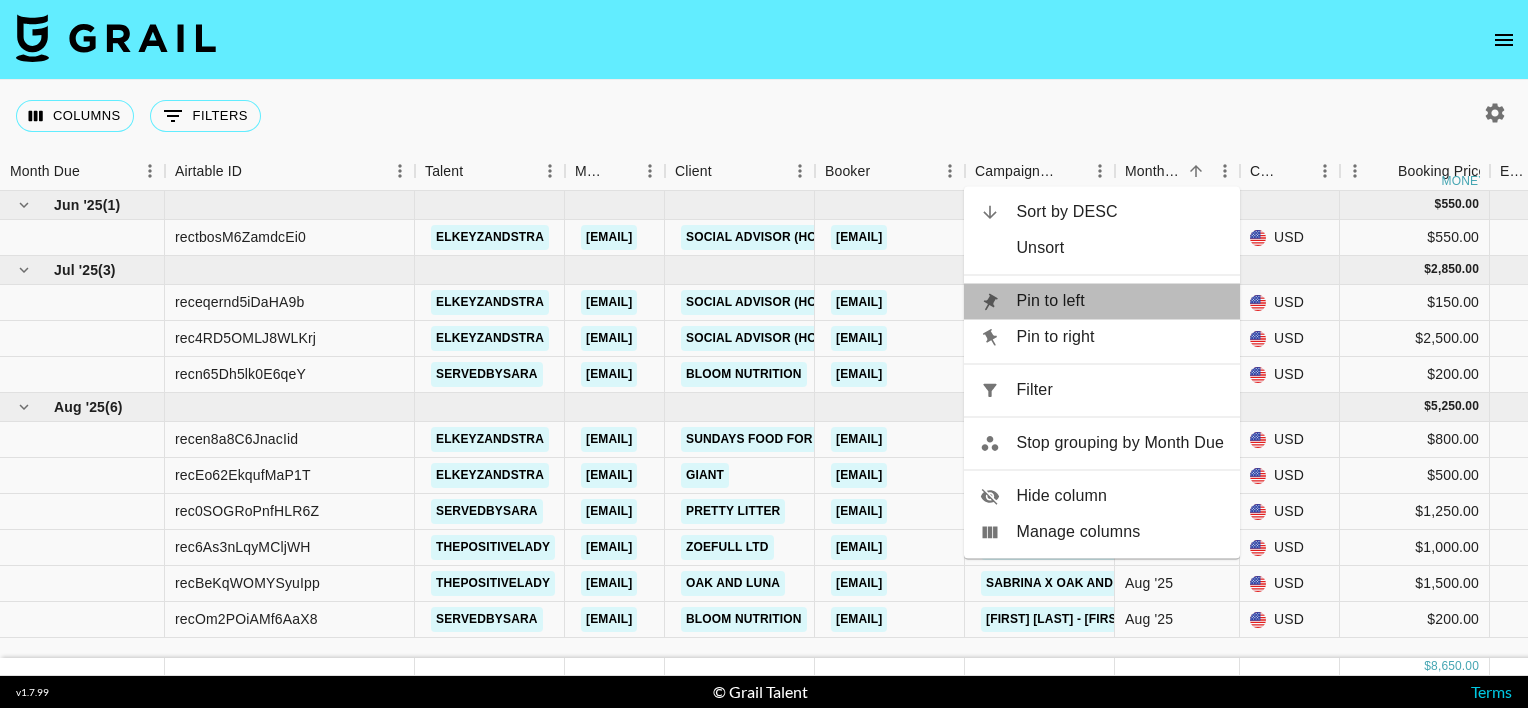 click on "Pin to left" at bounding box center (1120, 301) 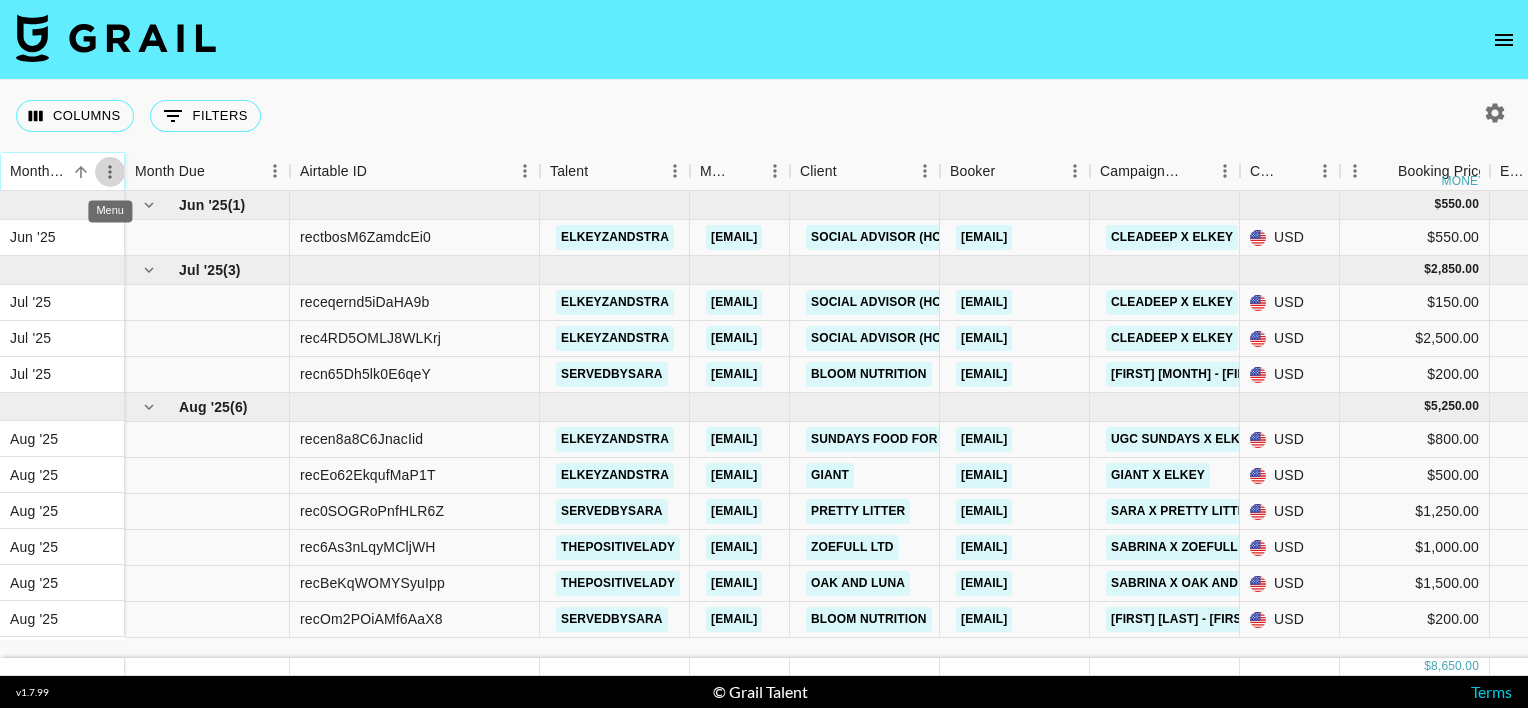 click 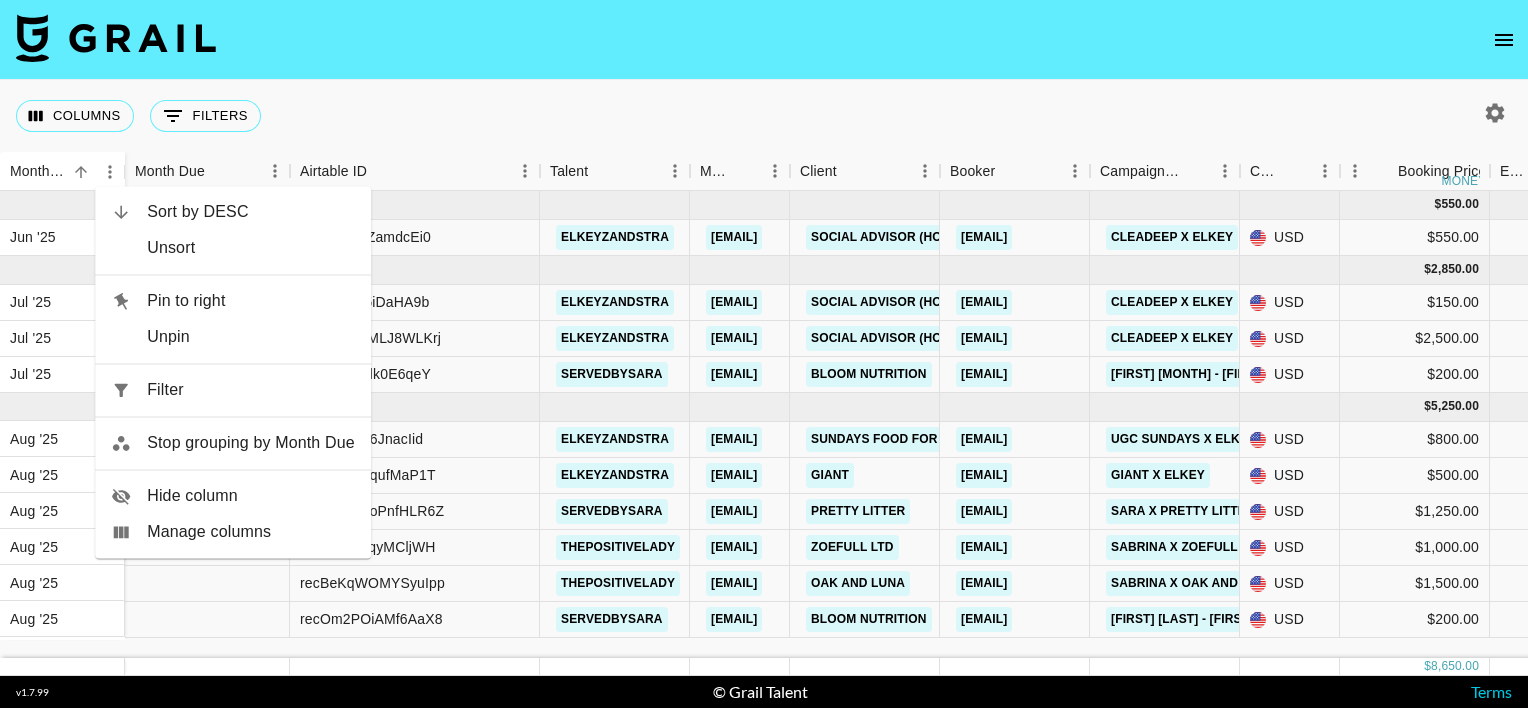 click on "Pin to right" at bounding box center (251, 301) 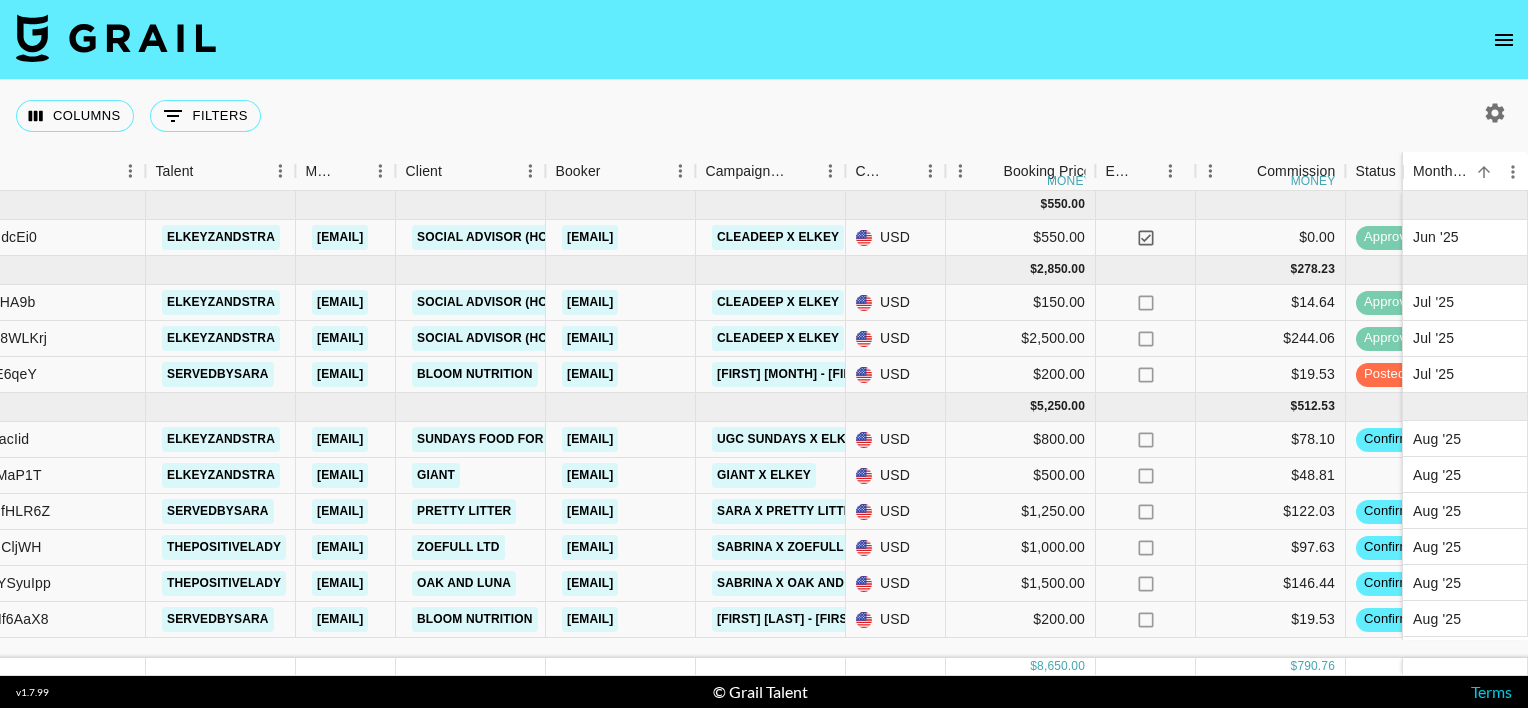 scroll, scrollTop: 0, scrollLeft: 272, axis: horizontal 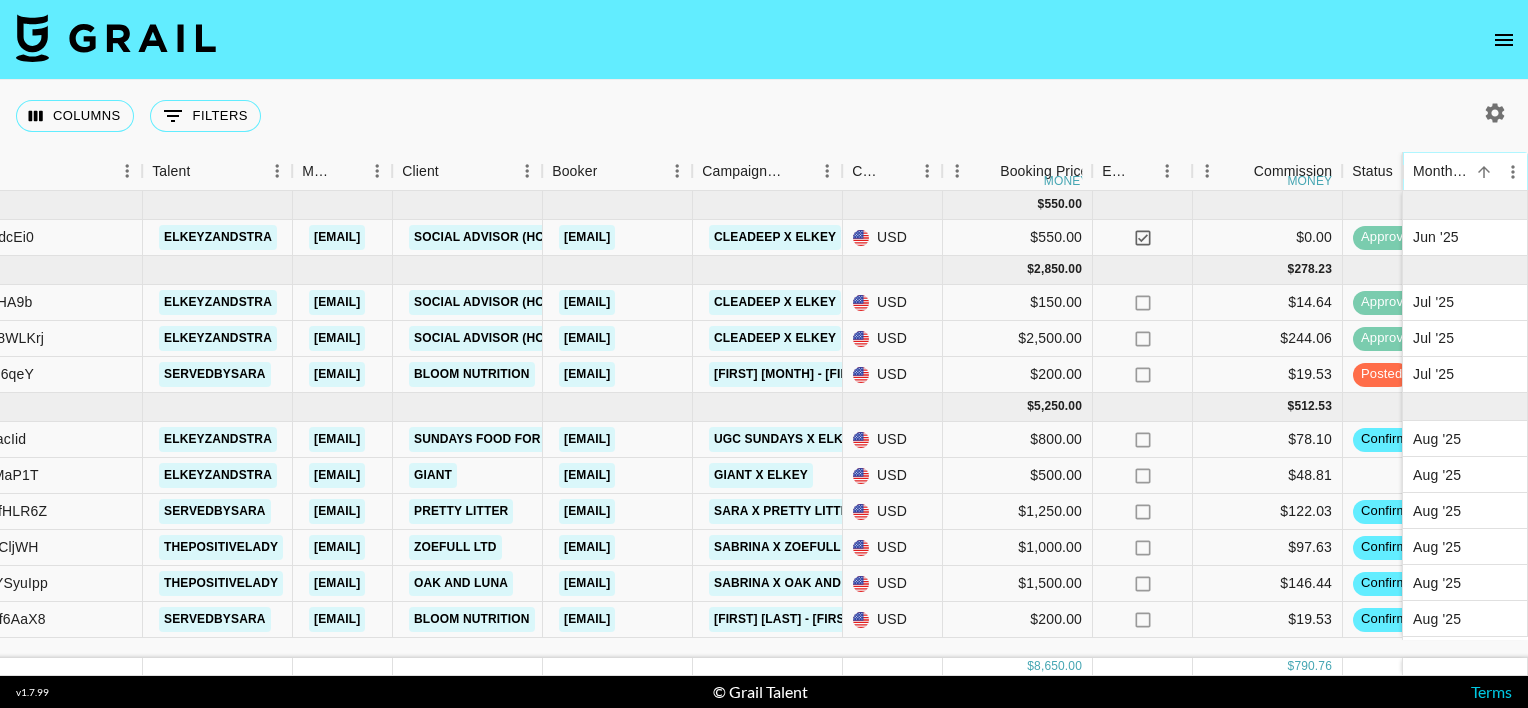 click 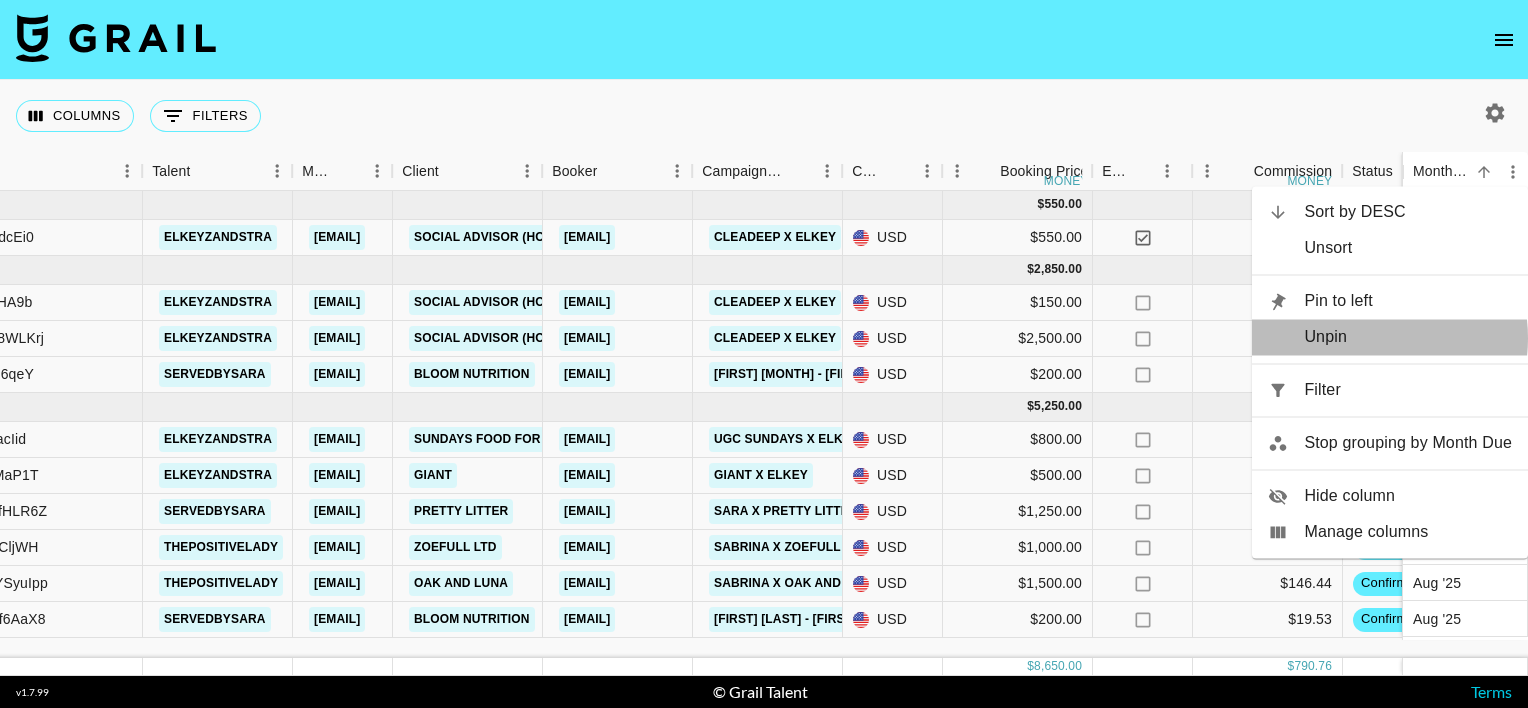 click on "Unpin" at bounding box center [1408, 337] 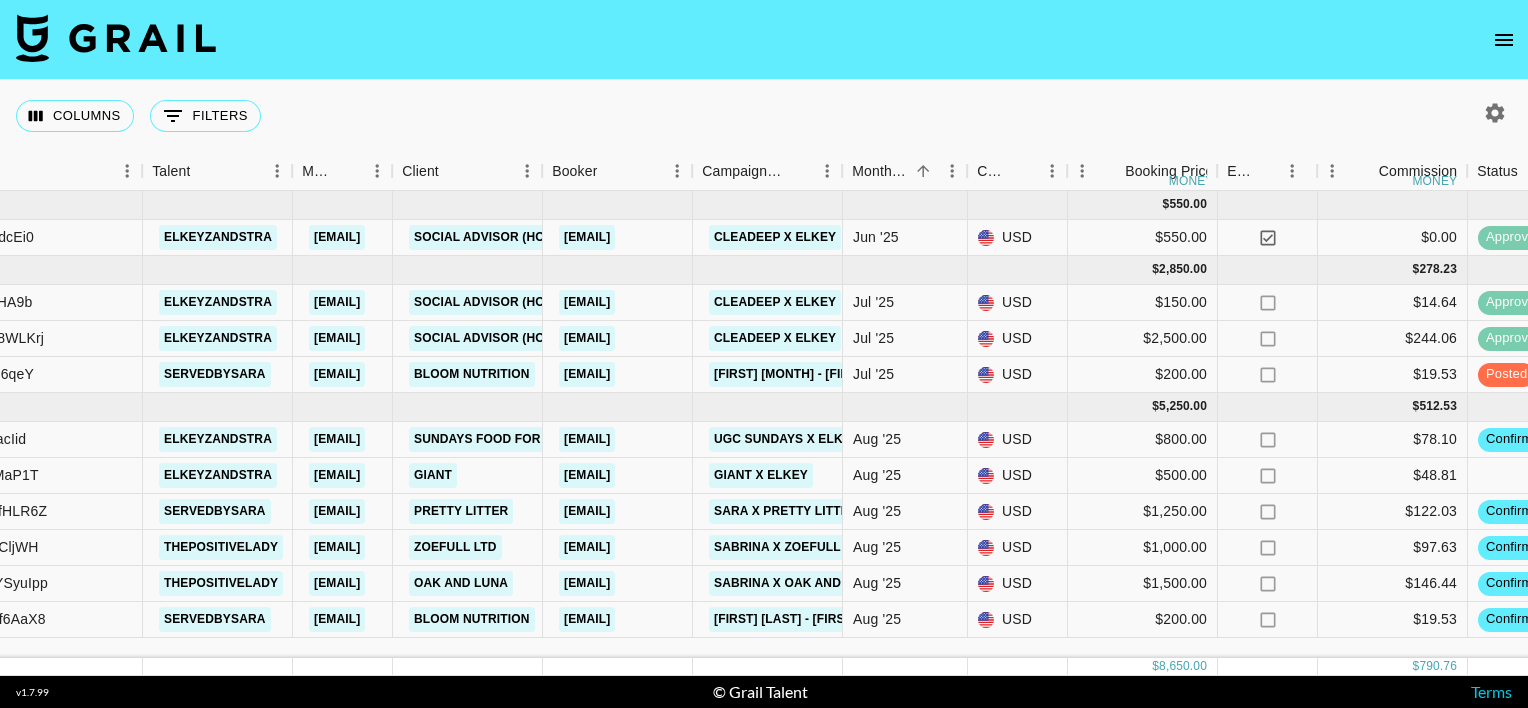 scroll, scrollTop: 0, scrollLeft: 0, axis: both 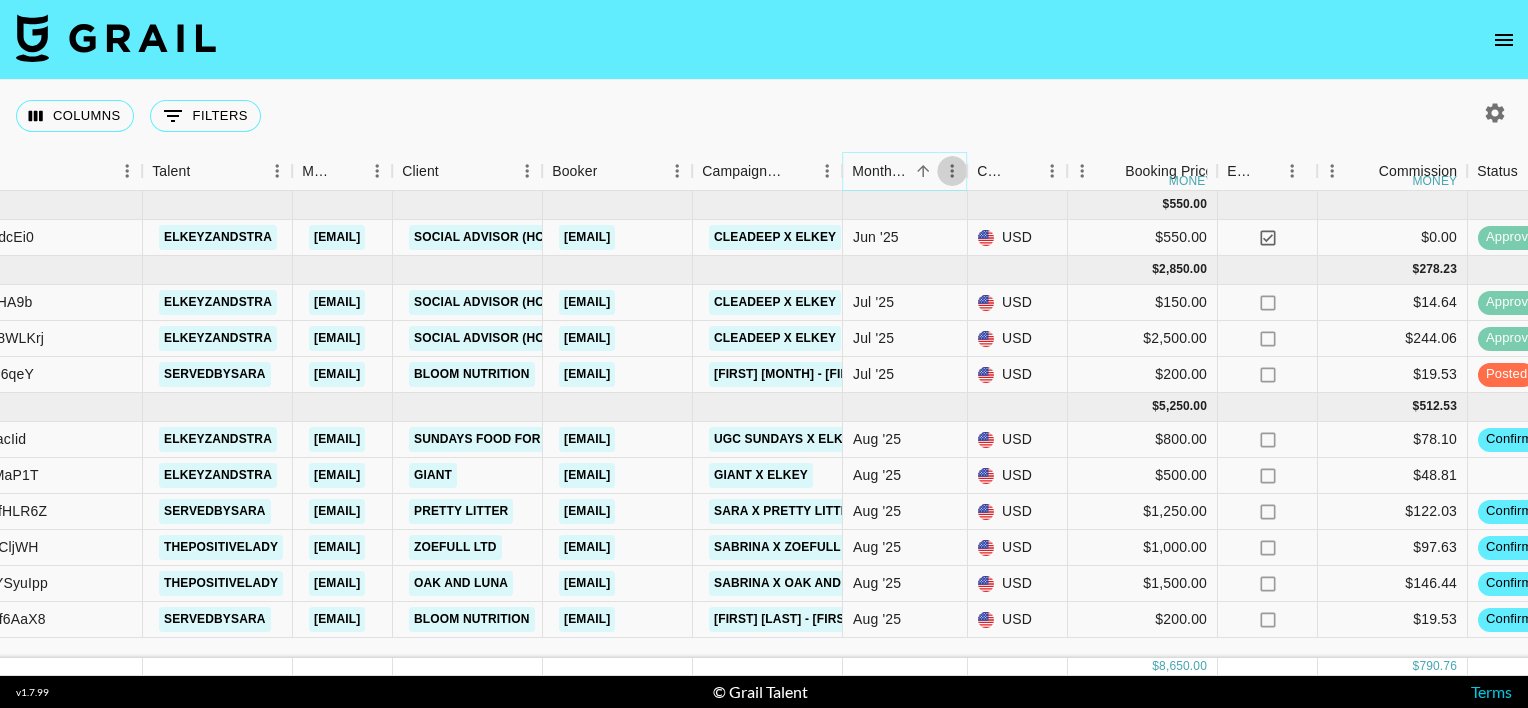 click 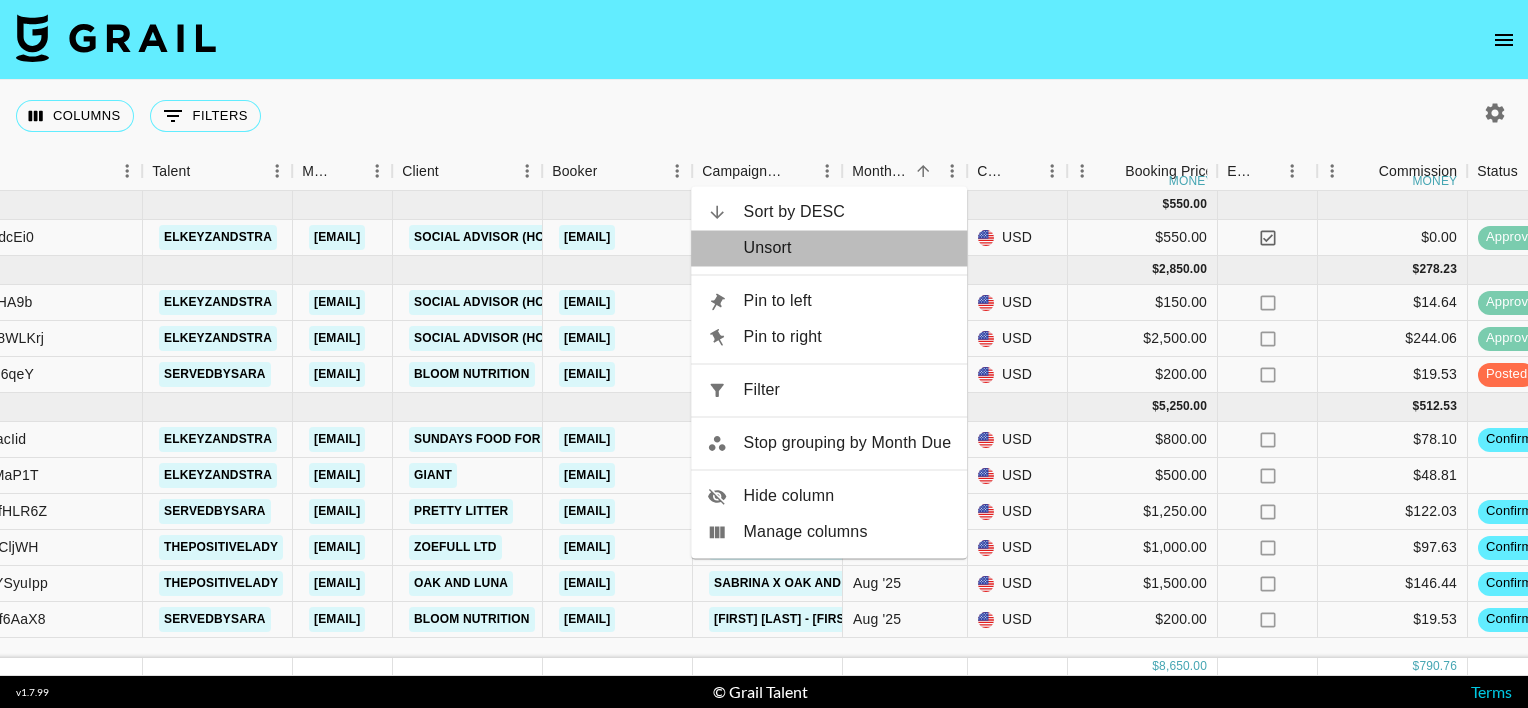 click on "Unsort" at bounding box center [848, 248] 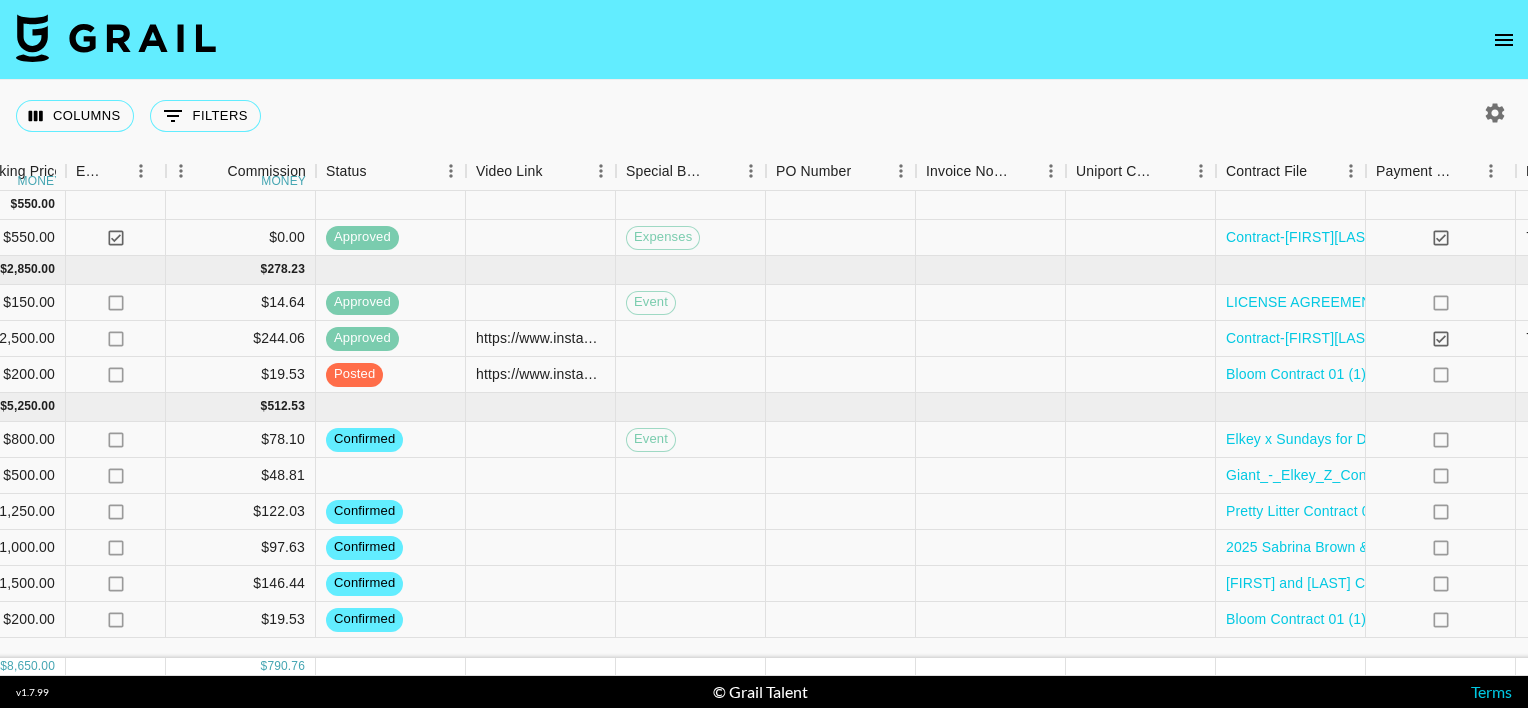 scroll, scrollTop: 0, scrollLeft: 1425, axis: horizontal 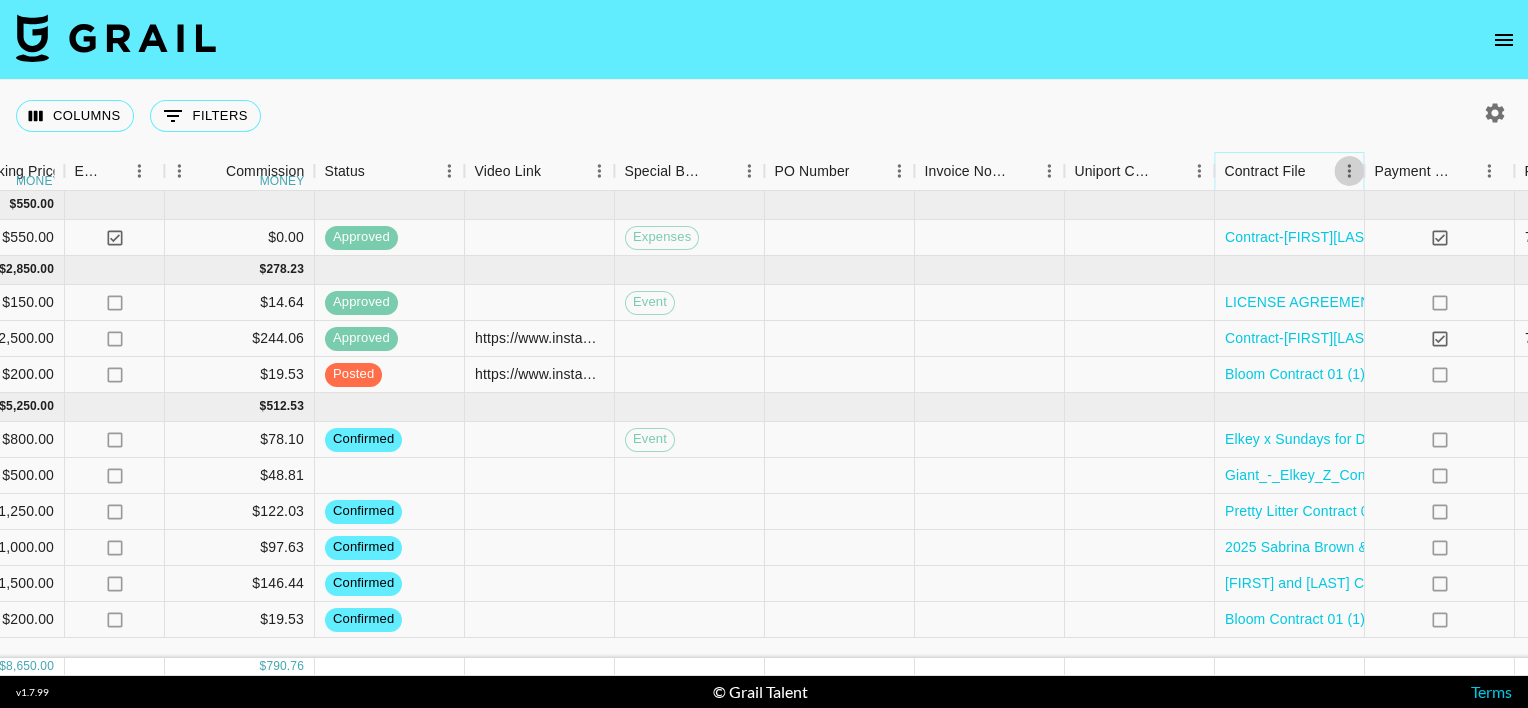 click 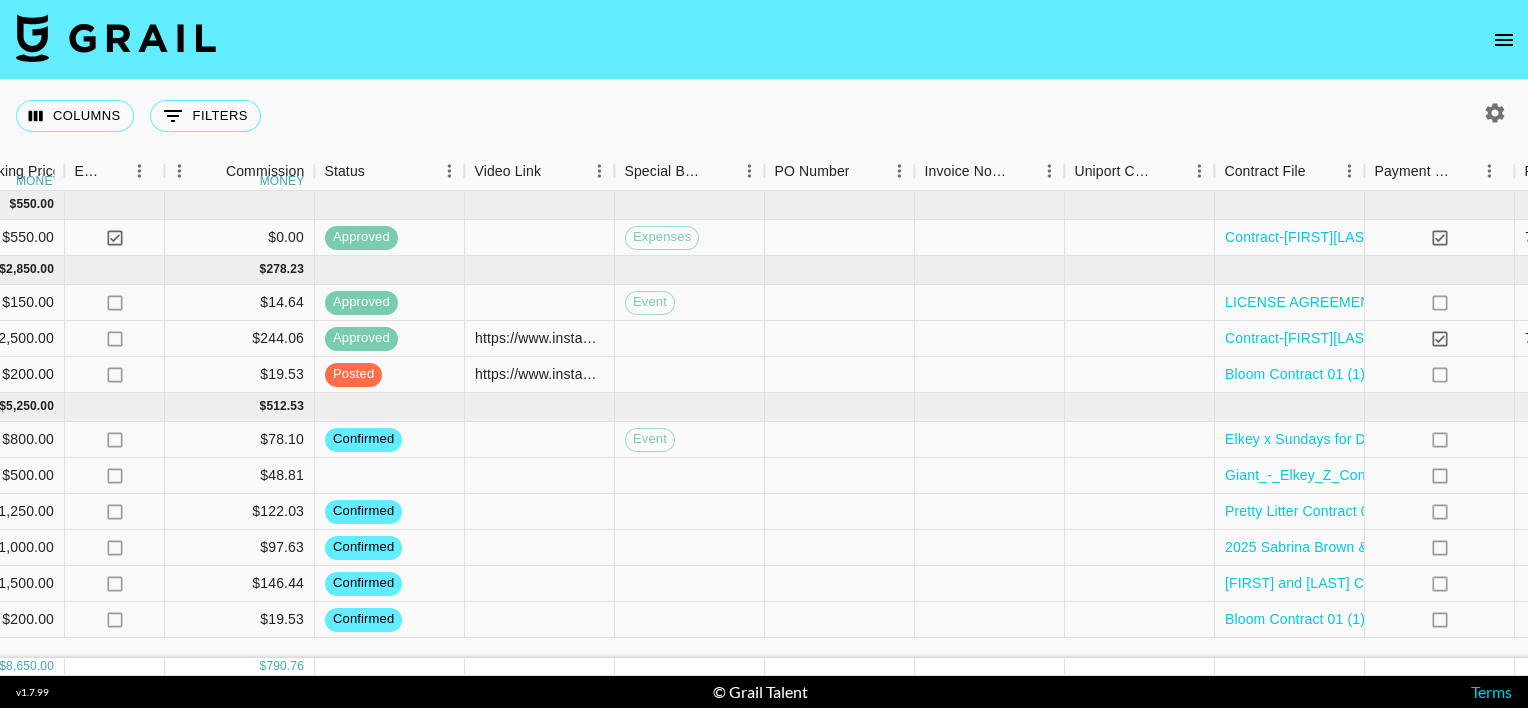 click on "Columns 0 Filters + Booking" at bounding box center [764, 116] 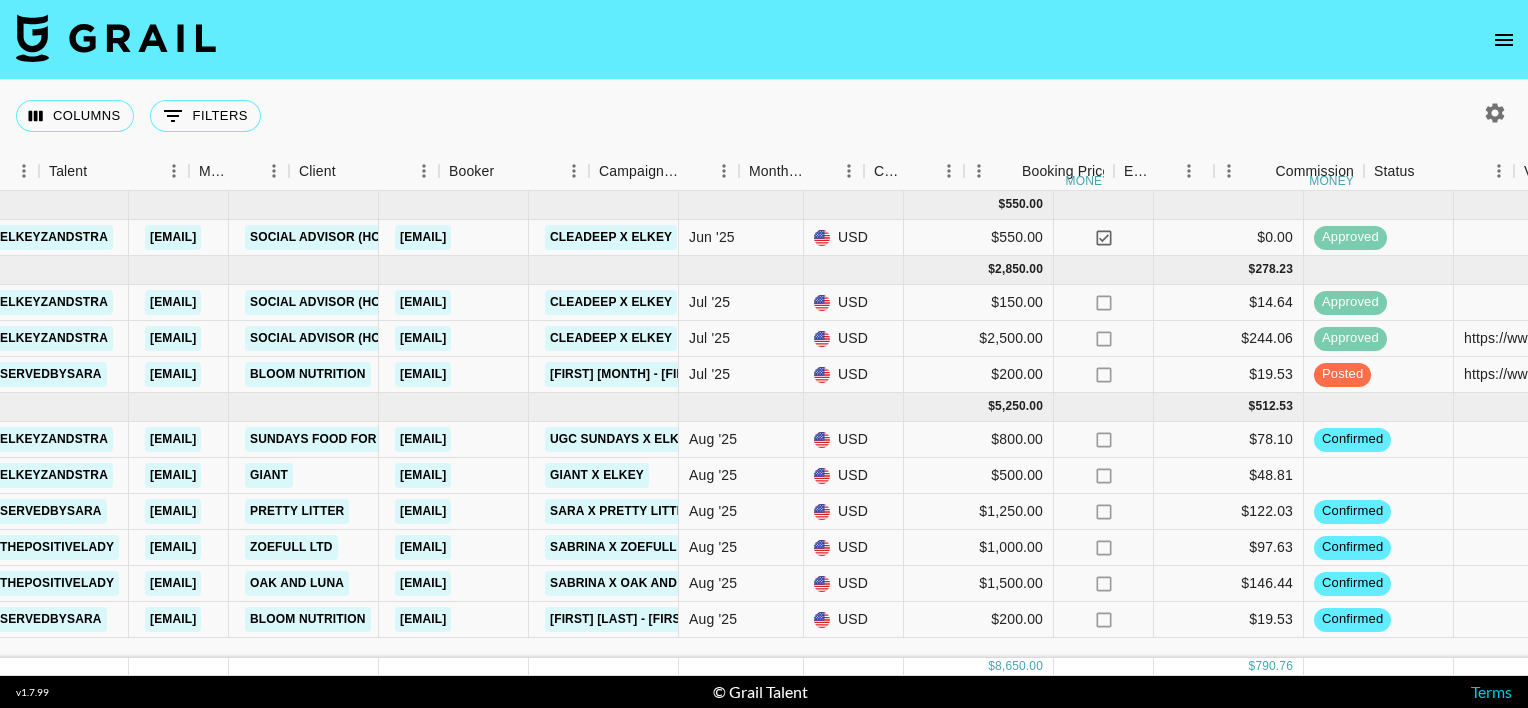 scroll, scrollTop: 0, scrollLeft: 0, axis: both 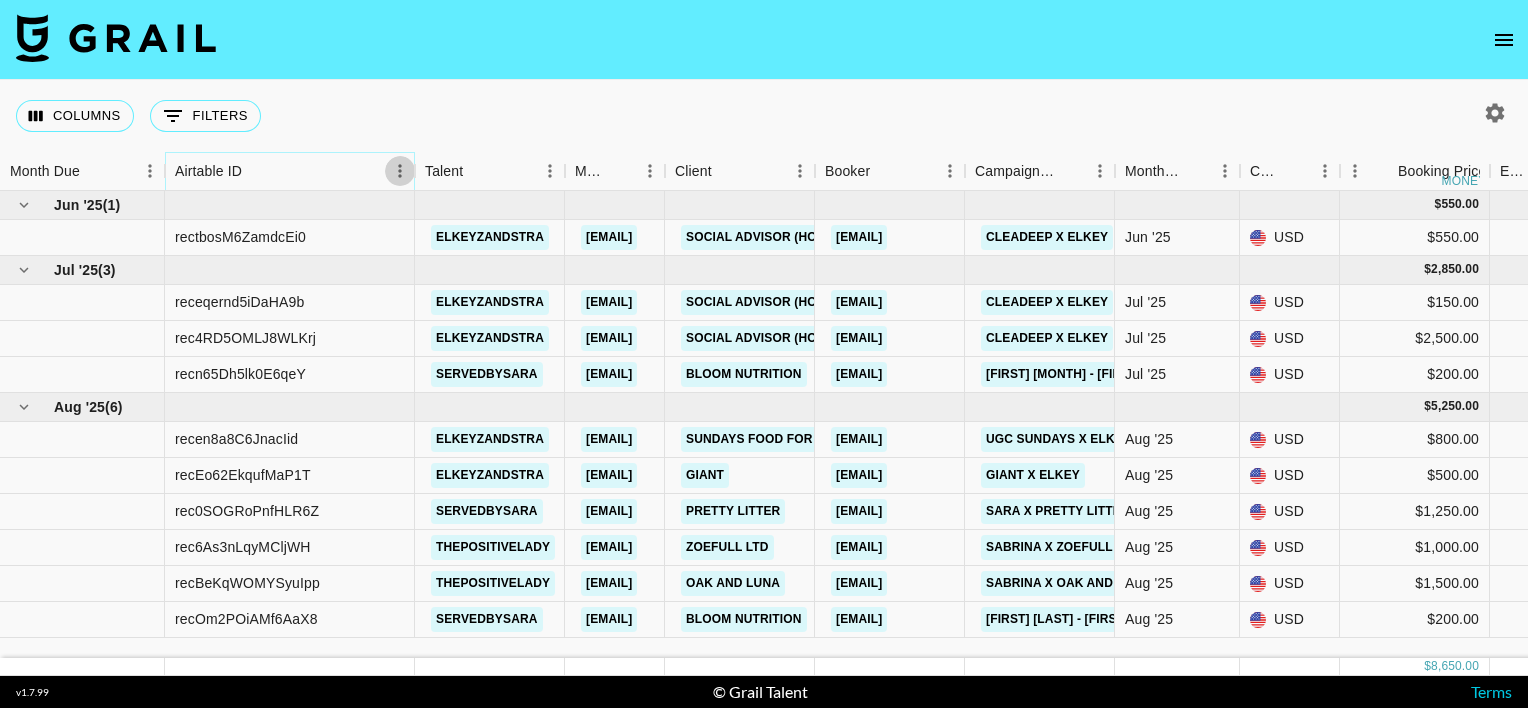 click at bounding box center (400, 171) 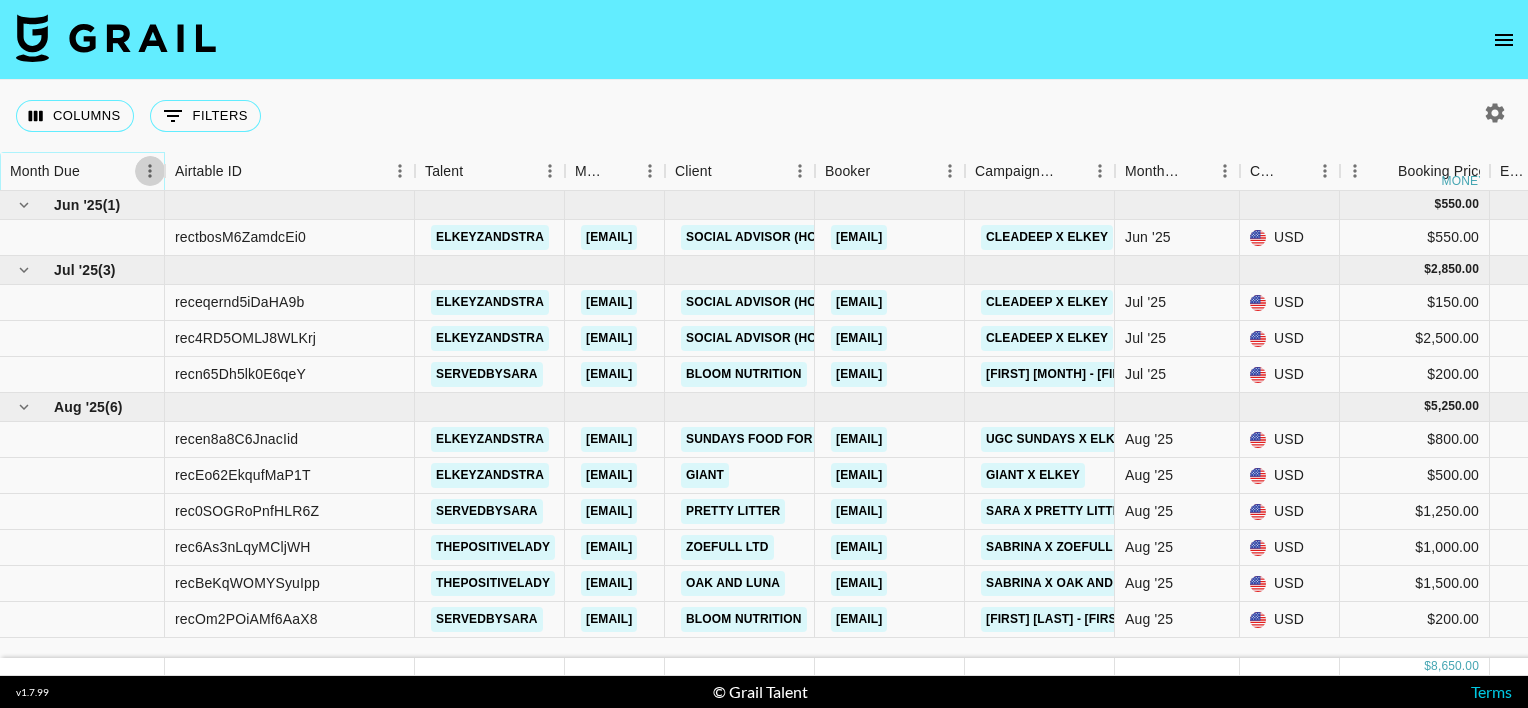 click 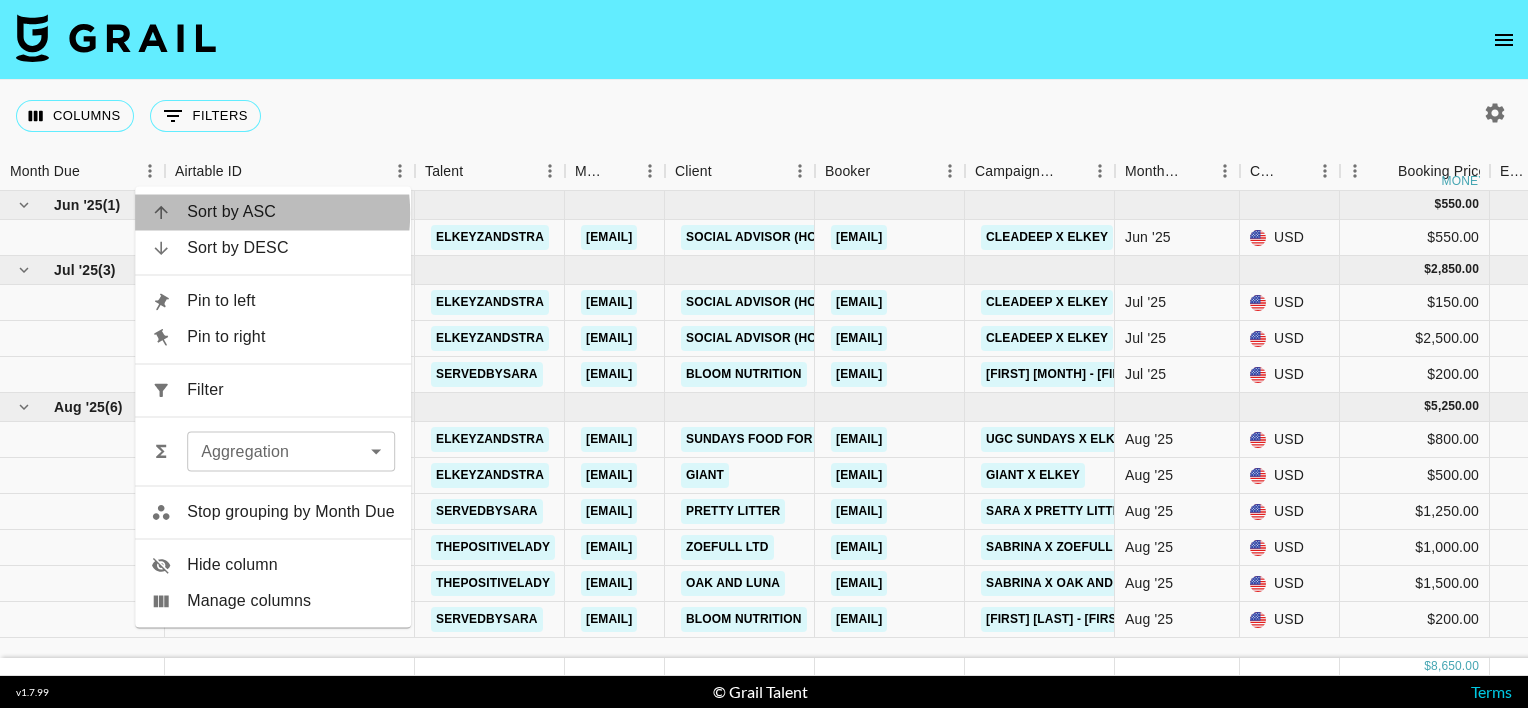 click on "Sort by ASC" at bounding box center (291, 212) 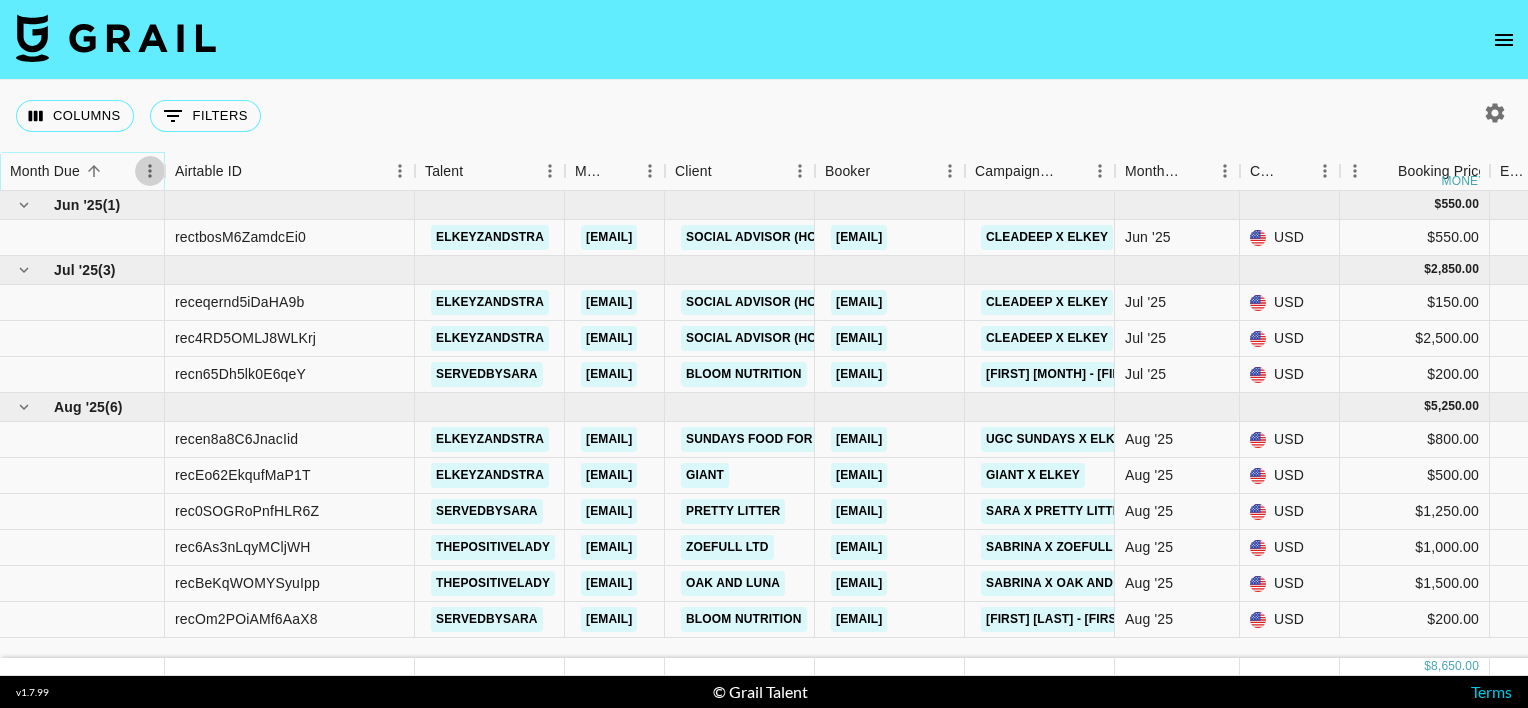 click 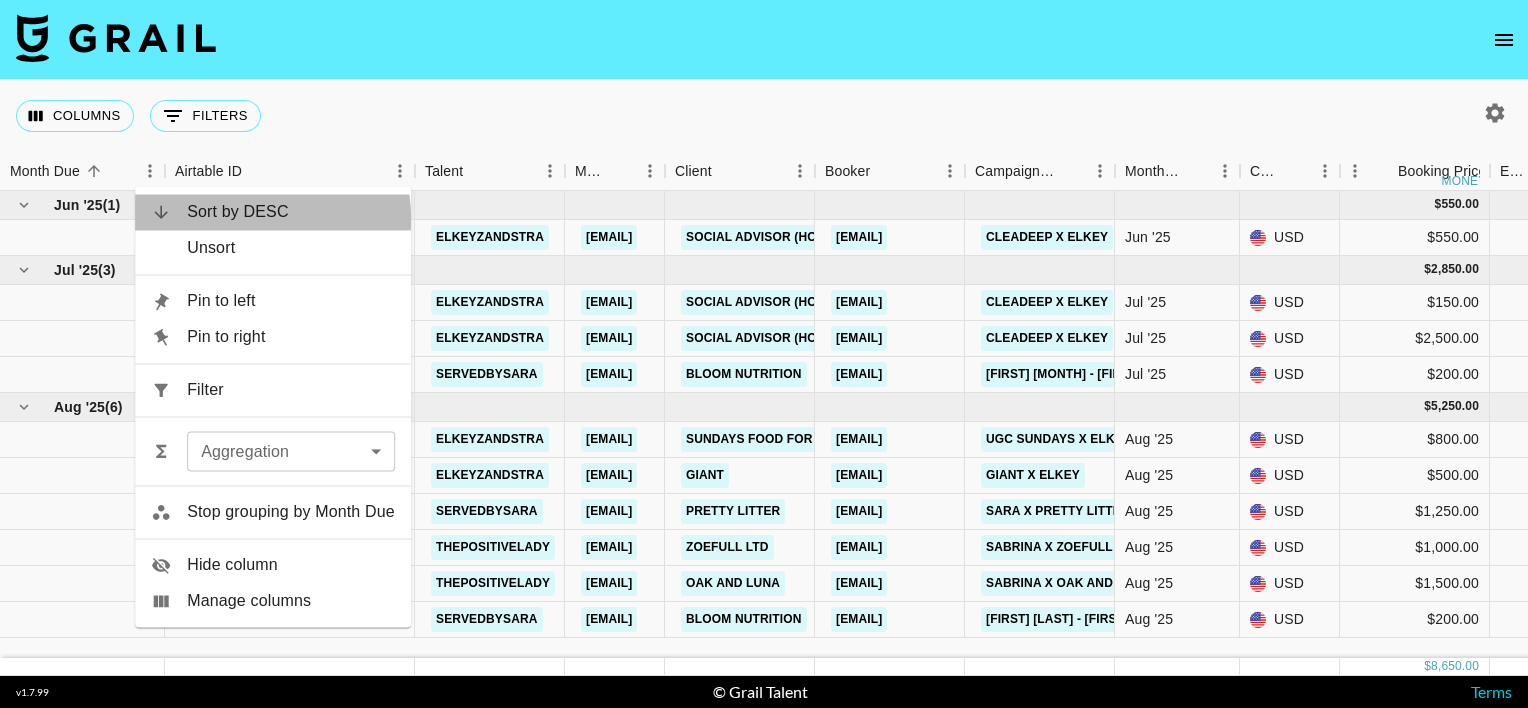 click on "Sort by DESC" at bounding box center (291, 212) 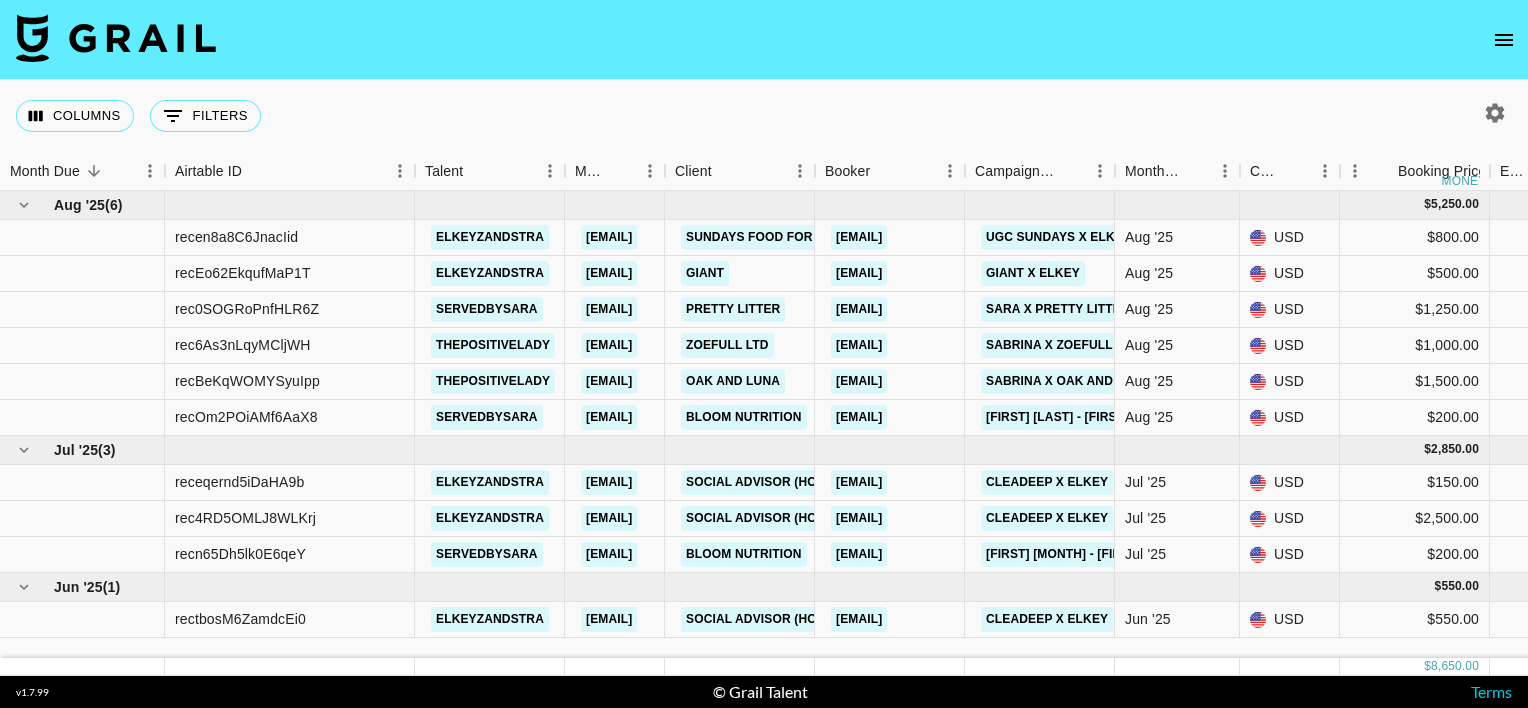 click on "Columns 0 Filters + Booking" at bounding box center (764, 116) 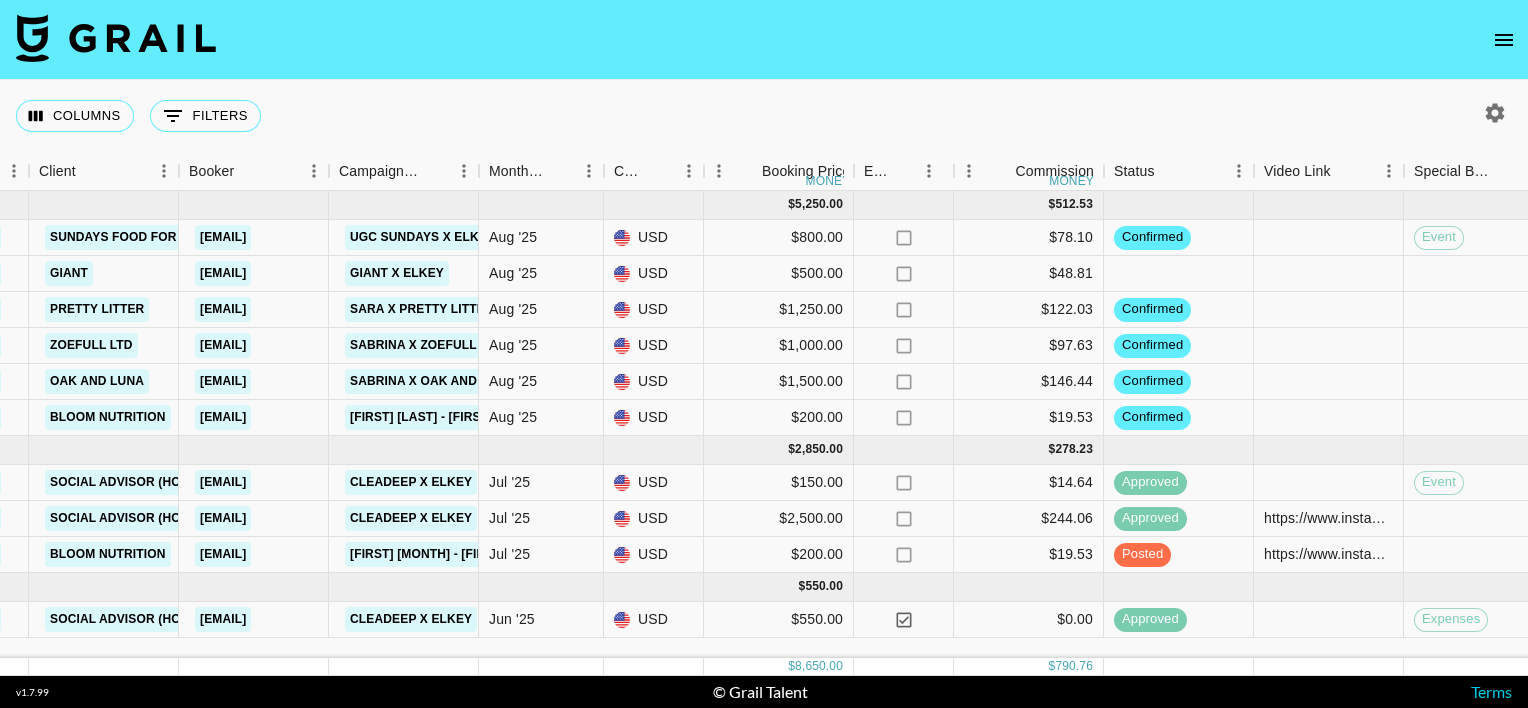 scroll, scrollTop: 0, scrollLeft: 640, axis: horizontal 